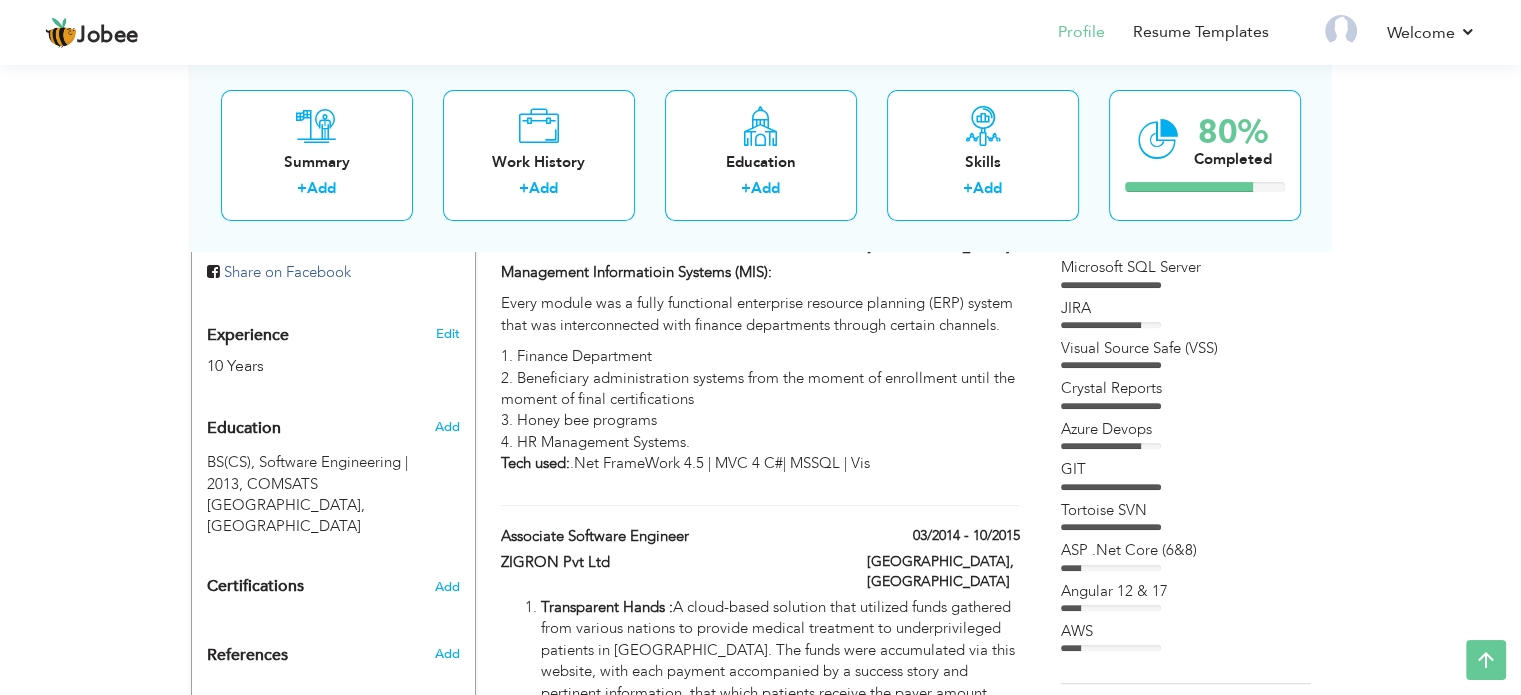 scroll, scrollTop: 0, scrollLeft: 0, axis: both 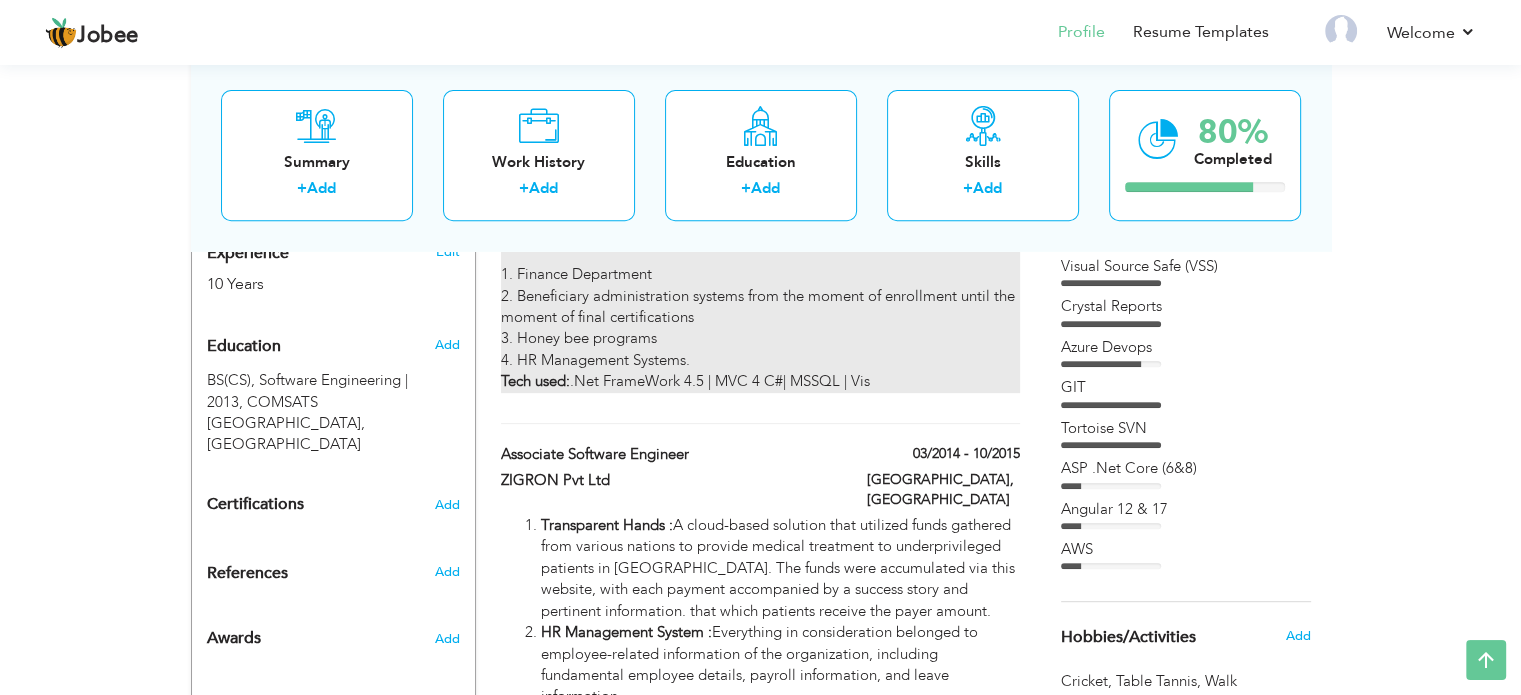 click on "1. Finance Department
2. Beneficiary administration systems from the moment of enrollment until the moment of final certifications
3. Honey bee programs
4. HR Management Systems.
Tech used:  .Net FrameWork 4.5 | MVC 4 C#| MSSQL | Vis" at bounding box center (760, 328) 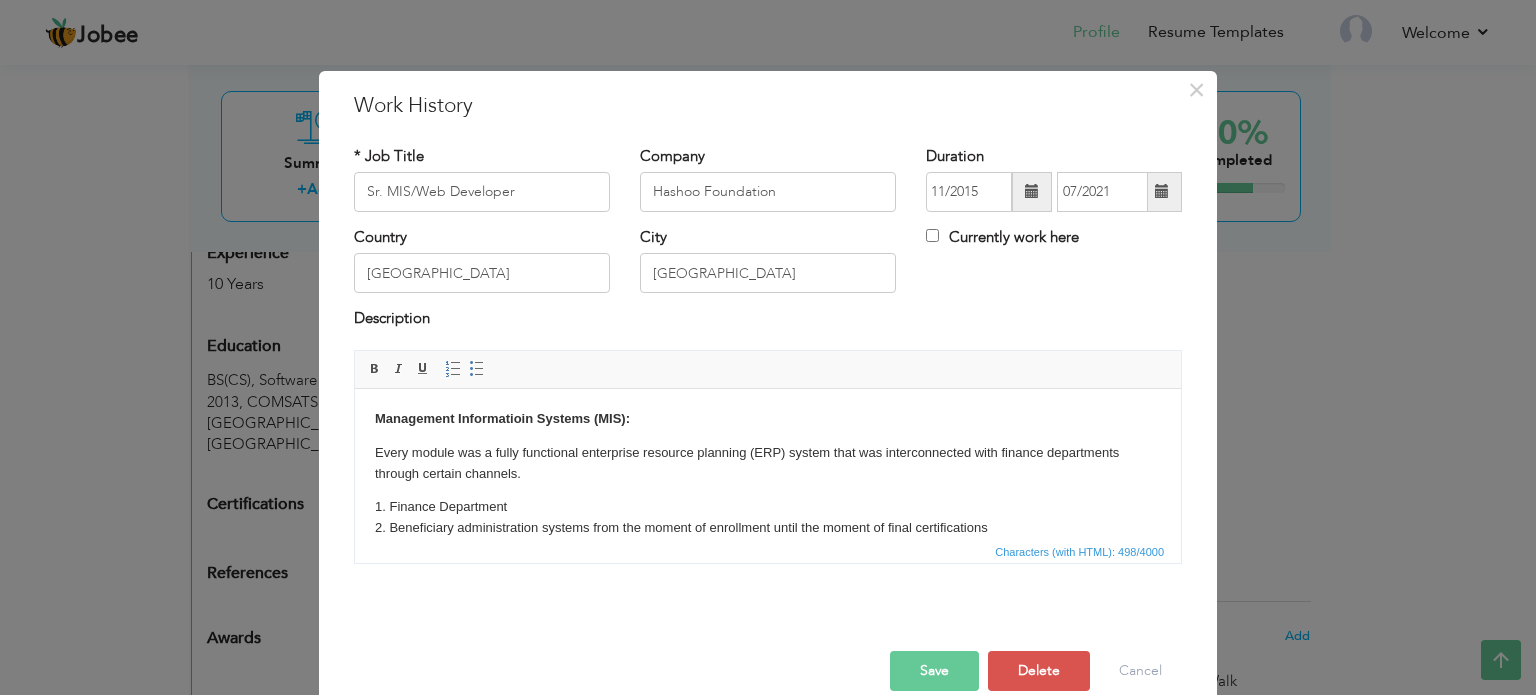 click on "1. Finance Department 2. Beneficiary administration systems from the moment of enrollment until the moment of final certifications 3. Honey bee programs 4. HR Management Systems. Tech used:  .Net FrameWork 4.5 | MVC 4 C#| MSSQL | Vis" at bounding box center [768, 548] 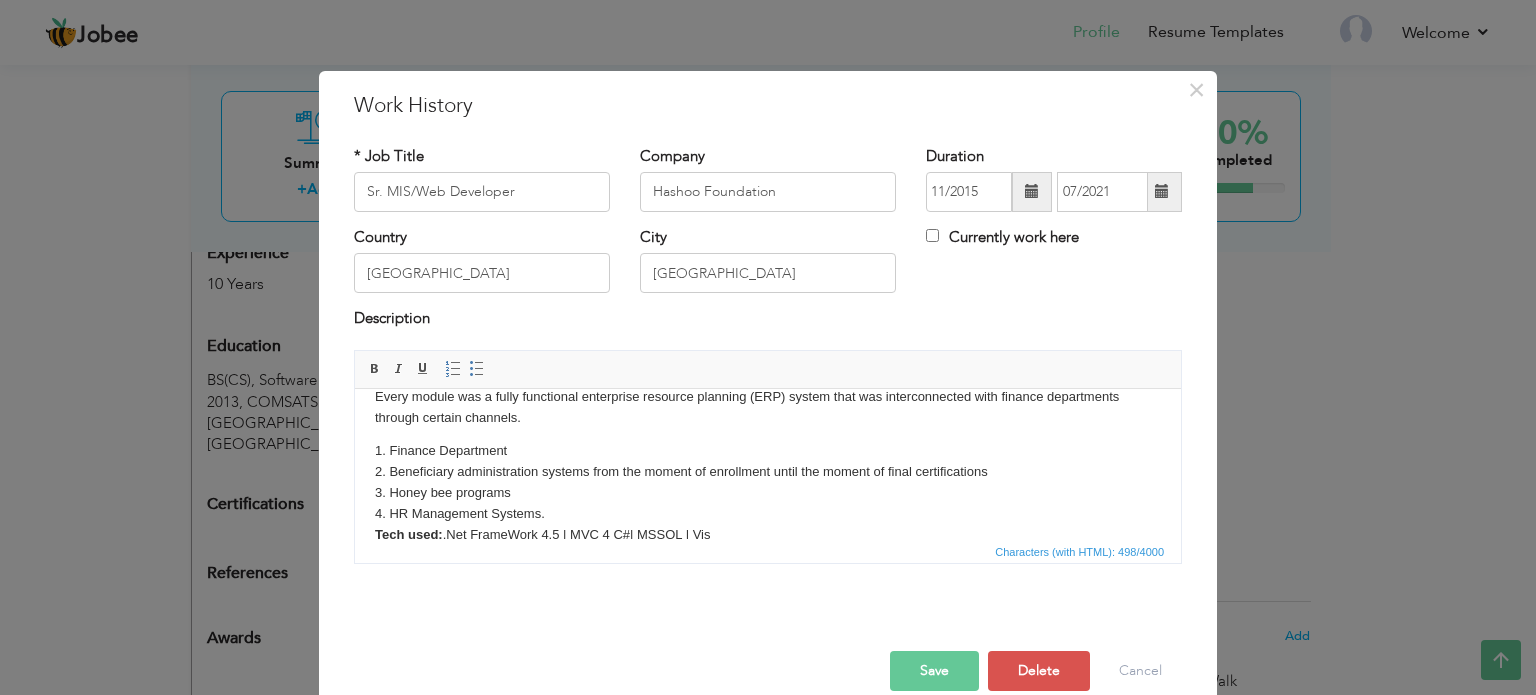 scroll, scrollTop: 82, scrollLeft: 0, axis: vertical 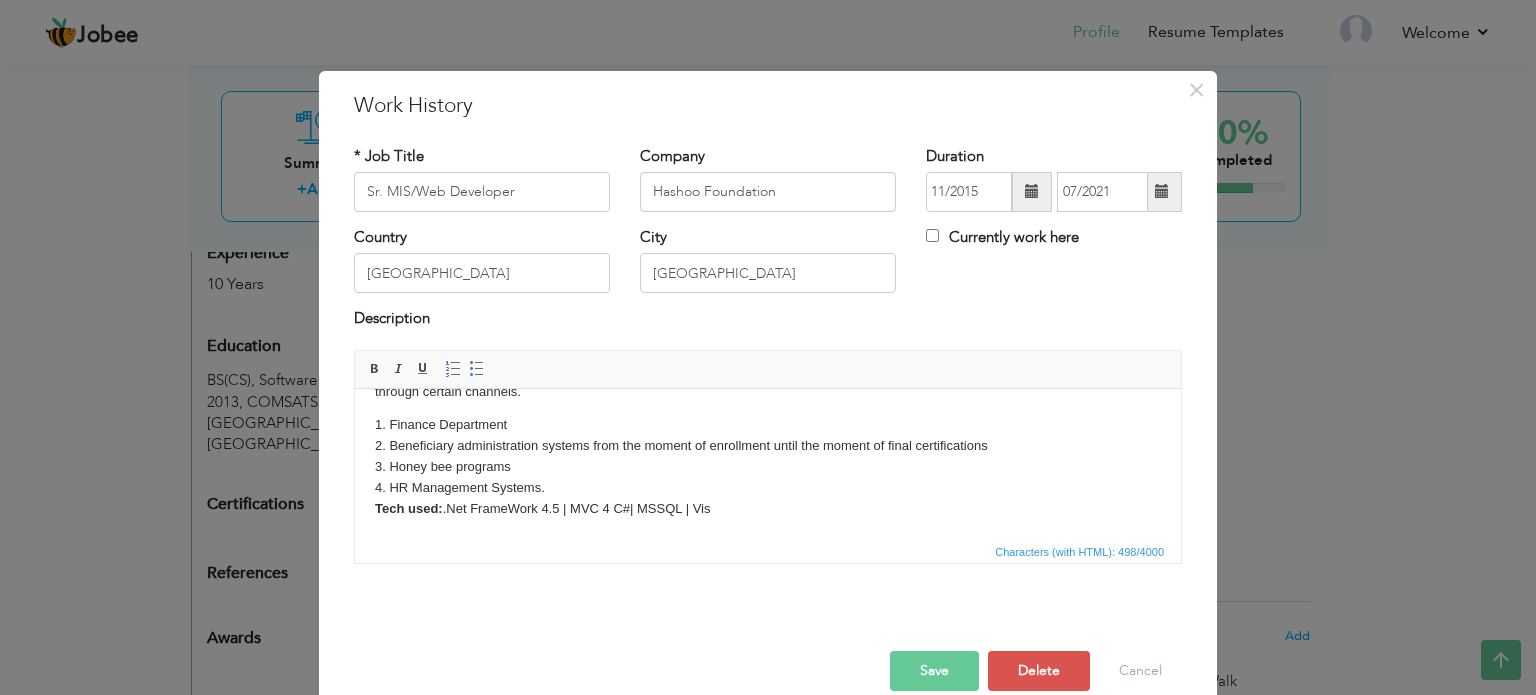 click on "1. Finance Department 2. Beneficiary administration systems from the moment of enrollment until the moment of final certifications 3. Honey bee programs 4. HR Management Systems. Tech used:  .Net FrameWork 4.5 | MVC 4 C#| MSSQL | Vis" at bounding box center [768, 466] 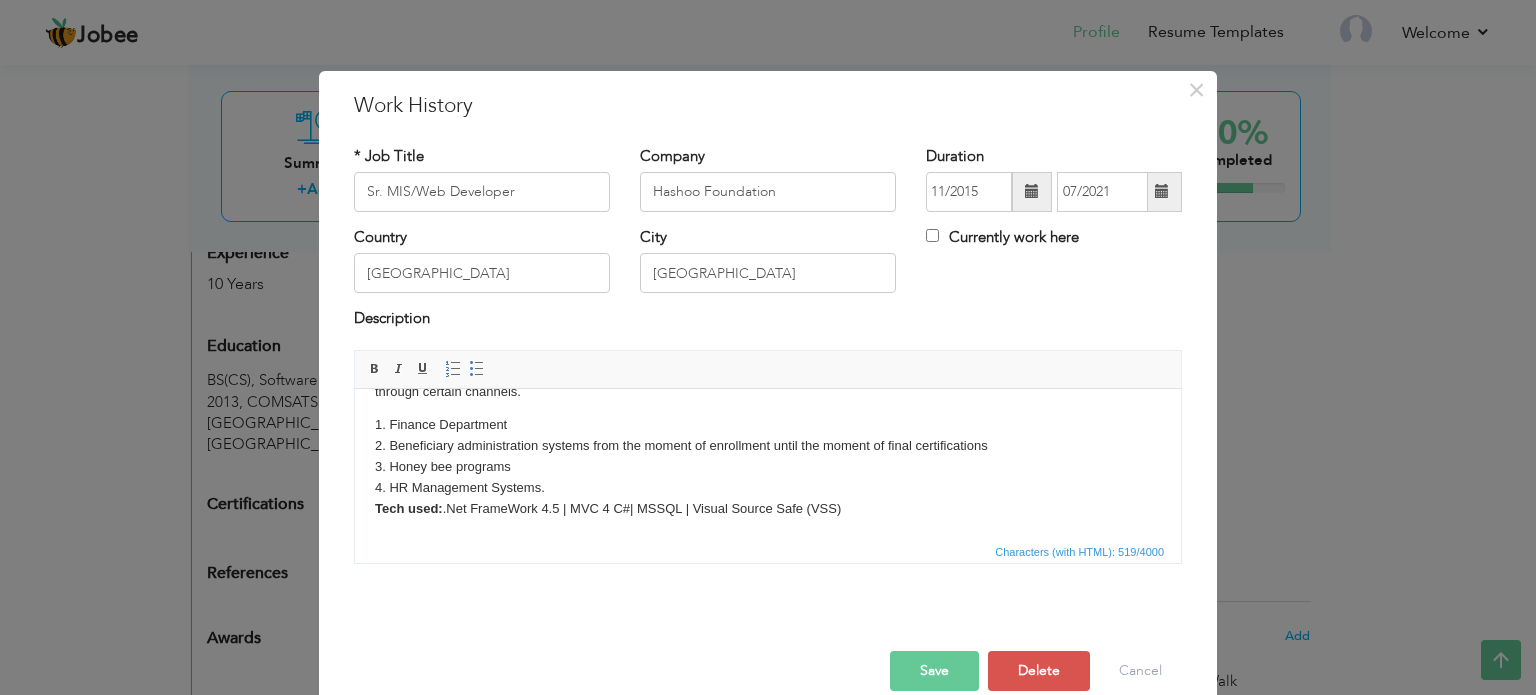 click on "Save" at bounding box center (934, 671) 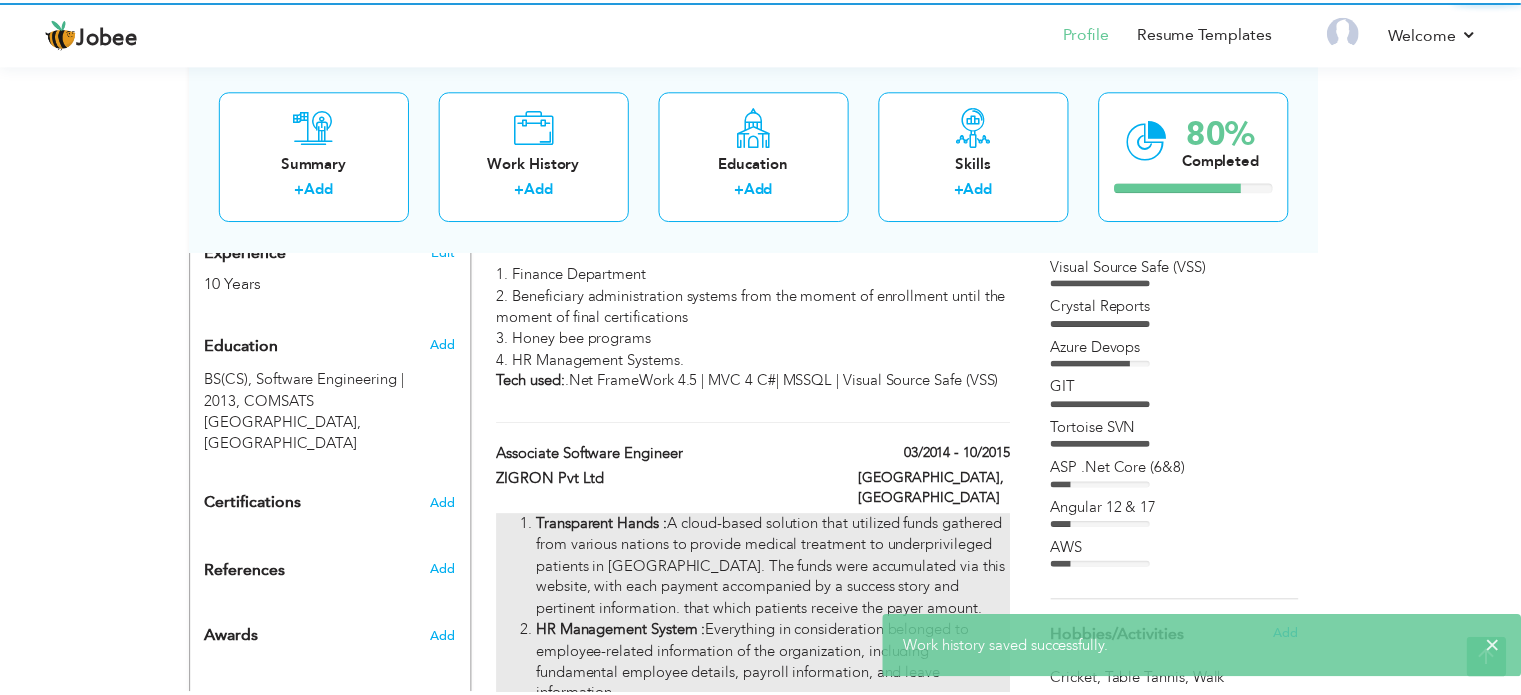 scroll, scrollTop: 0, scrollLeft: 0, axis: both 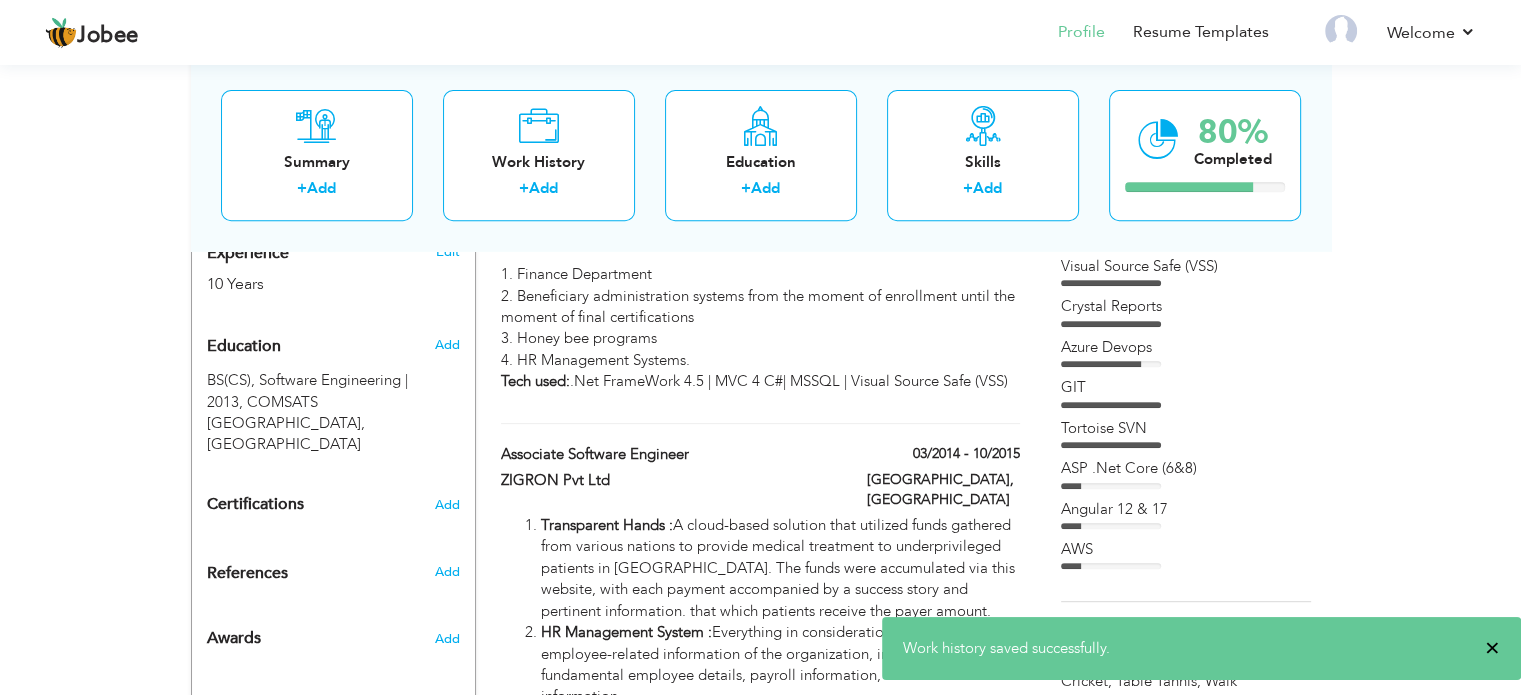 click on "×" at bounding box center [1492, 648] 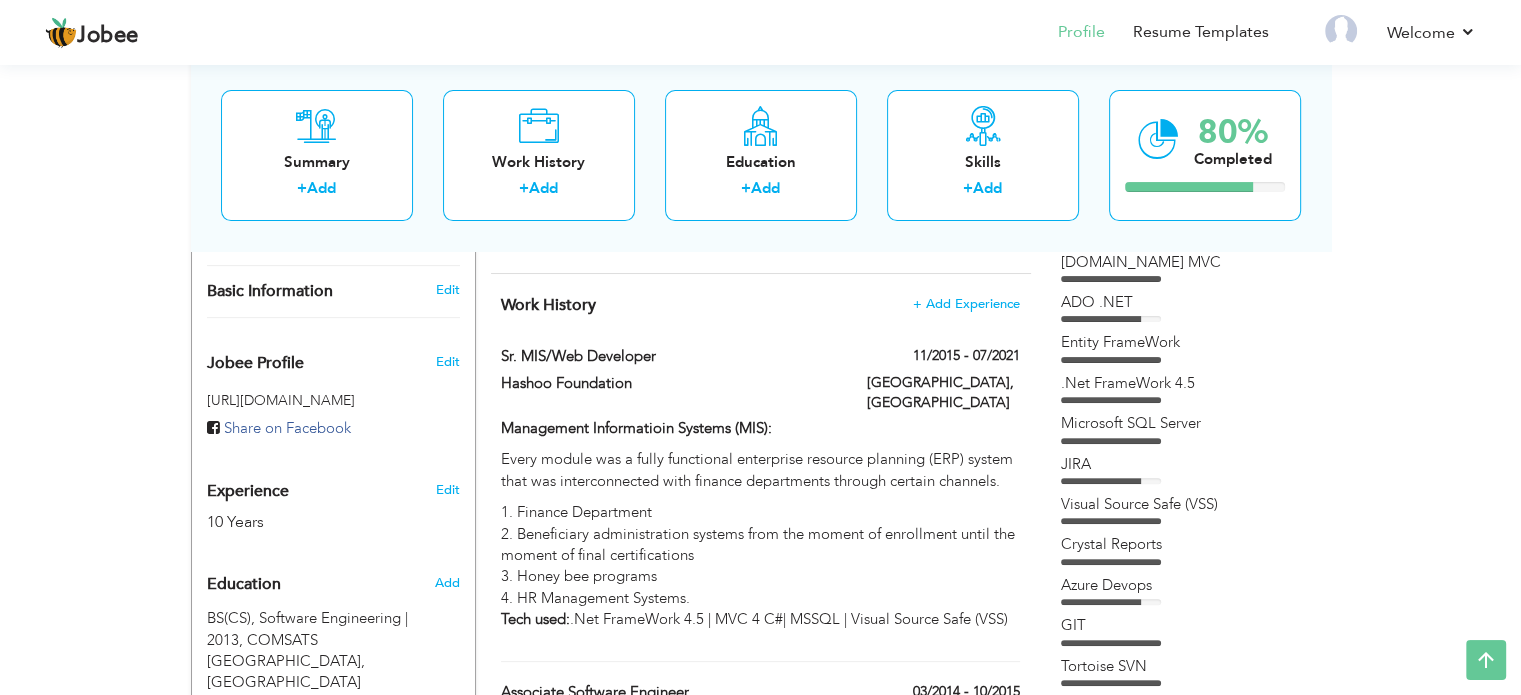 scroll, scrollTop: 500, scrollLeft: 0, axis: vertical 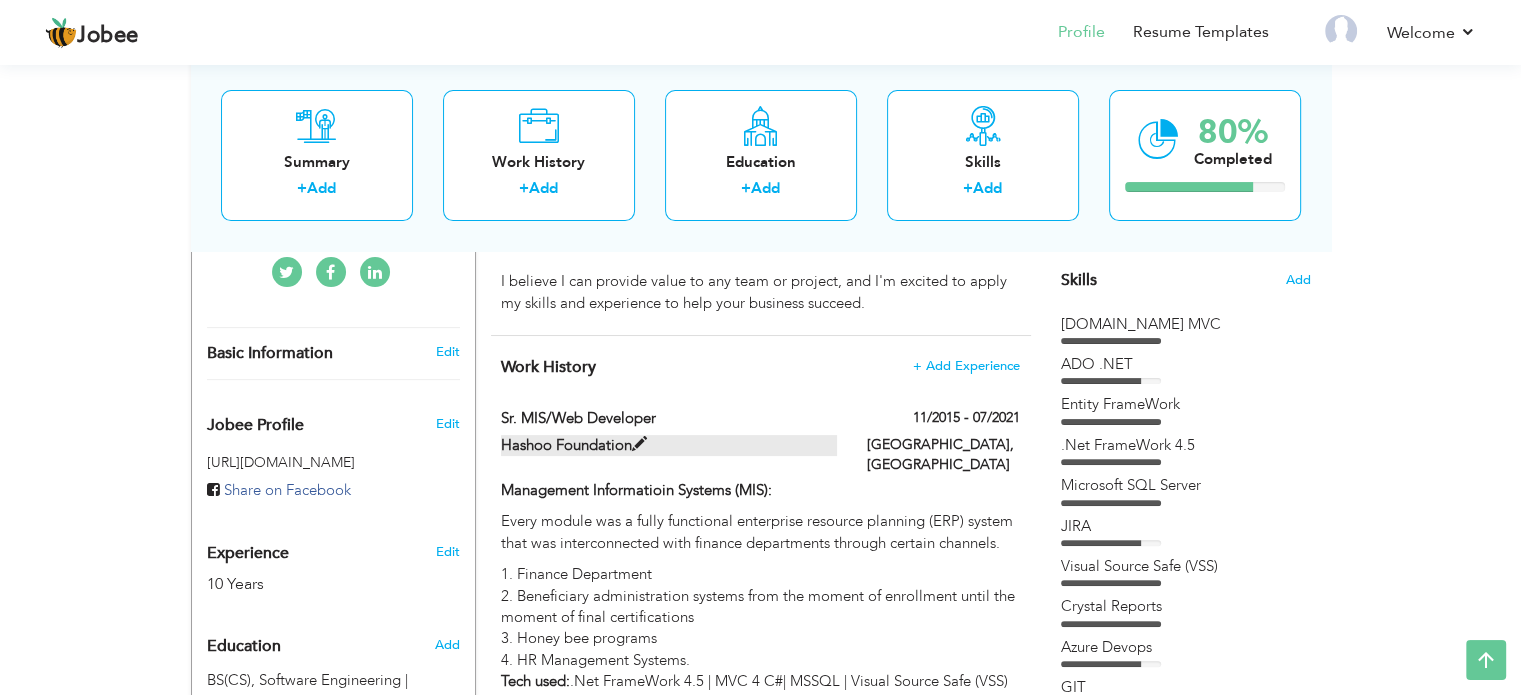 click at bounding box center [639, 444] 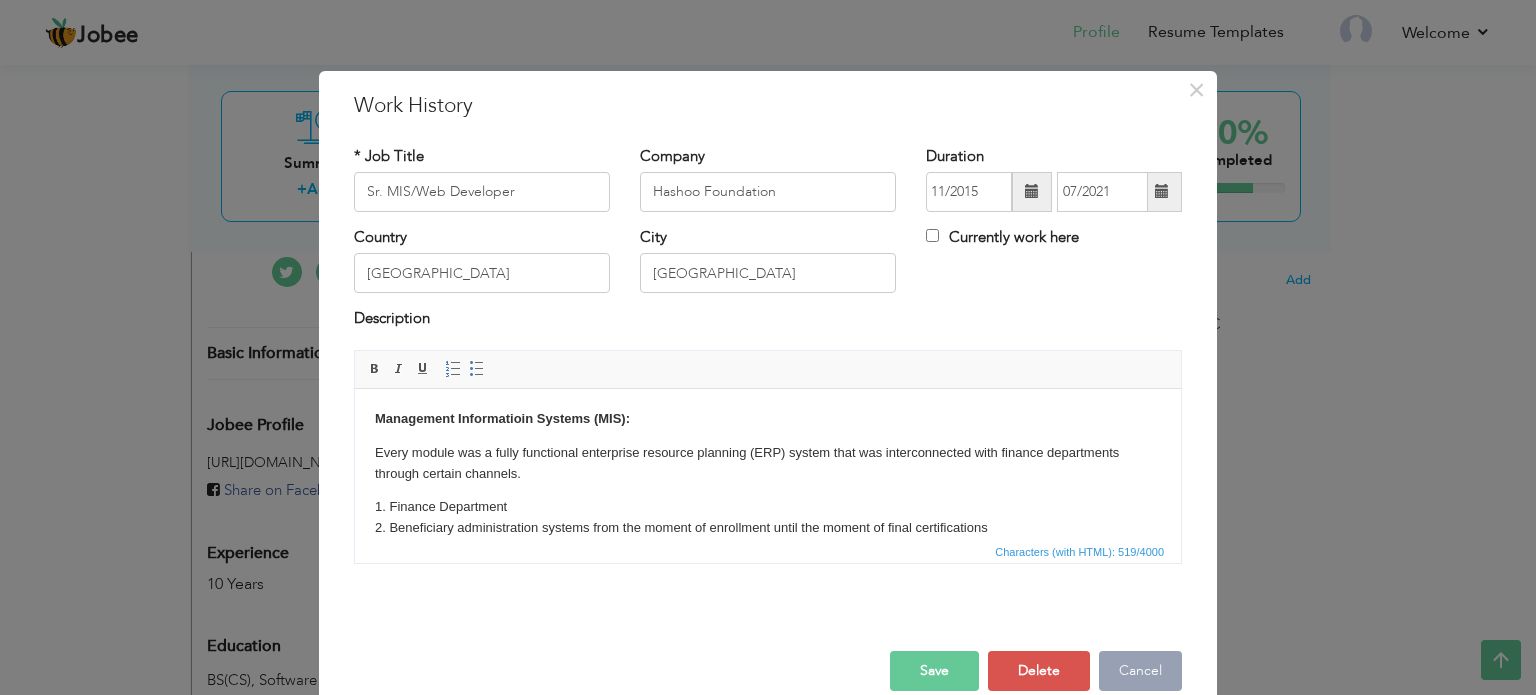 click on "Cancel" at bounding box center (1140, 671) 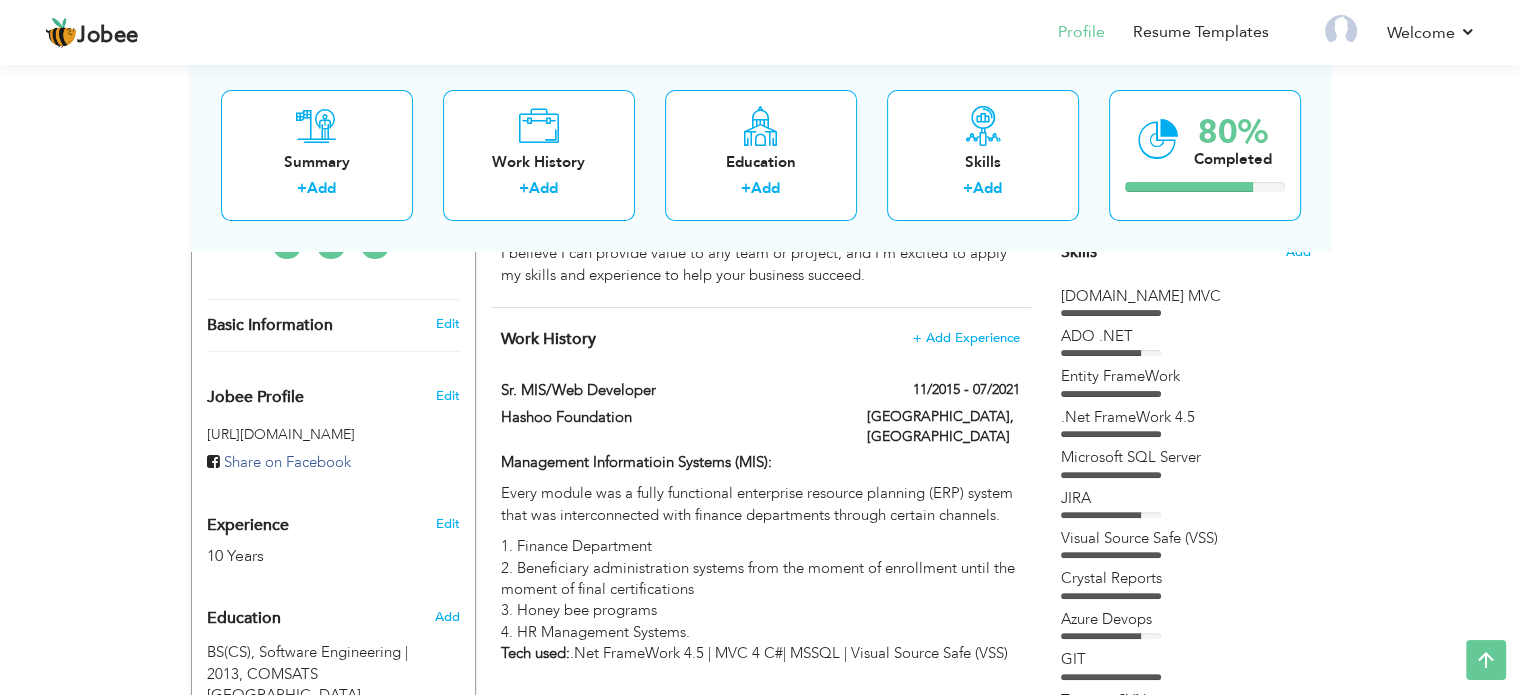 scroll, scrollTop: 488, scrollLeft: 0, axis: vertical 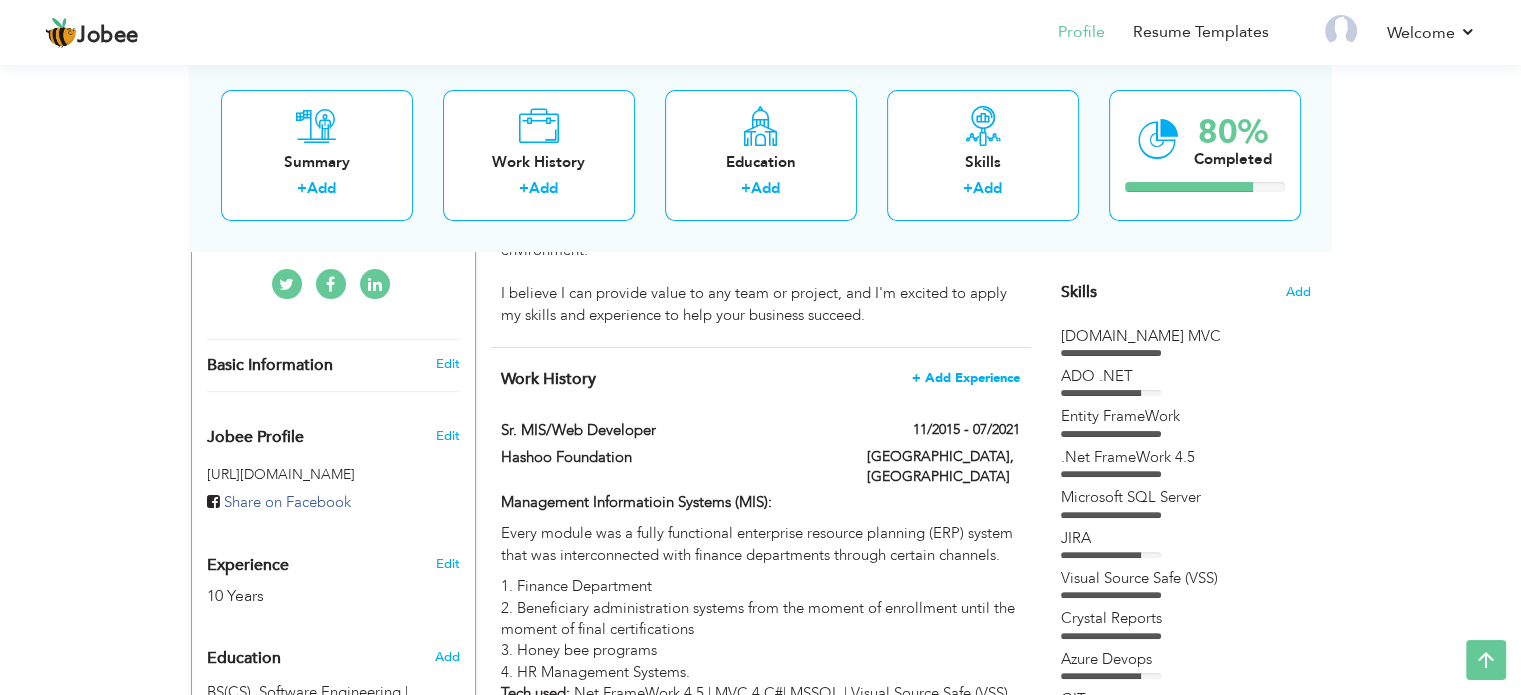 click on "+ Add Experience" at bounding box center [966, 378] 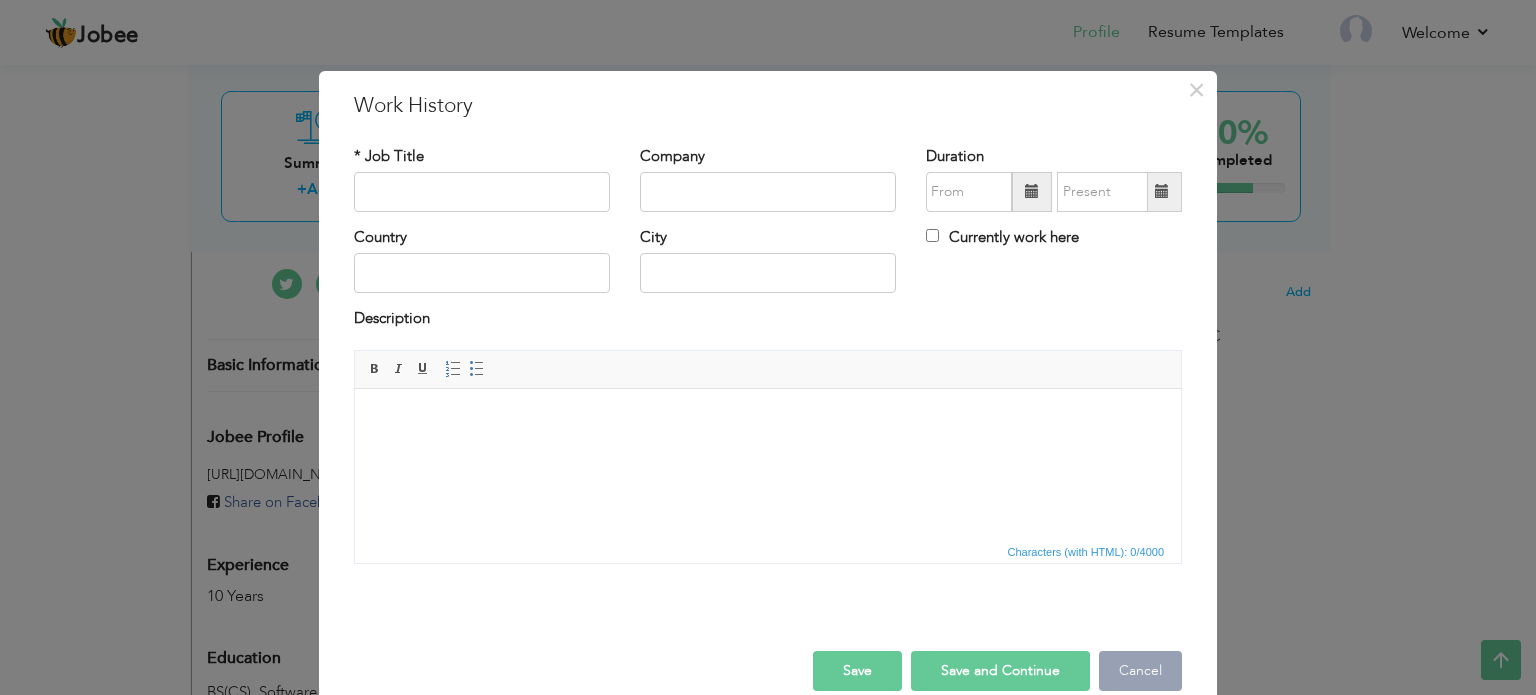 click on "Cancel" at bounding box center [1140, 671] 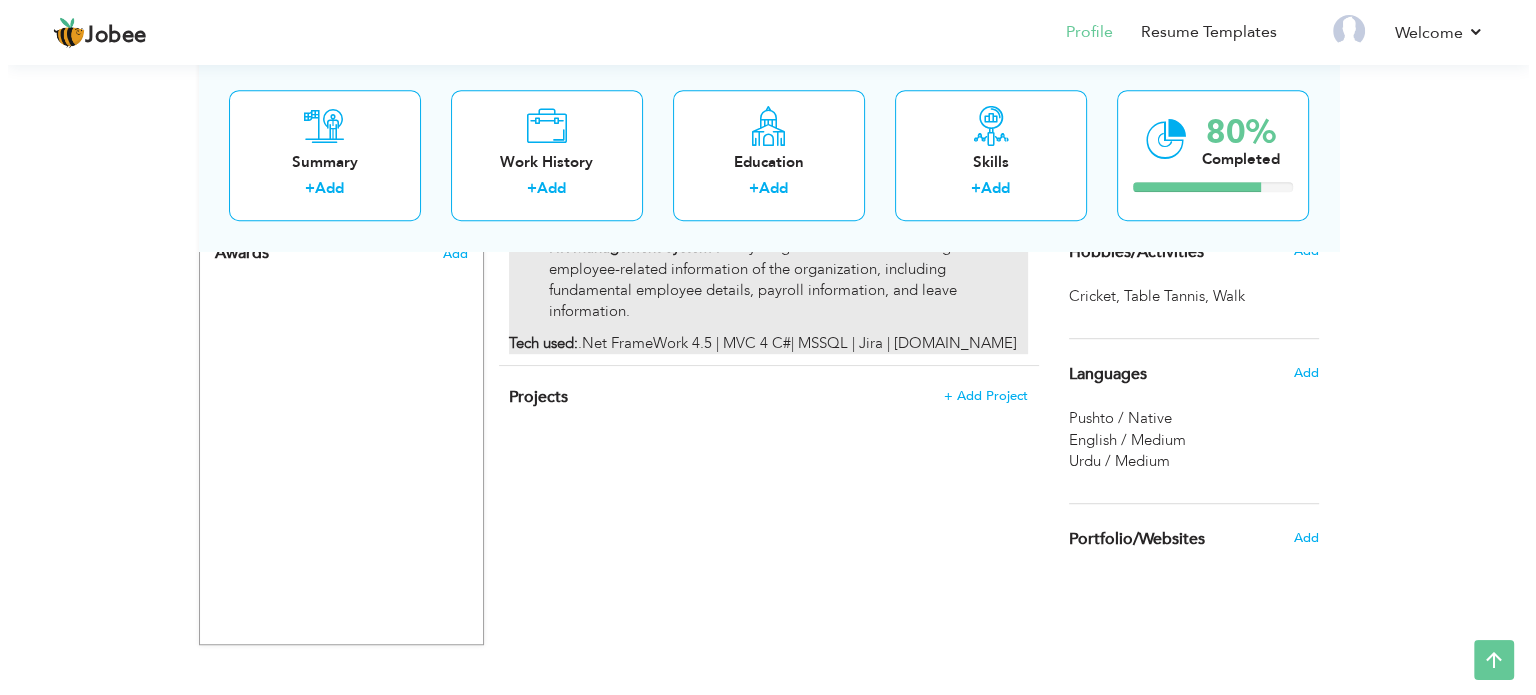 scroll, scrollTop: 1188, scrollLeft: 0, axis: vertical 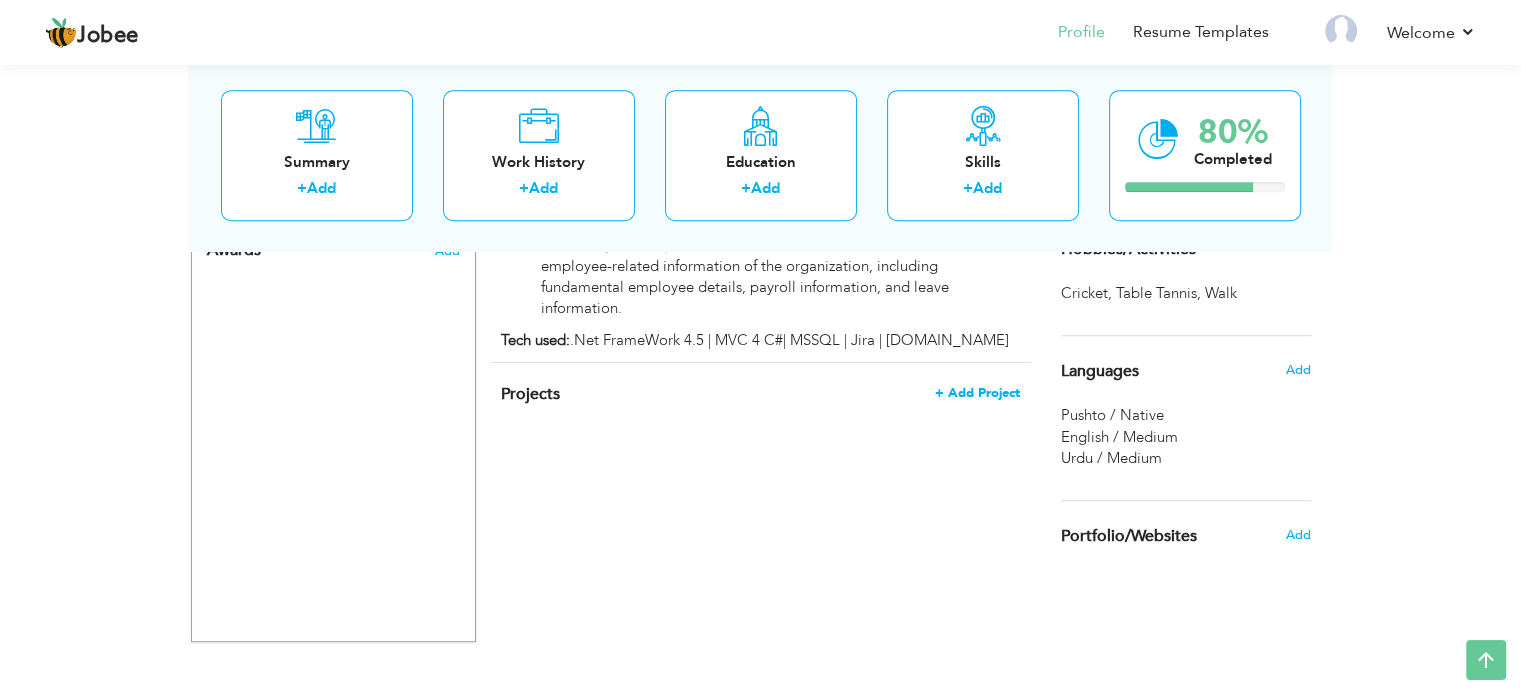 click on "+ Add Project" at bounding box center (977, 393) 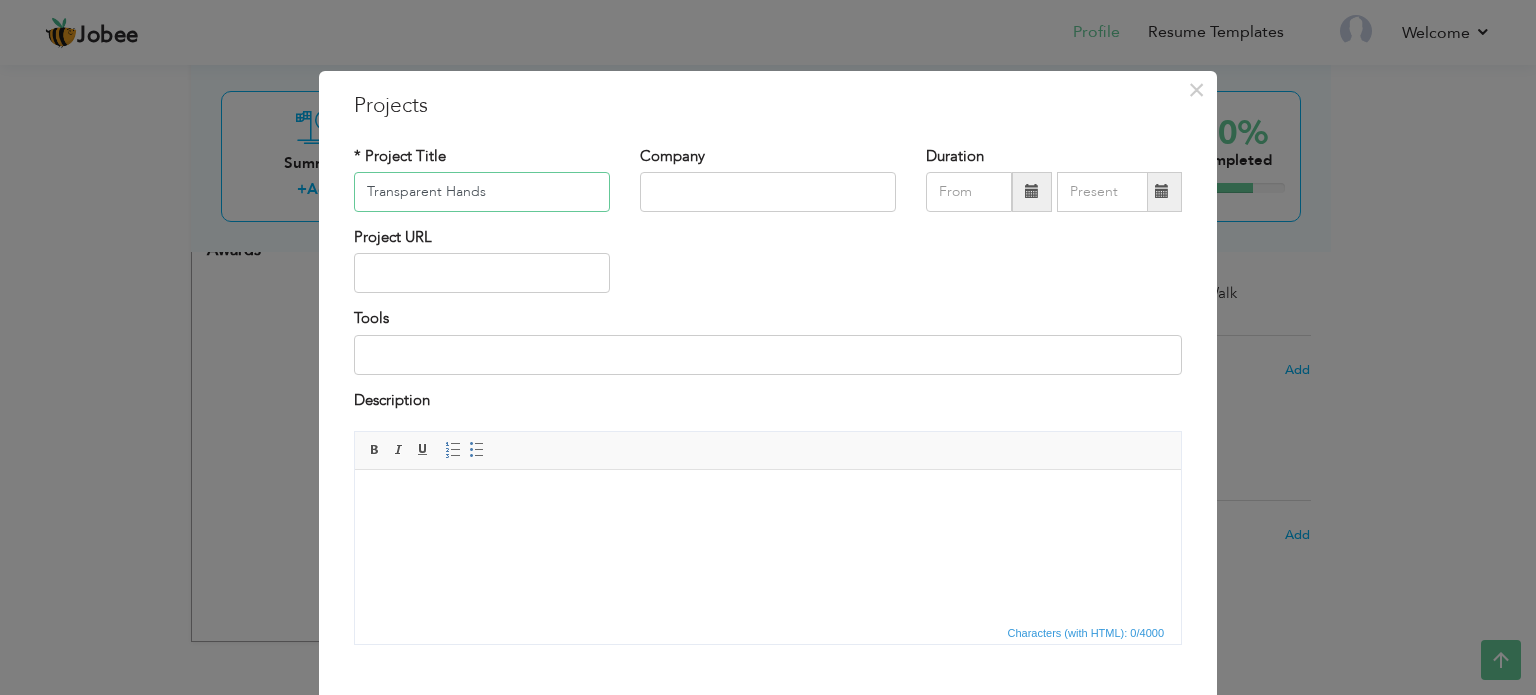 type on "Transparent Hands" 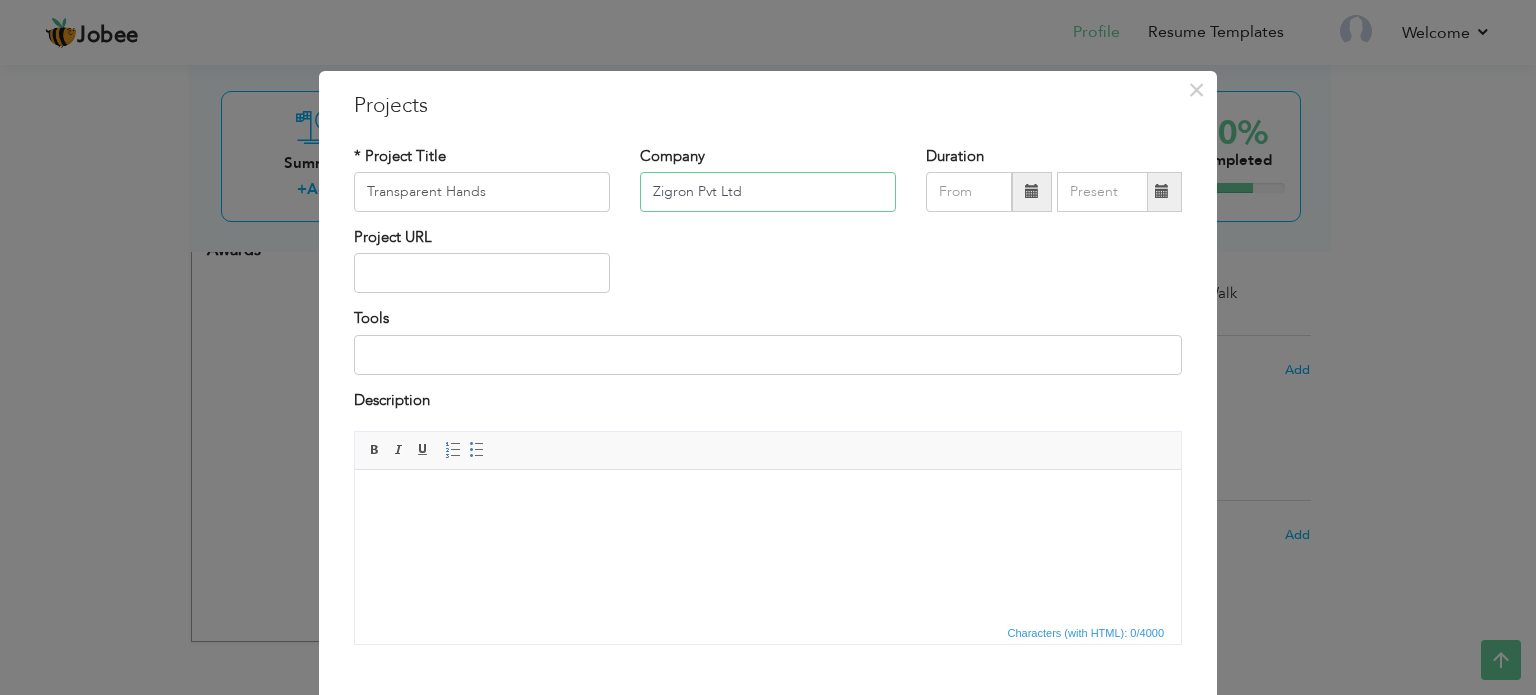 type on "Zigron Pvt Ltd" 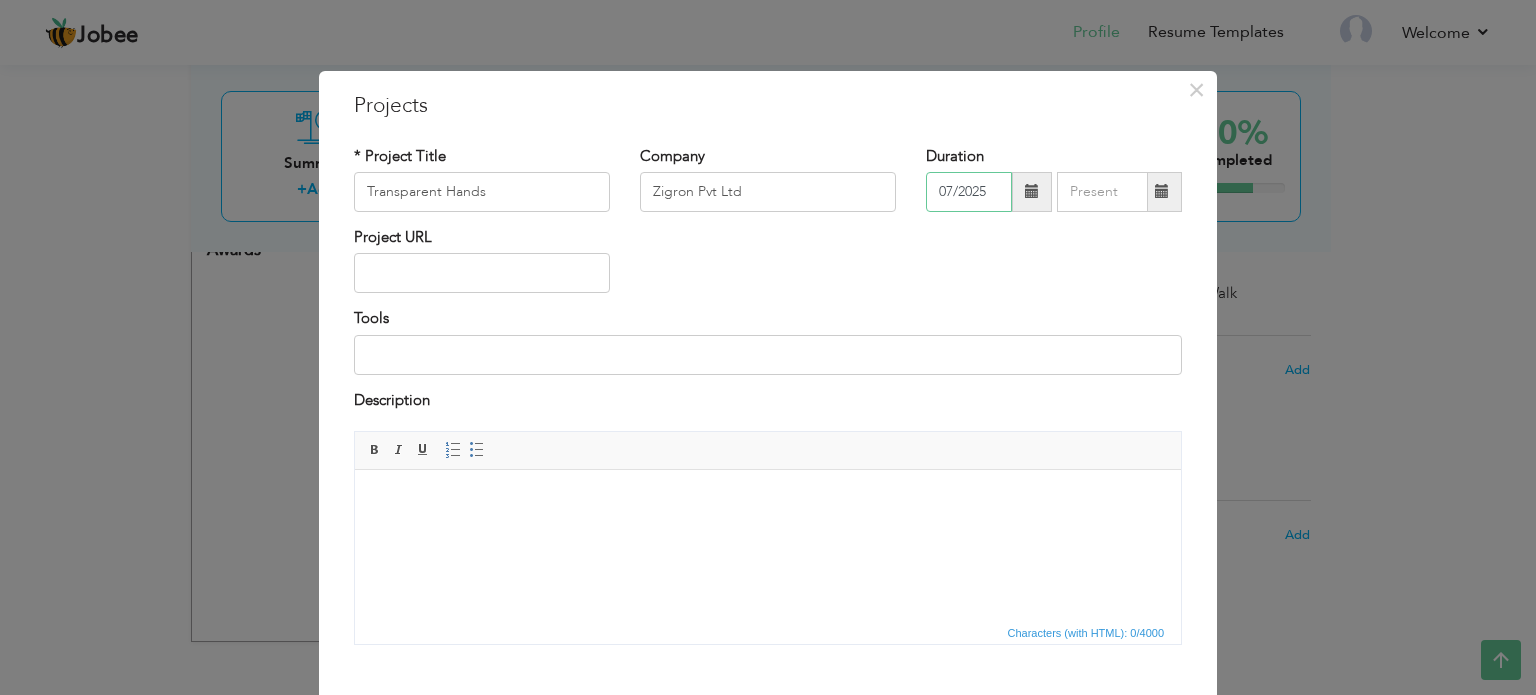 click on "07/2025" at bounding box center (969, 192) 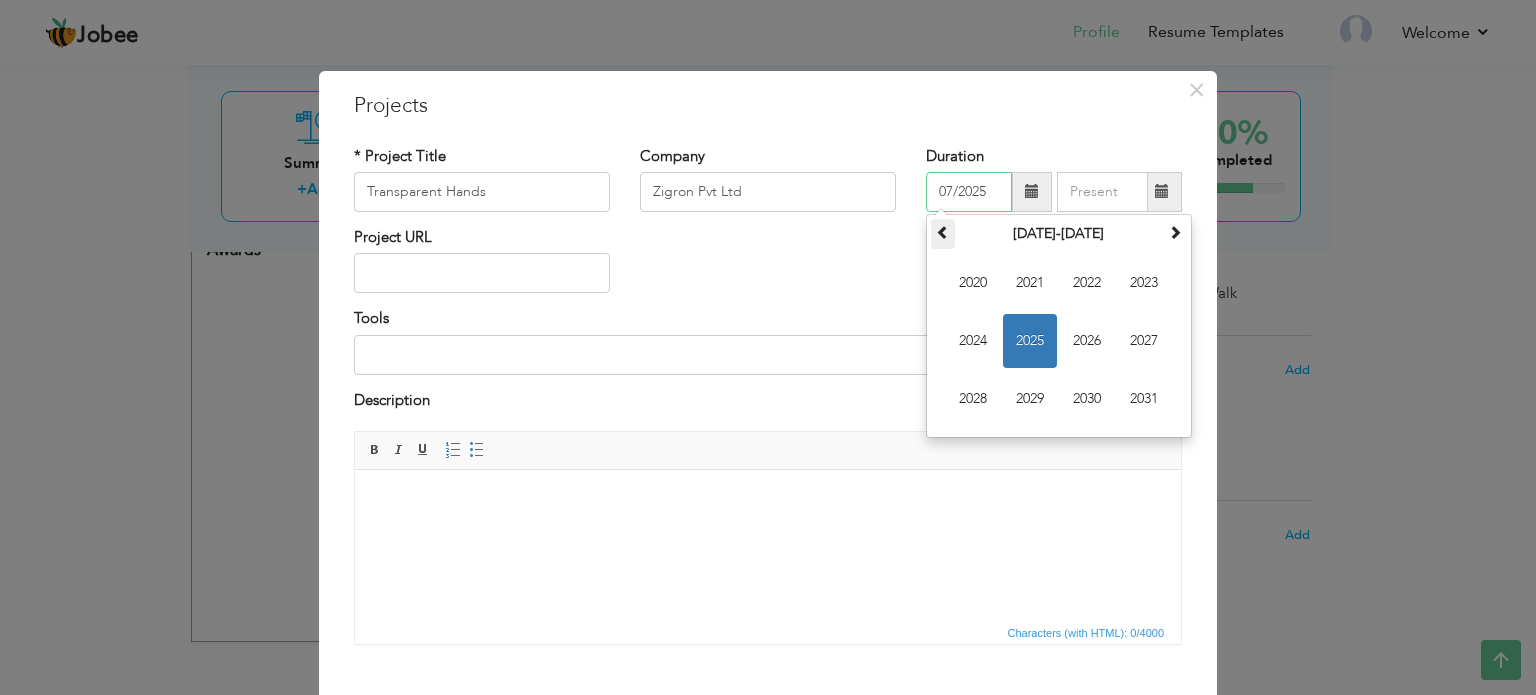 click at bounding box center (943, 232) 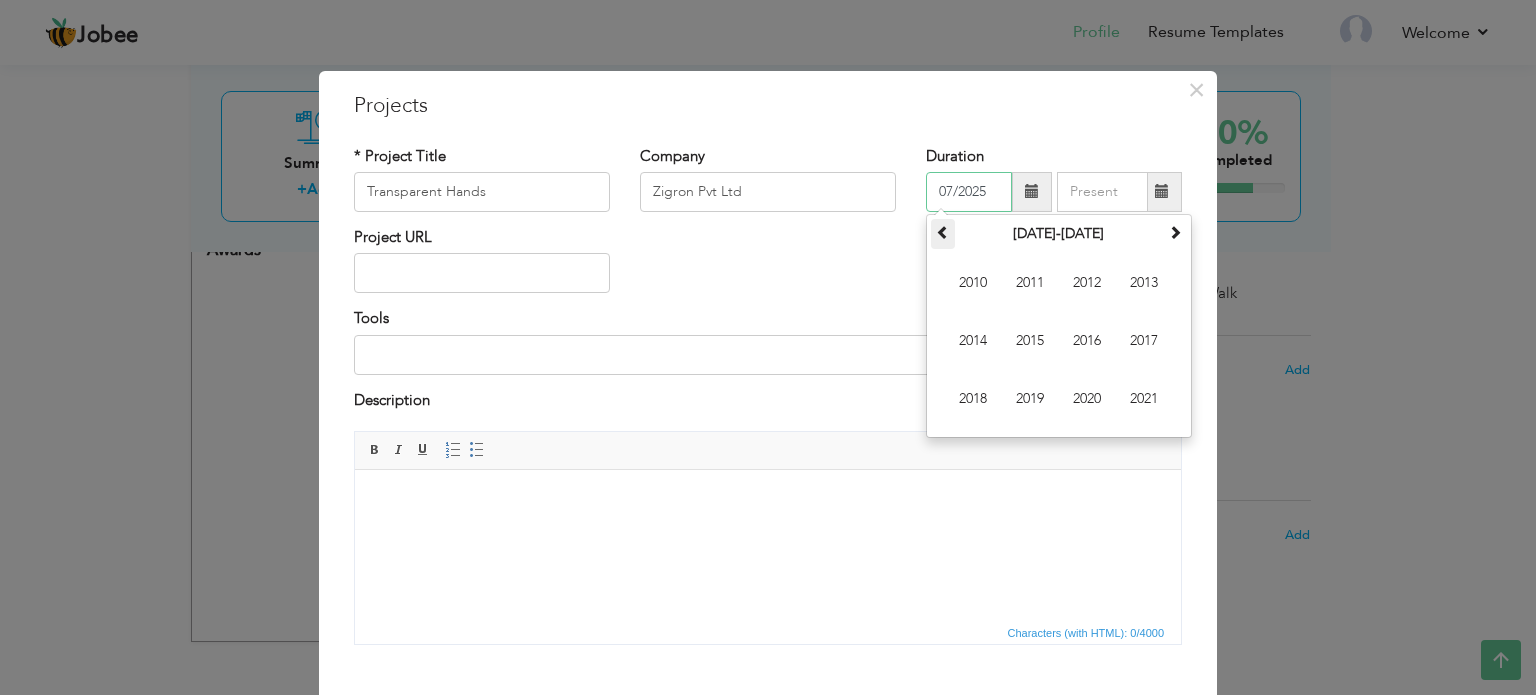 click at bounding box center (943, 232) 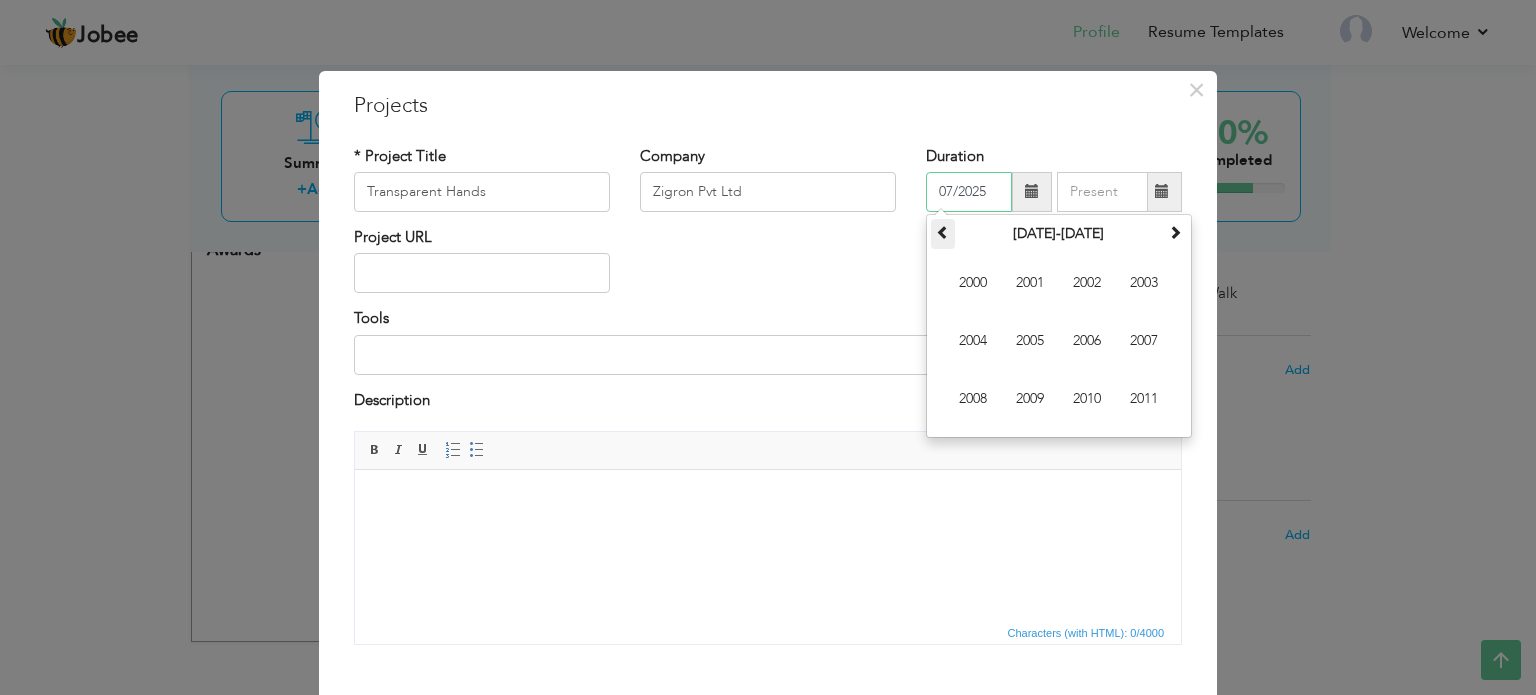 click at bounding box center (943, 232) 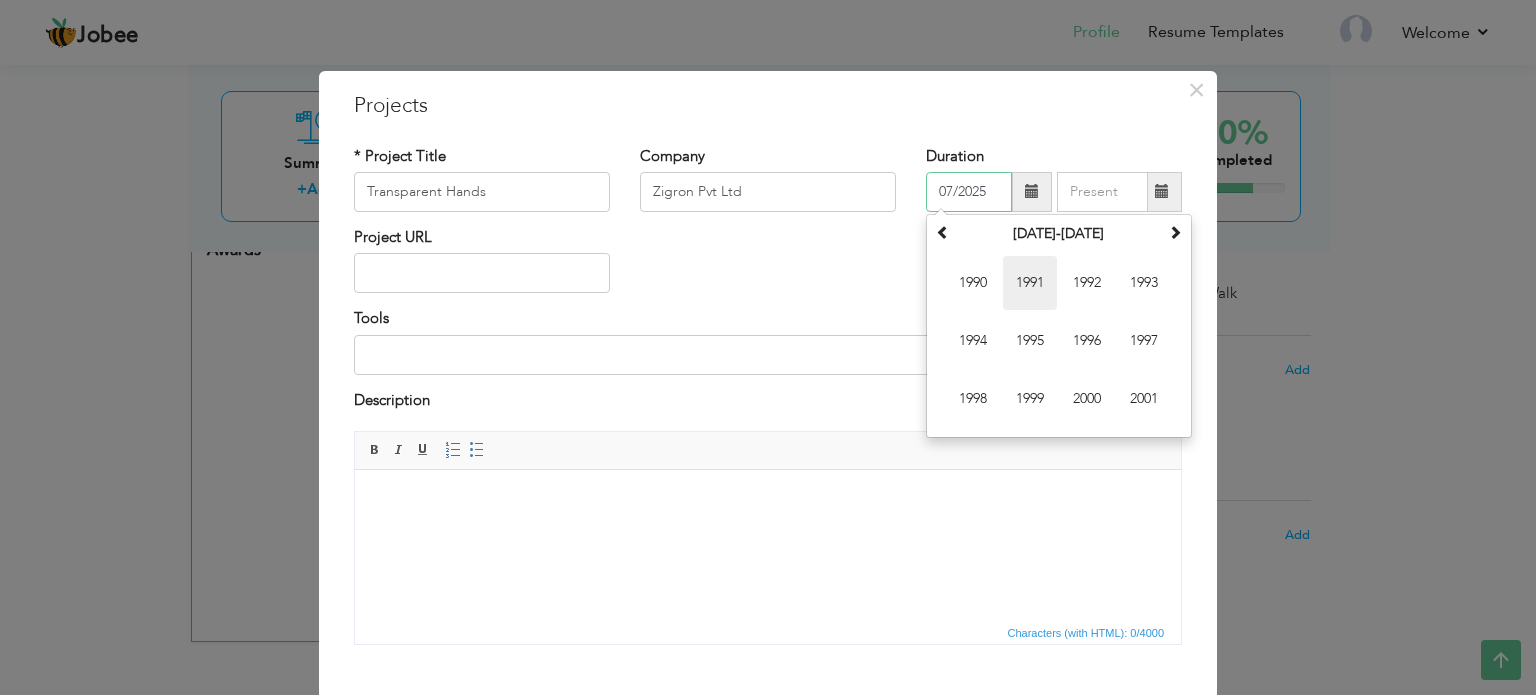 click on "1991" at bounding box center (1030, 283) 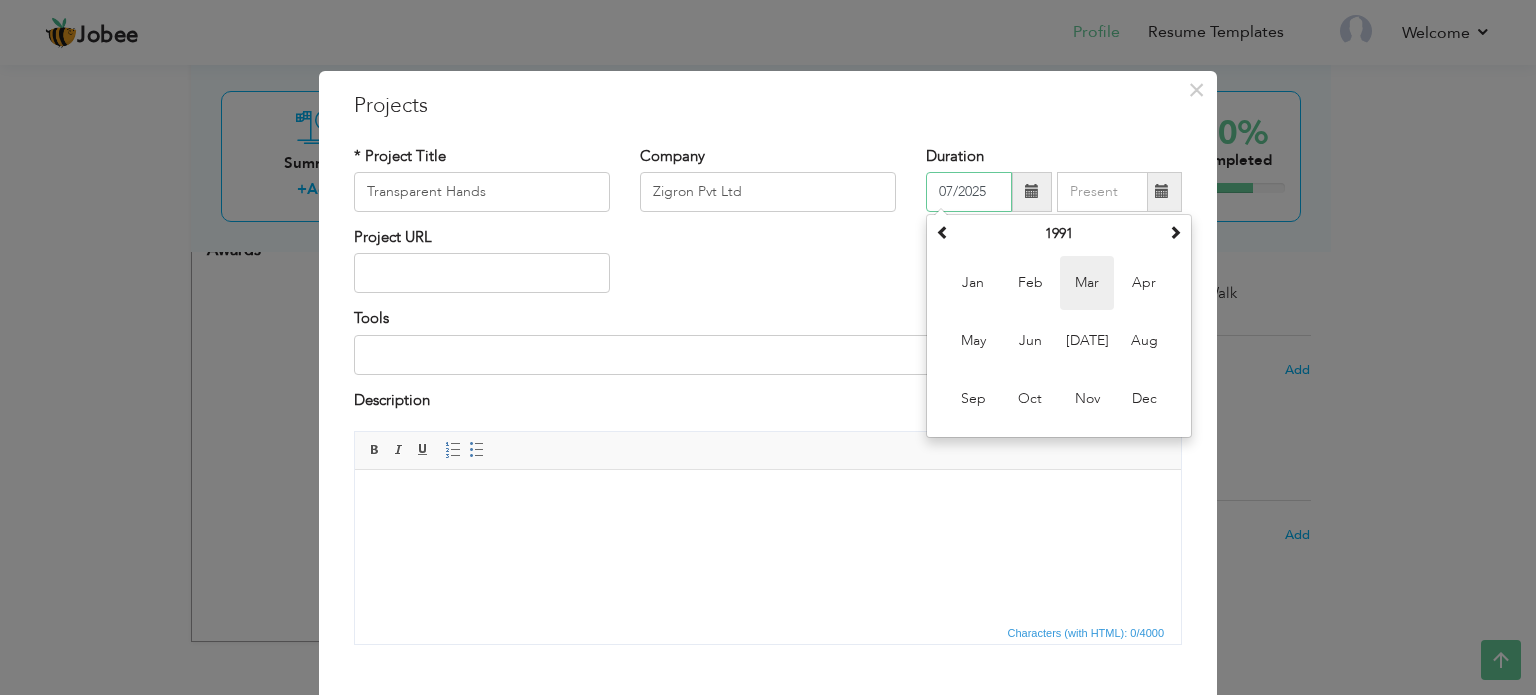 click on "Mar" at bounding box center [1087, 283] 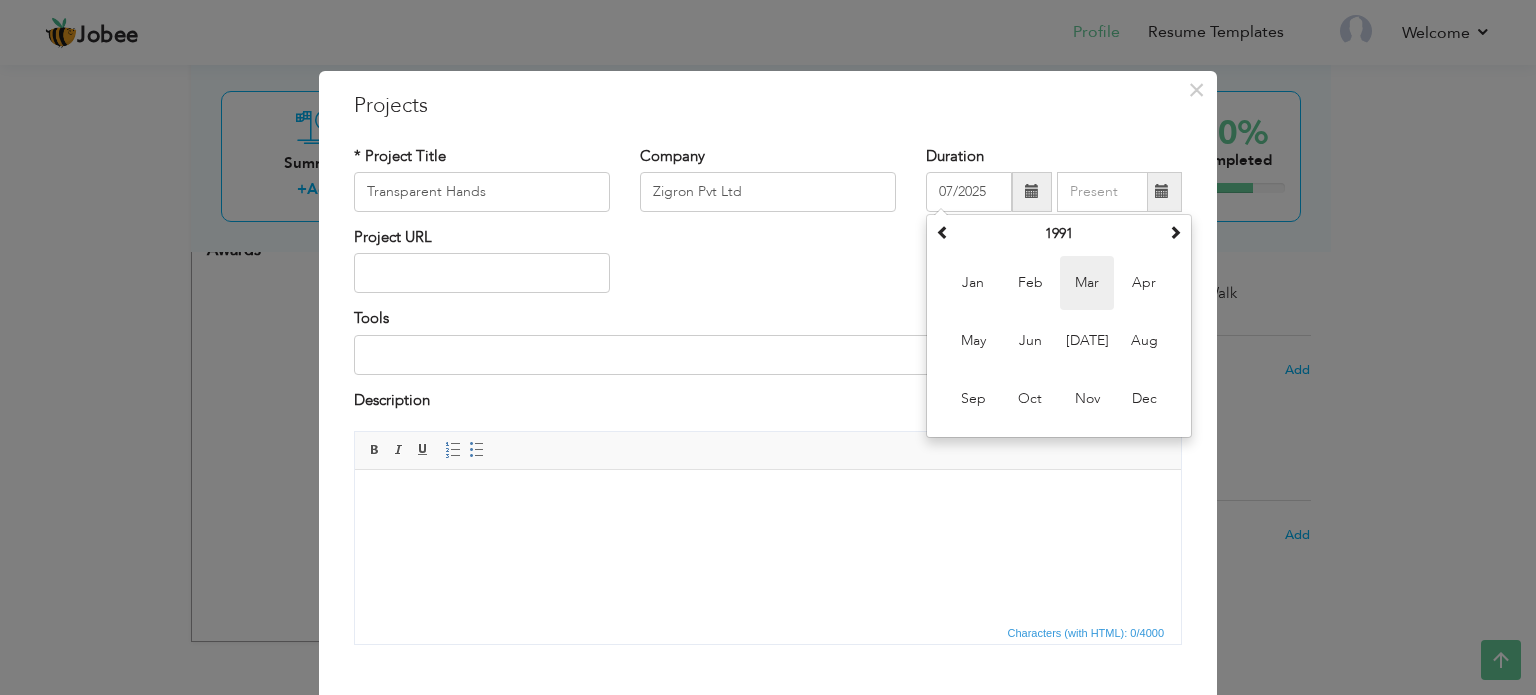 type on "03/1991" 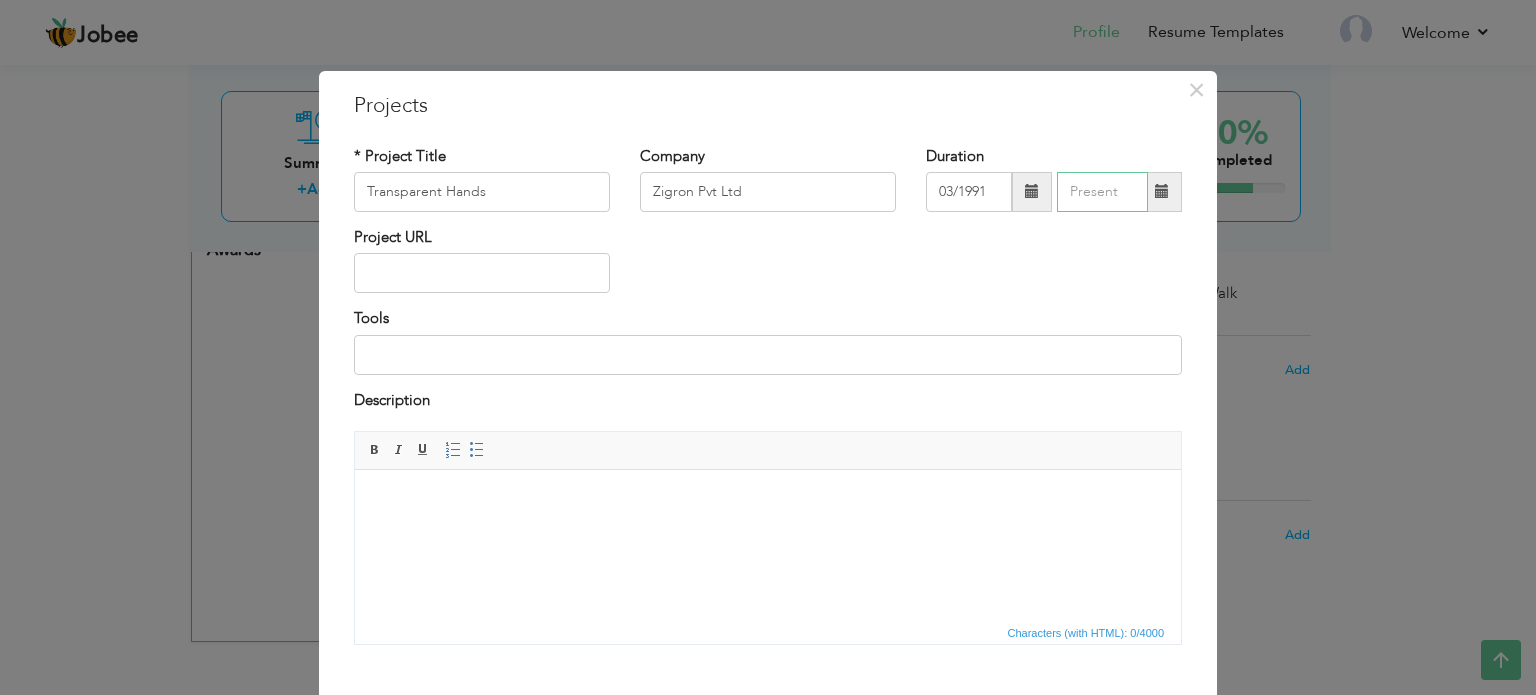 type on "07/2025" 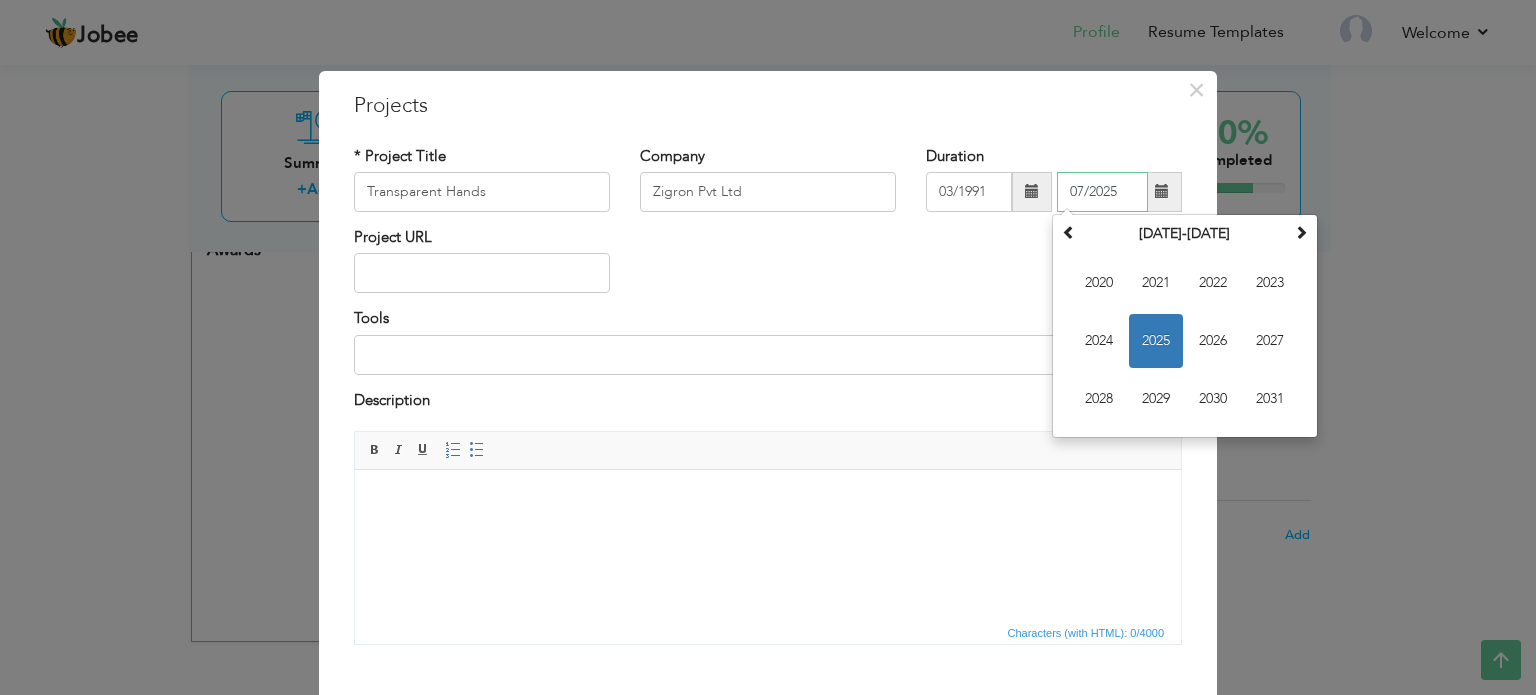 click on "07/2025" at bounding box center [1102, 192] 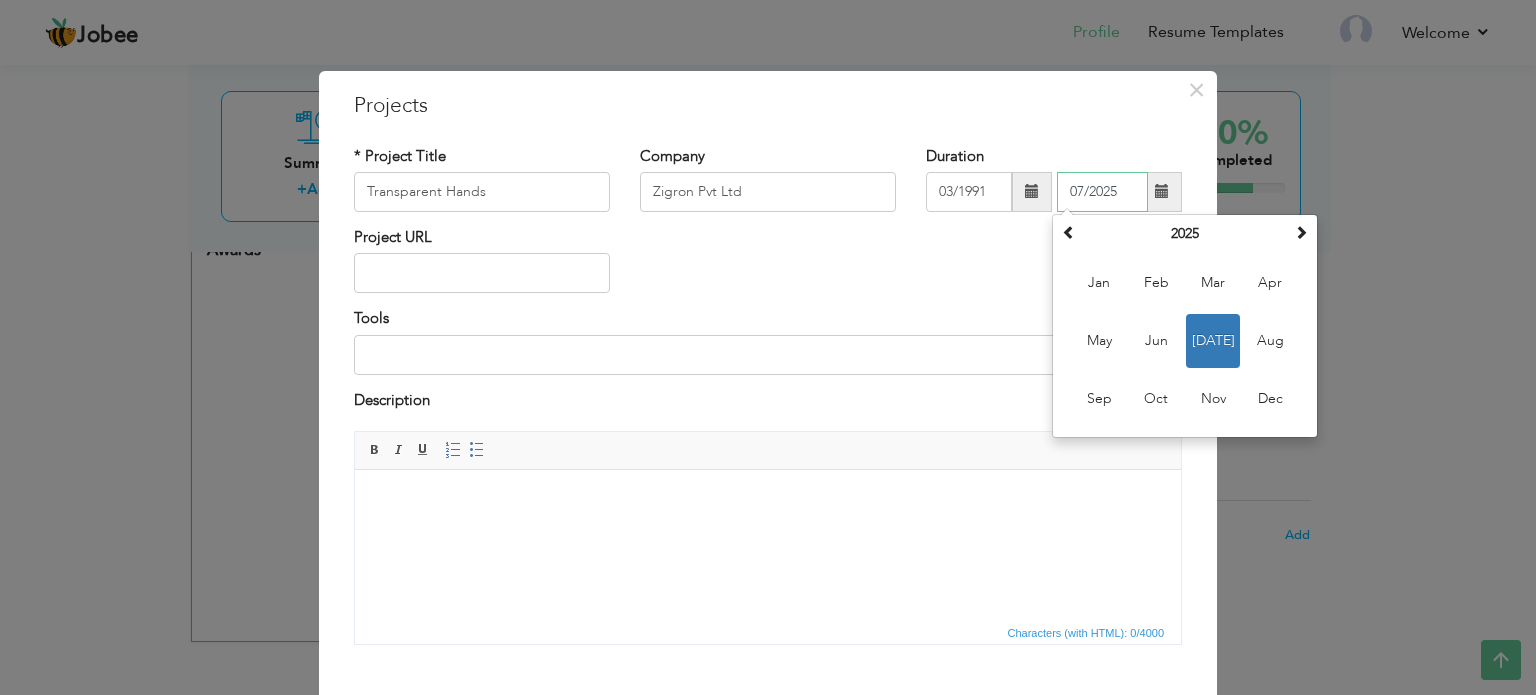 click on "[DATE]" at bounding box center (1213, 341) 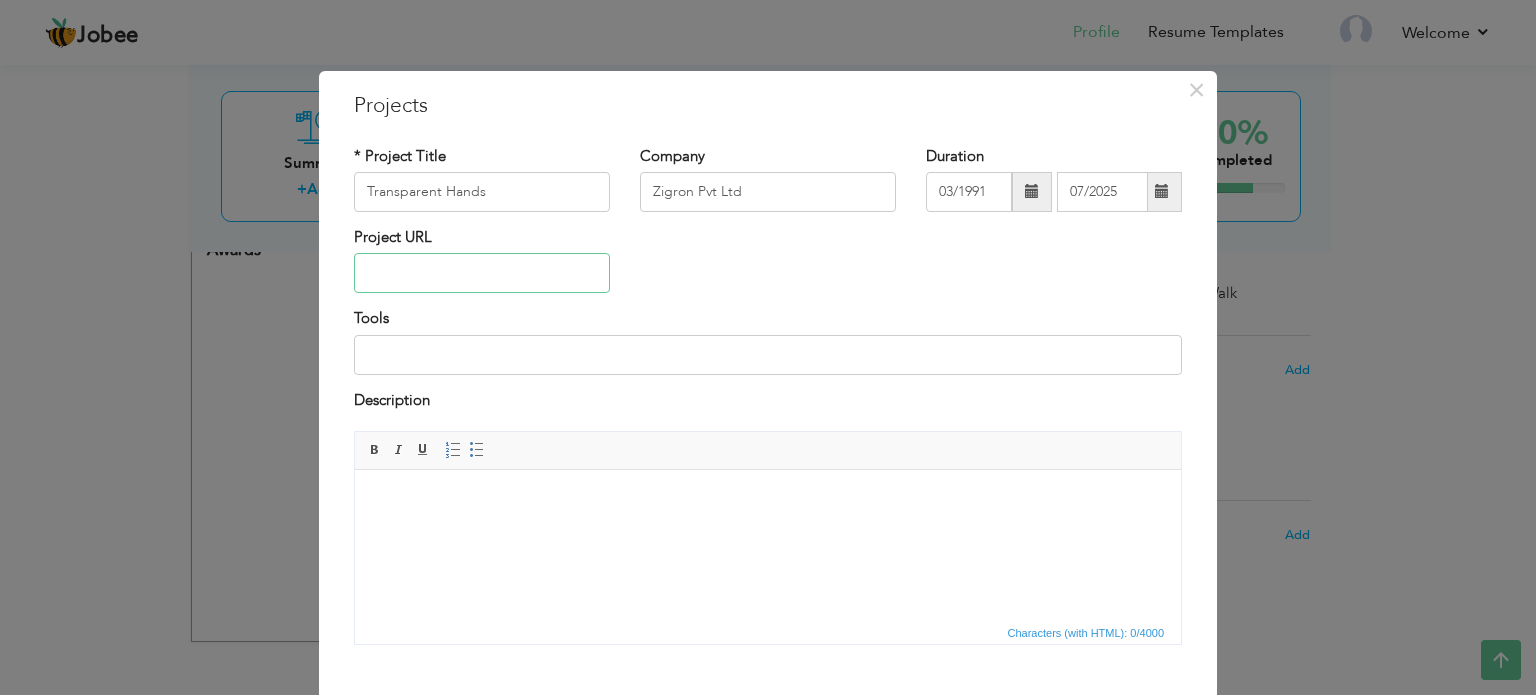 click at bounding box center (482, 273) 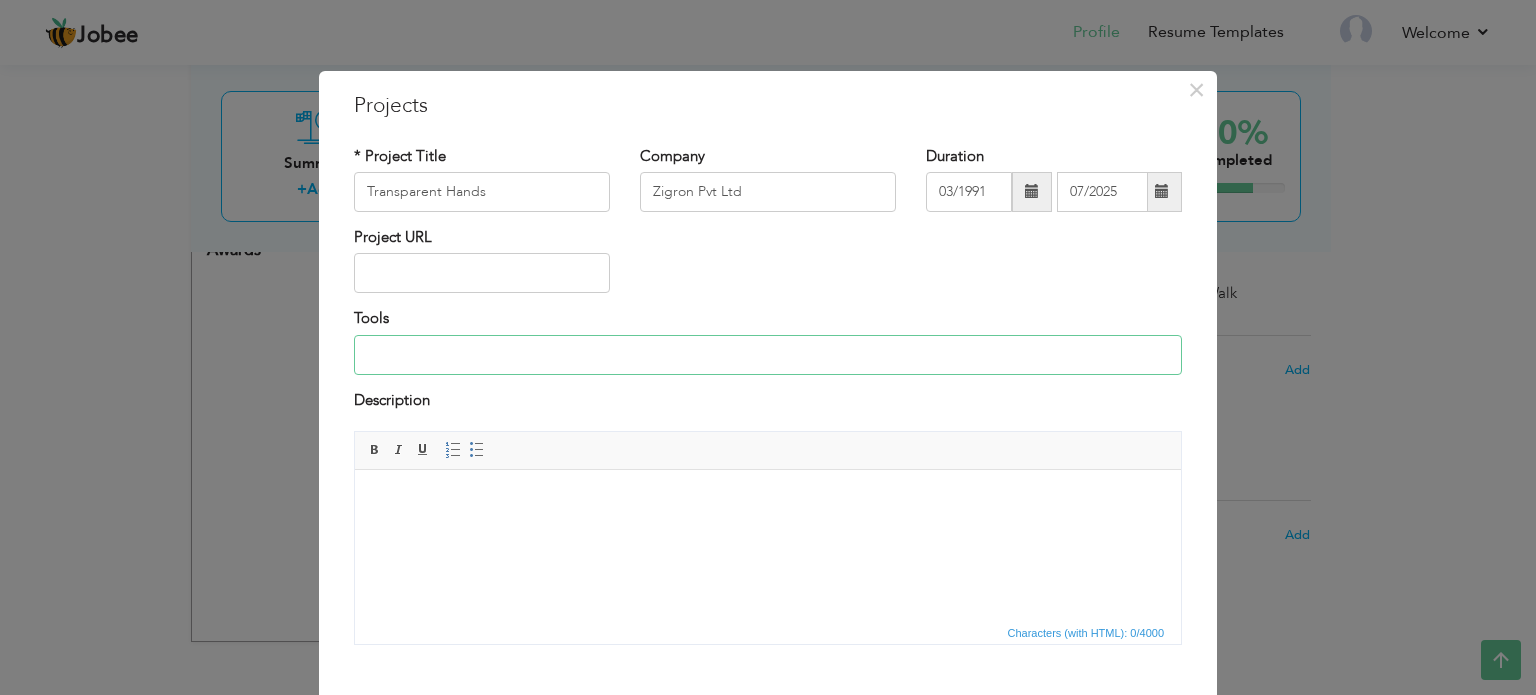 click at bounding box center (768, 355) 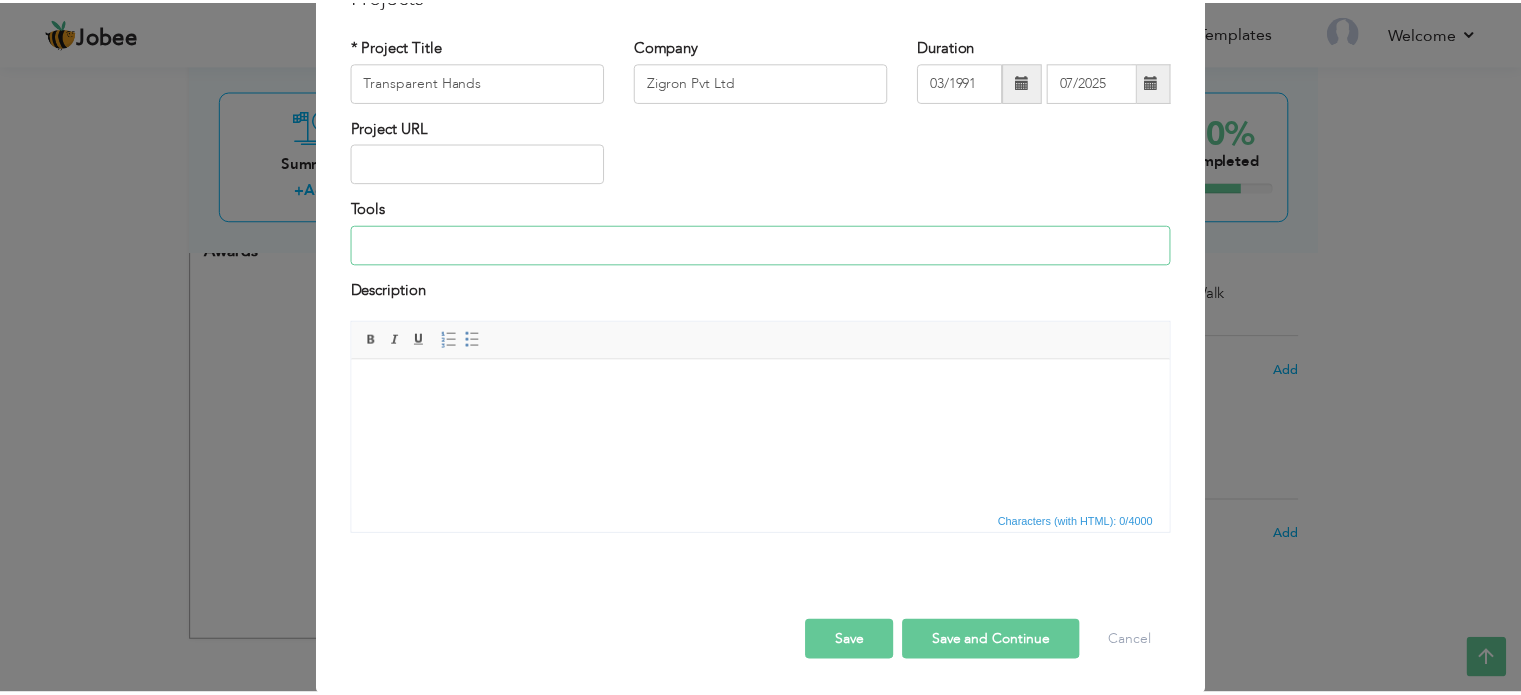 scroll, scrollTop: 111, scrollLeft: 0, axis: vertical 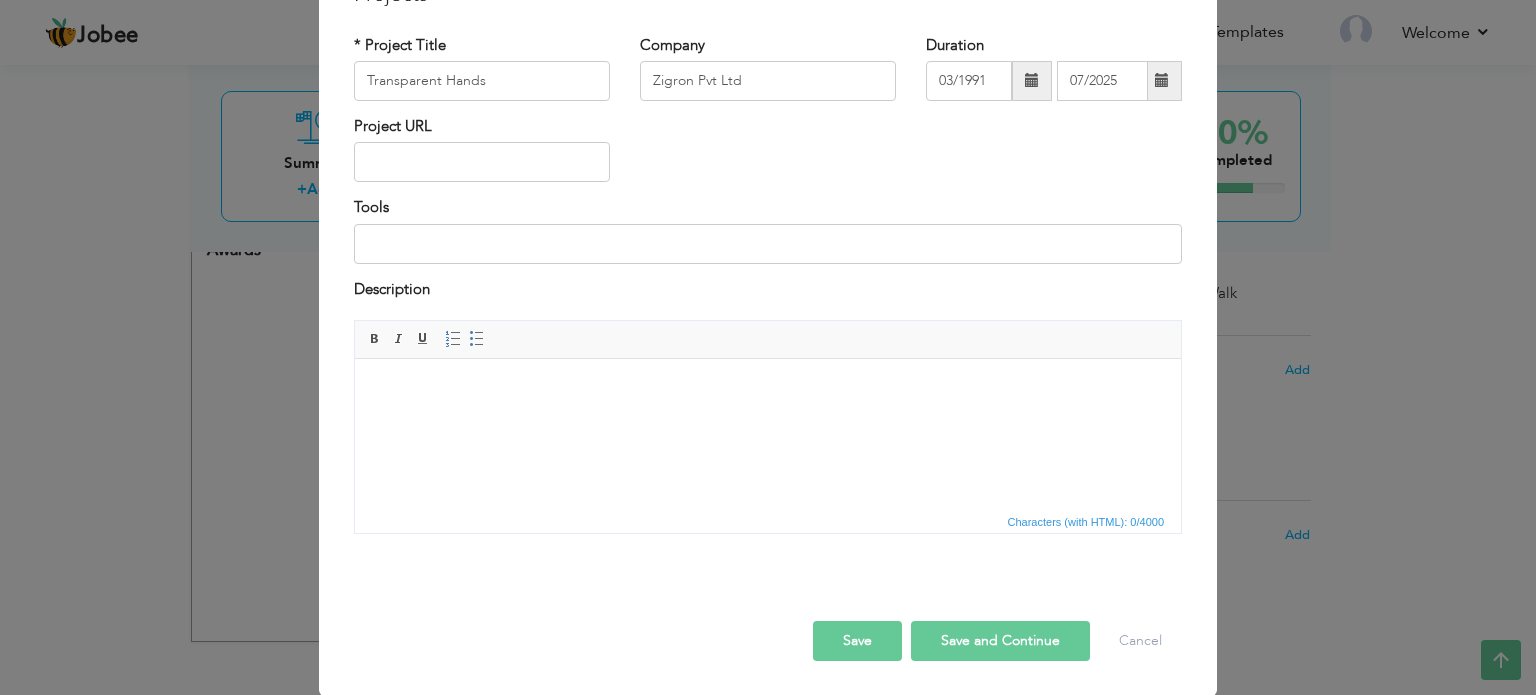 click on "Save" at bounding box center [857, 641] 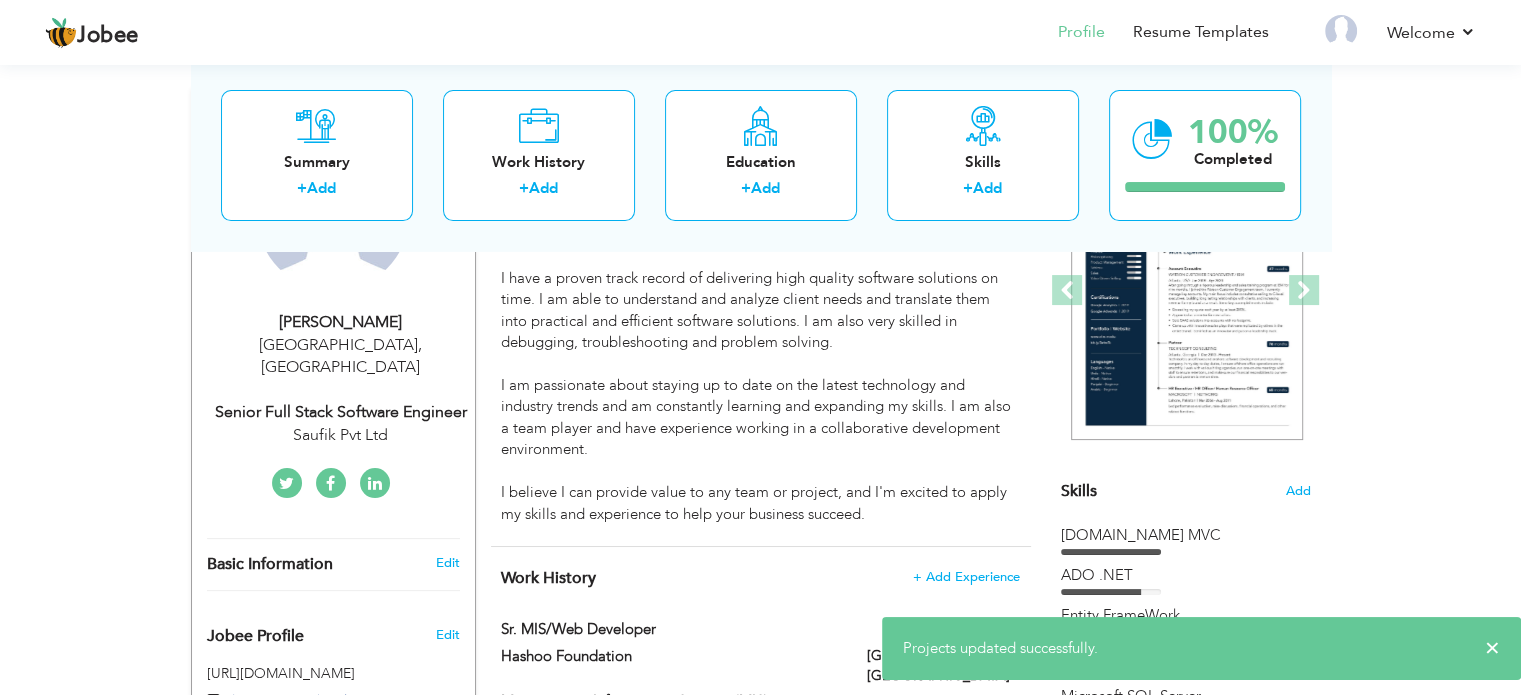 scroll, scrollTop: 288, scrollLeft: 0, axis: vertical 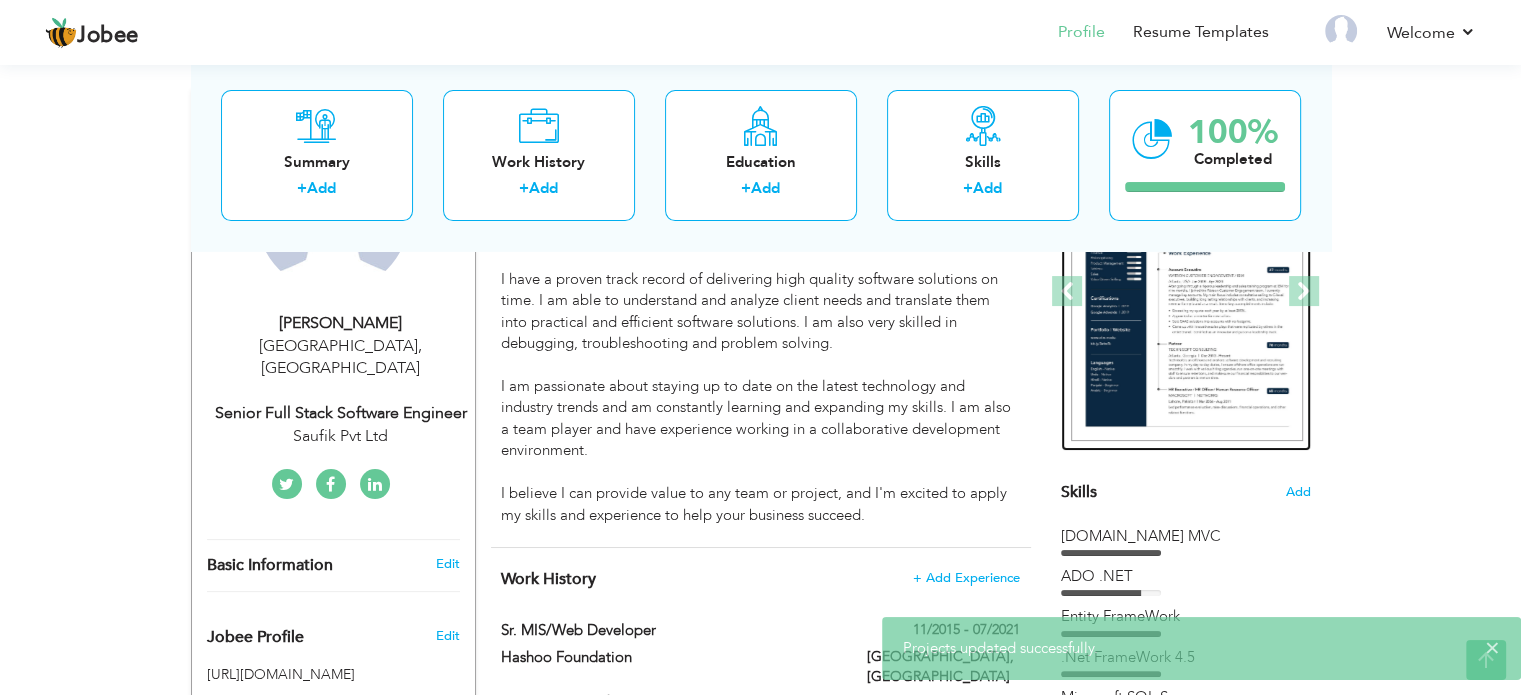 click at bounding box center [1187, 292] 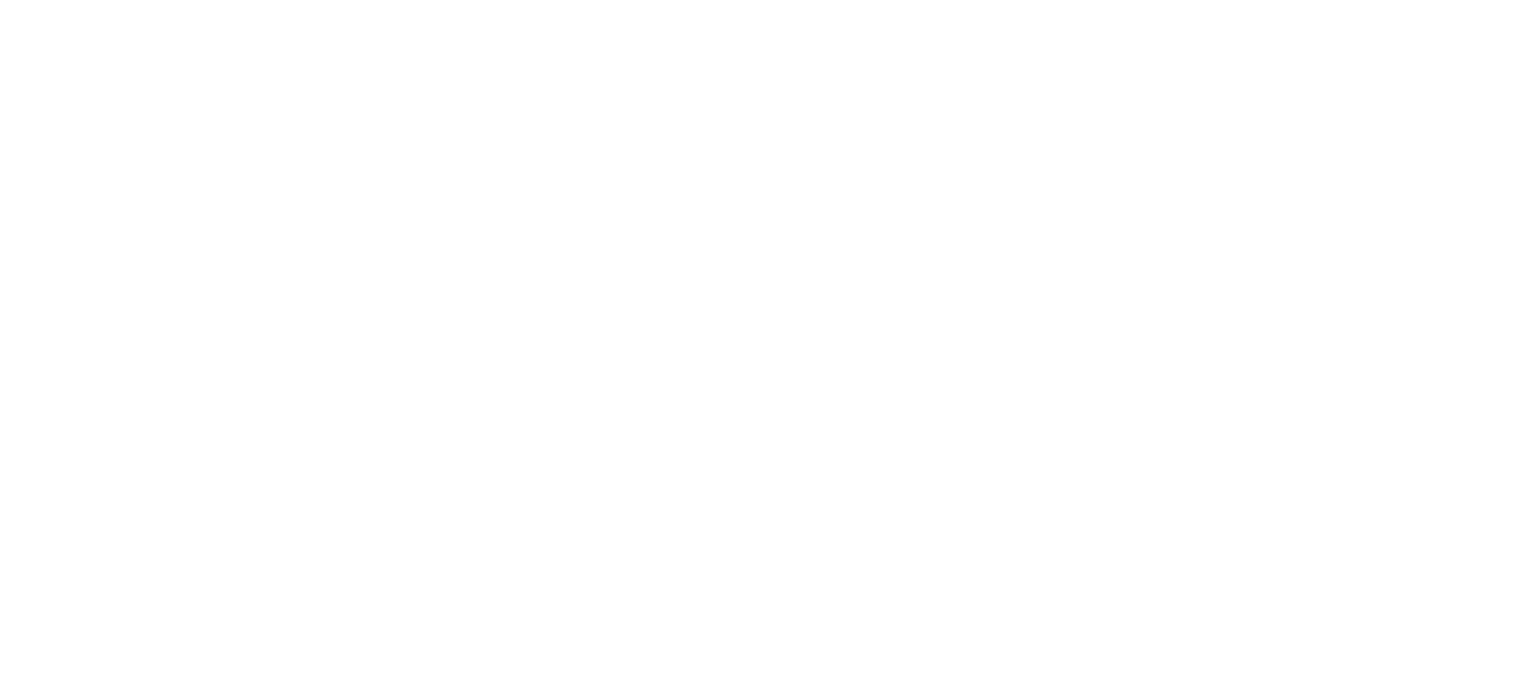 scroll, scrollTop: 0, scrollLeft: 0, axis: both 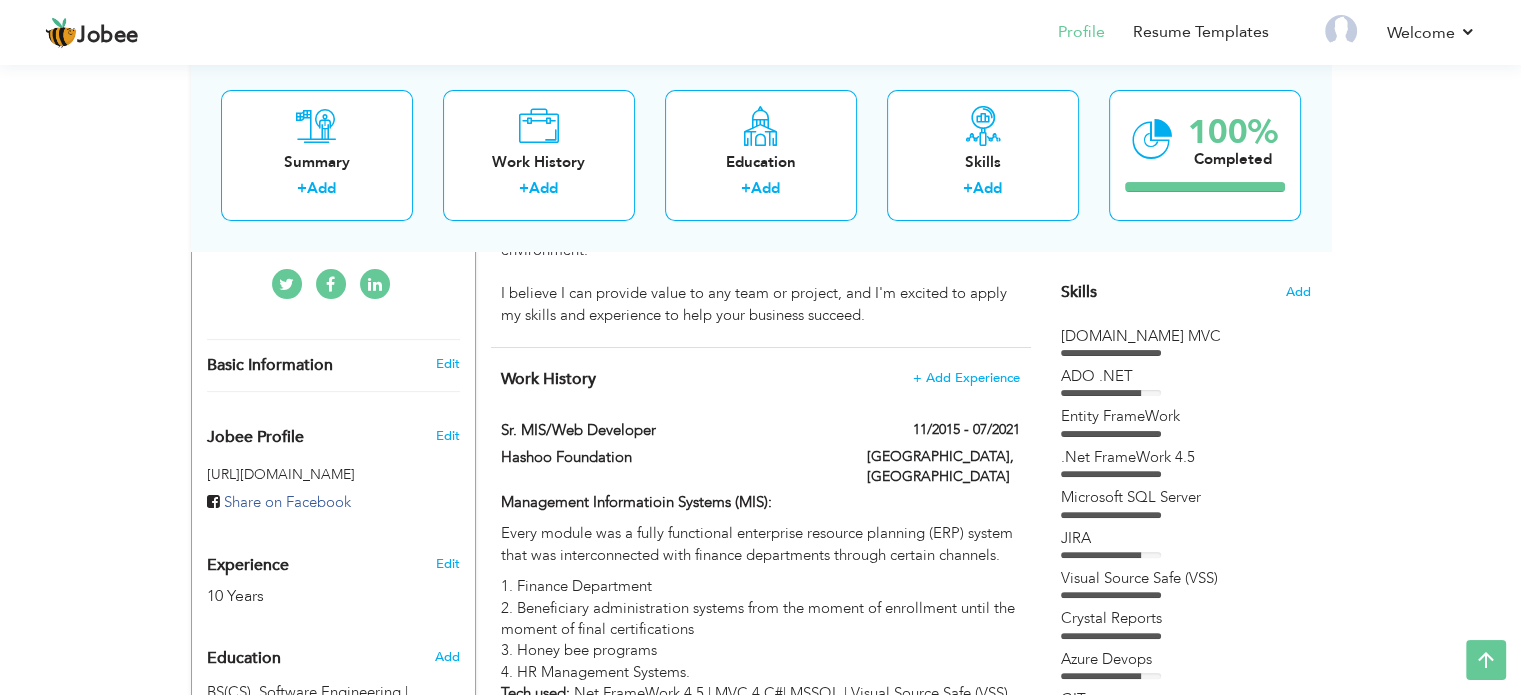 click on "Work History
+ Add Experience
Sr. MIS/Web Developer
11/2015 - 07/2021
Sr. MIS/Web Developer
11/2015 - 07/2021 Hashoo Foundation" at bounding box center (761, 705) 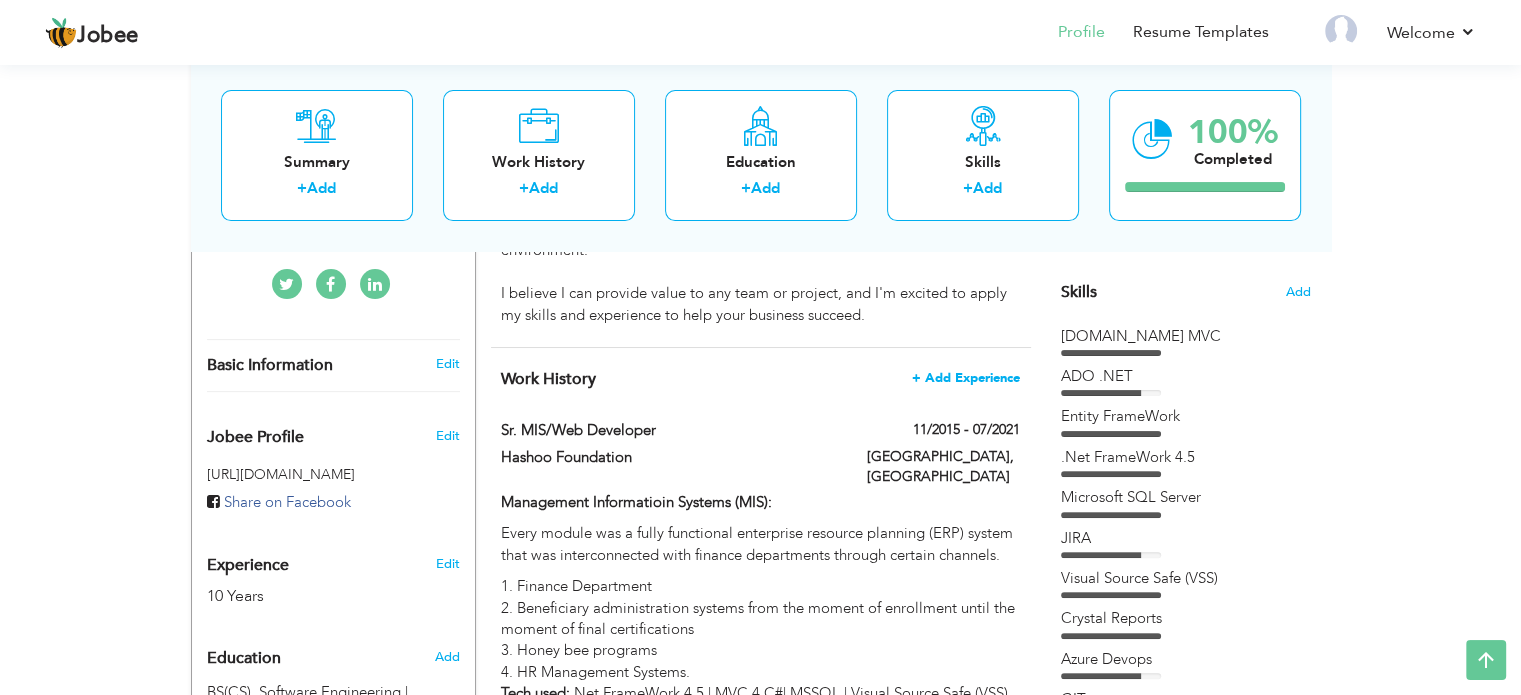 click on "+ Add Experience" at bounding box center (966, 378) 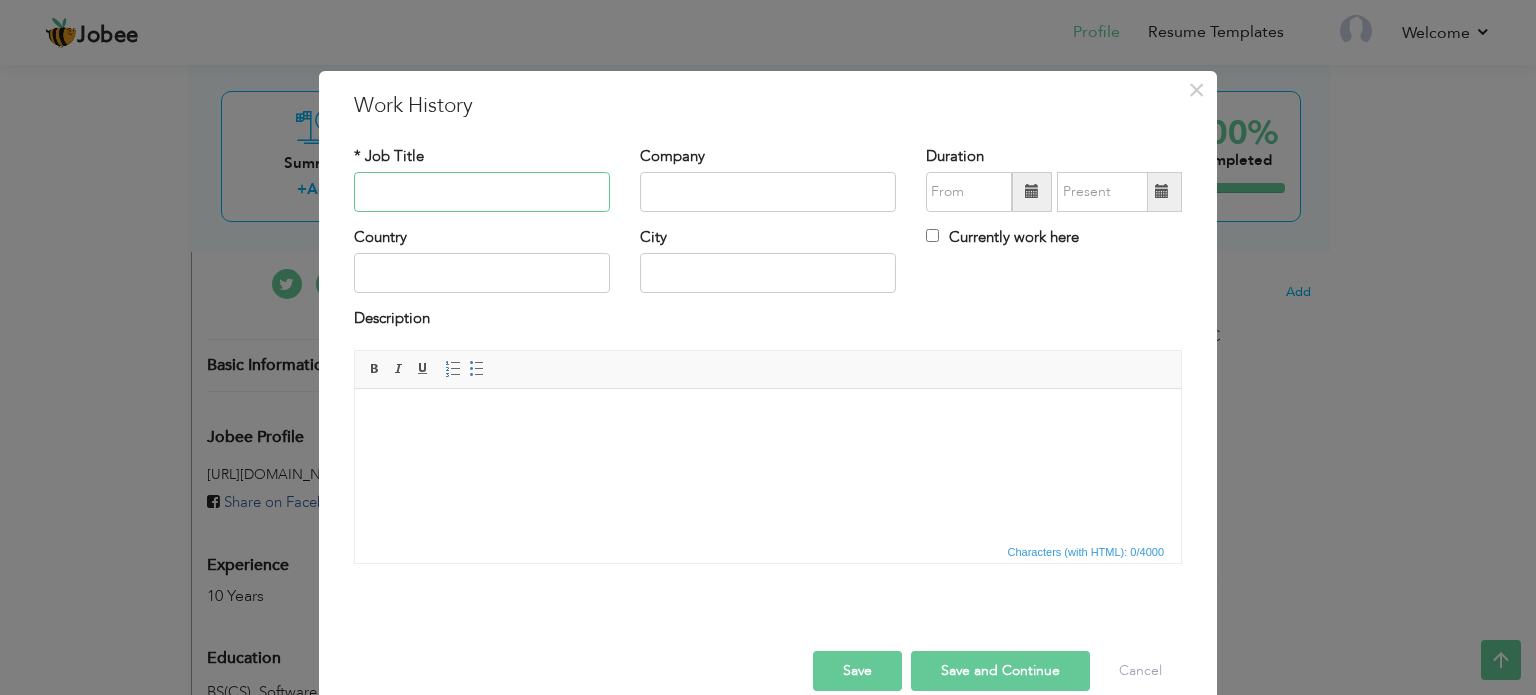 paste on "Sr. .Net Support Engineer" 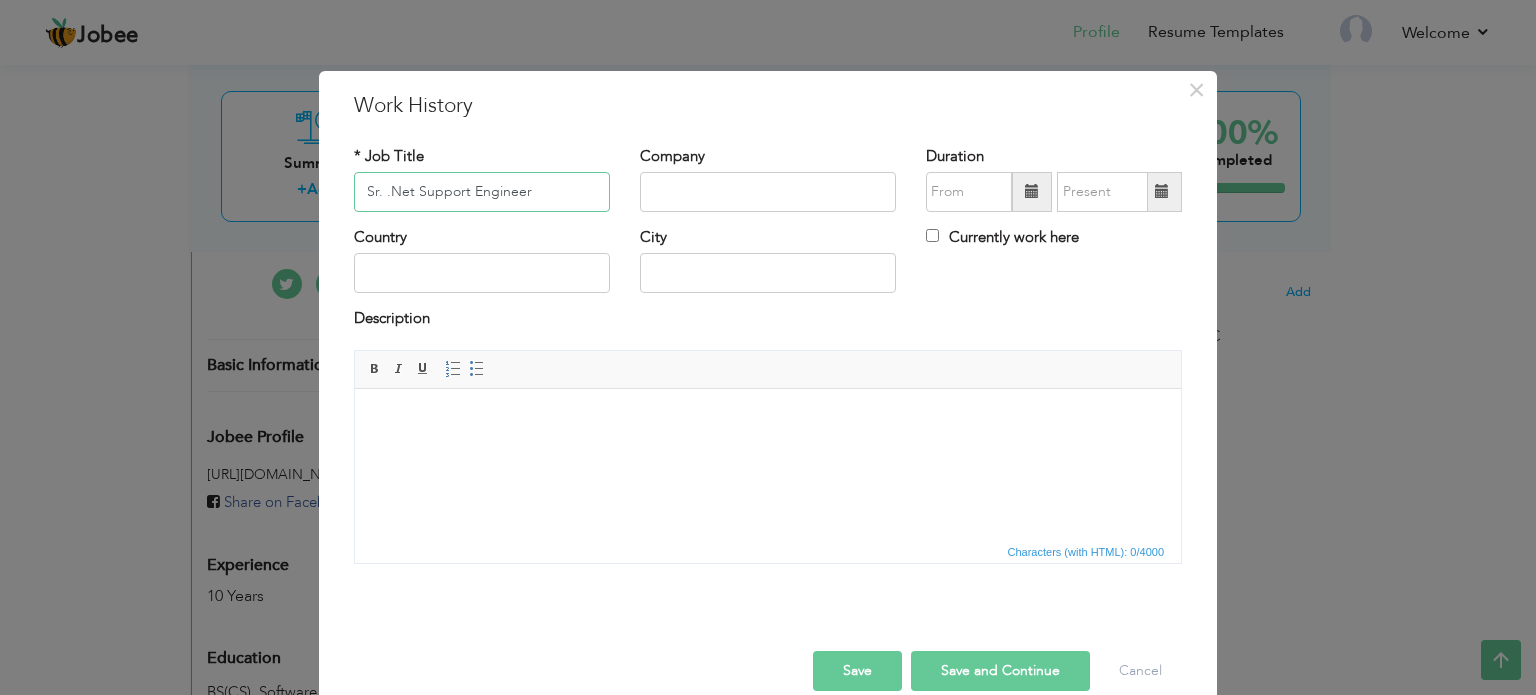 type on "Sr. .Net Support Engineer" 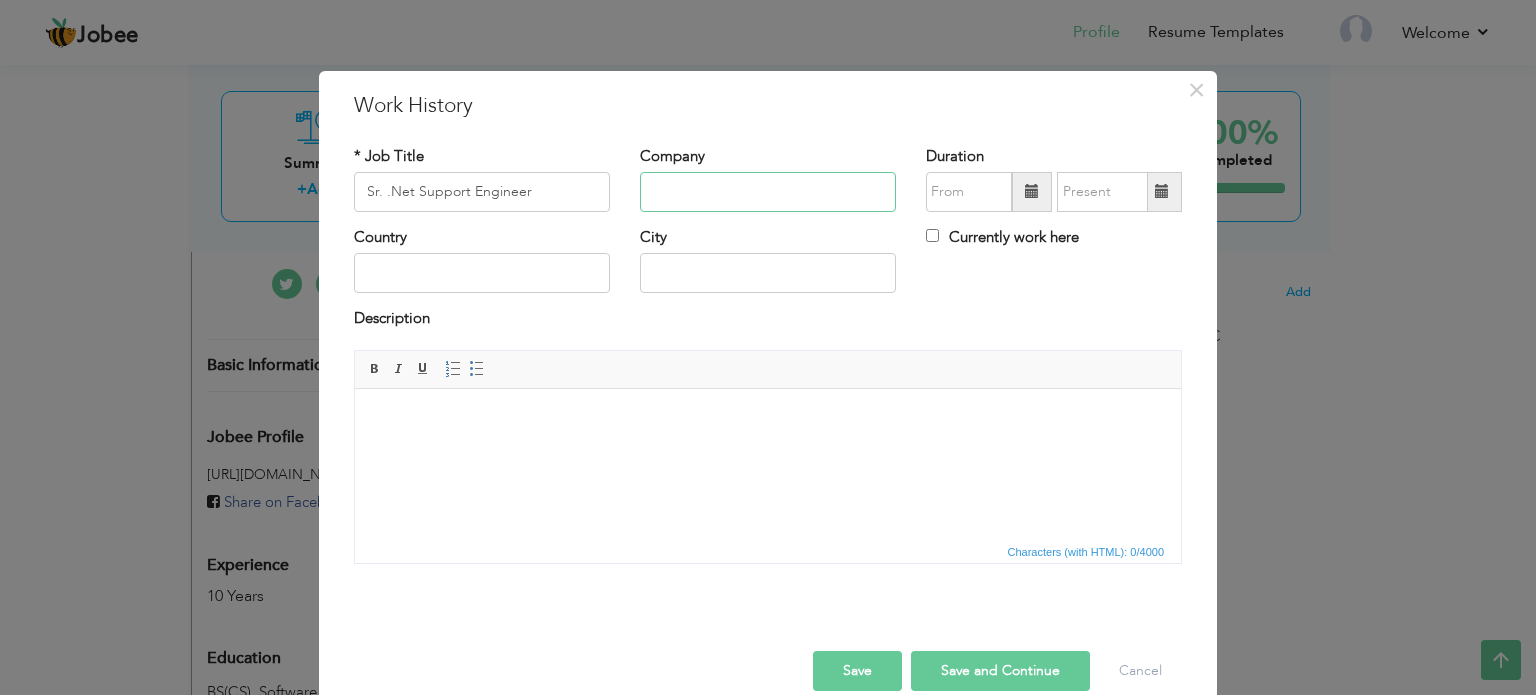 click at bounding box center (768, 192) 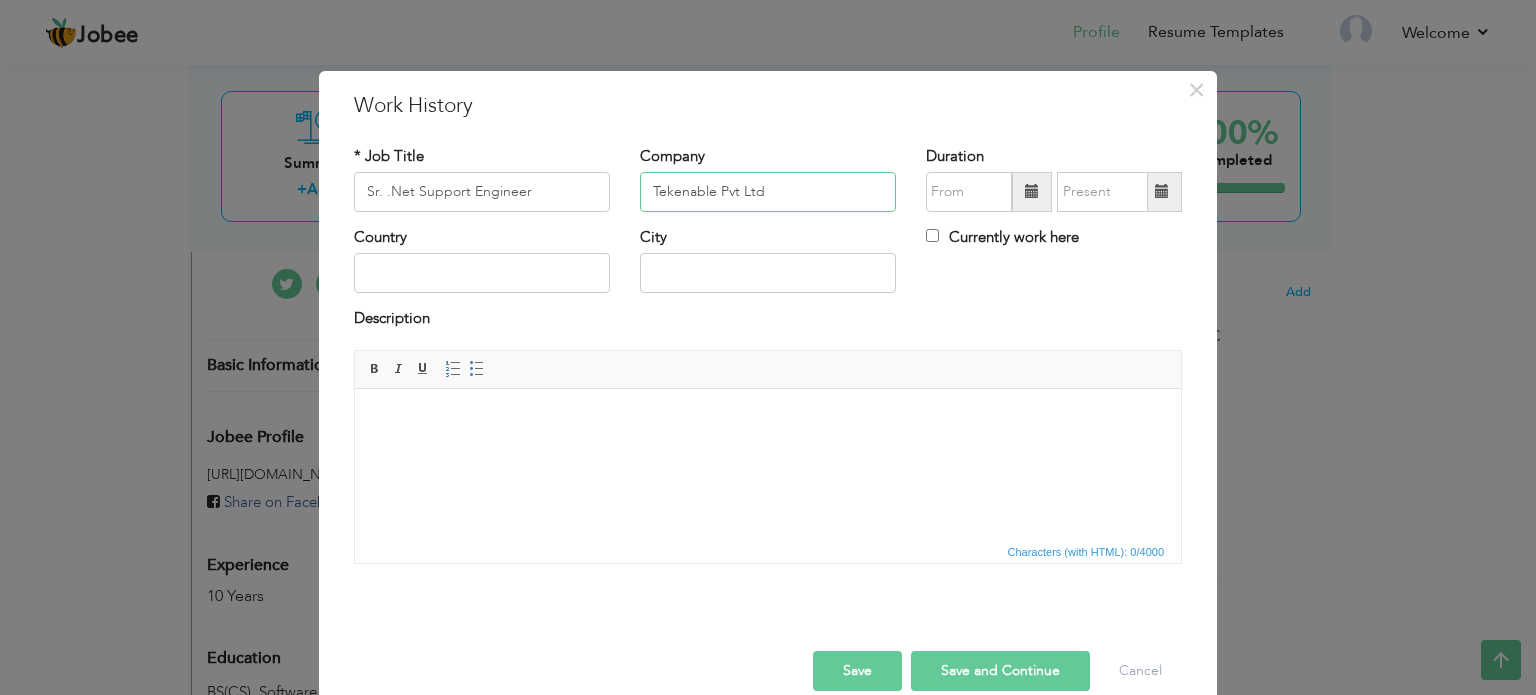 type on "Tekenable Pvt Ltd" 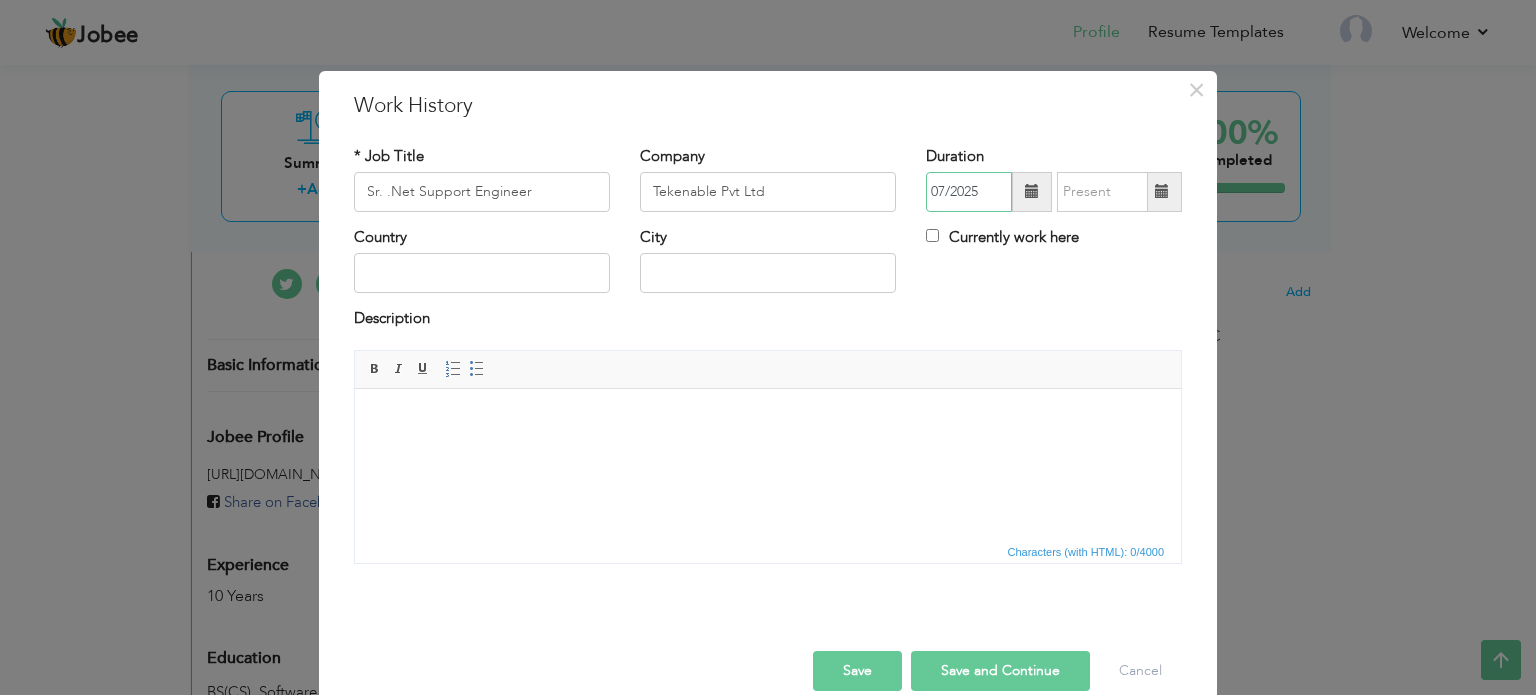 click on "07/2025" at bounding box center [969, 192] 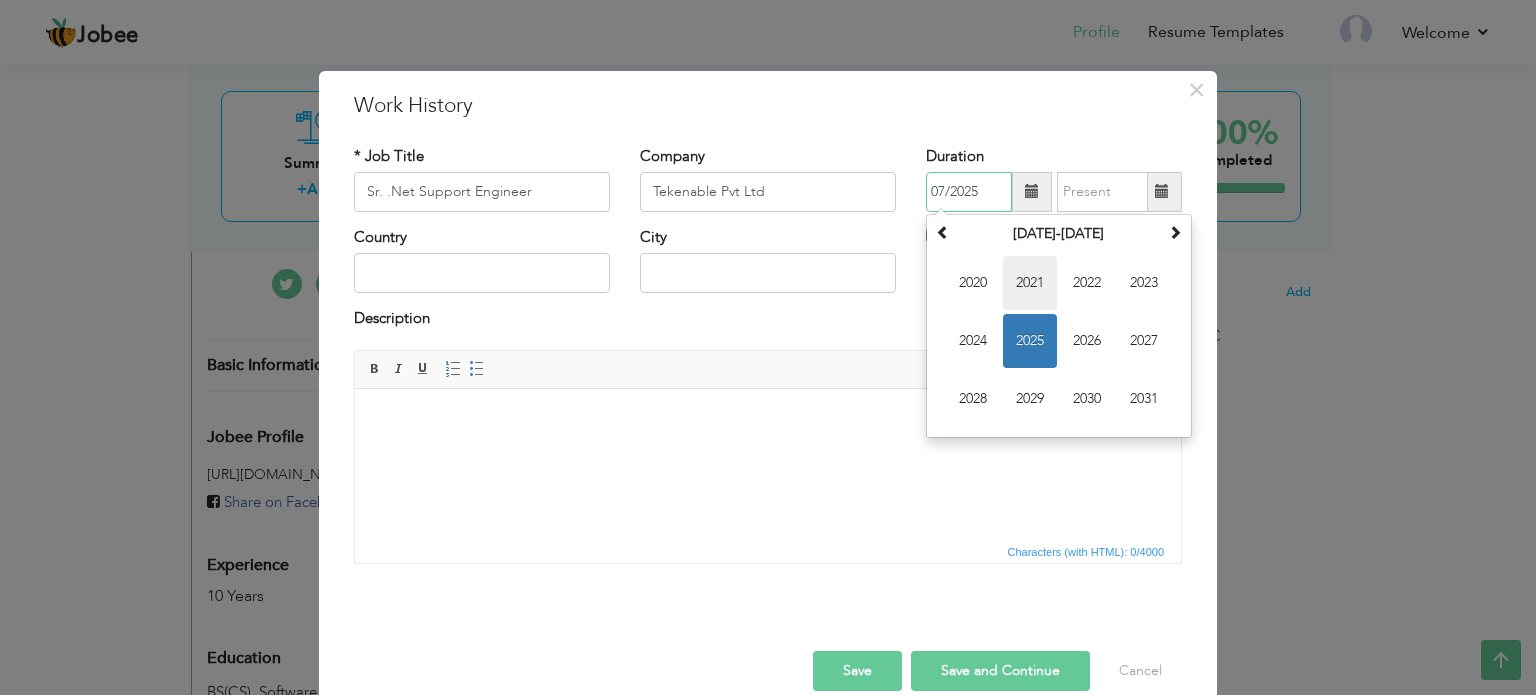 click on "2021" at bounding box center [1030, 283] 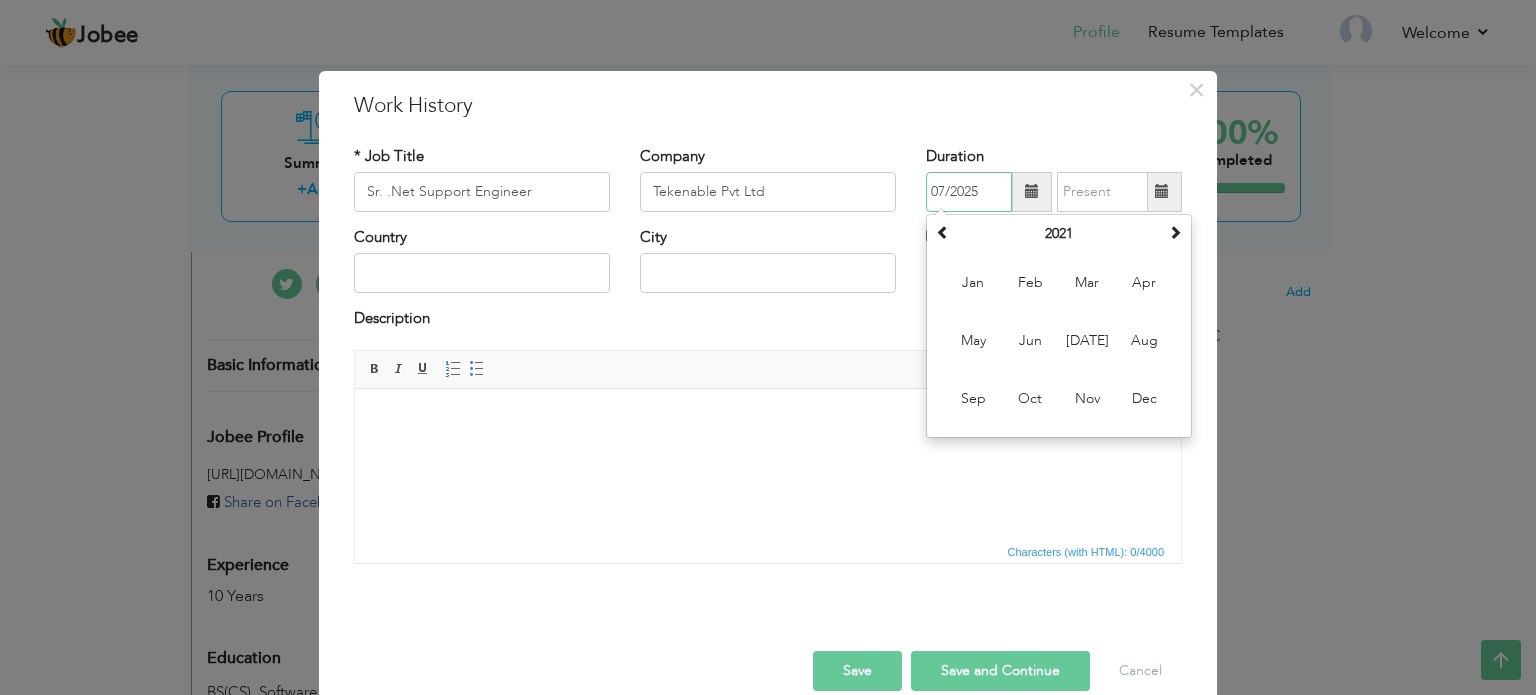 click on "07/2025" at bounding box center [969, 192] 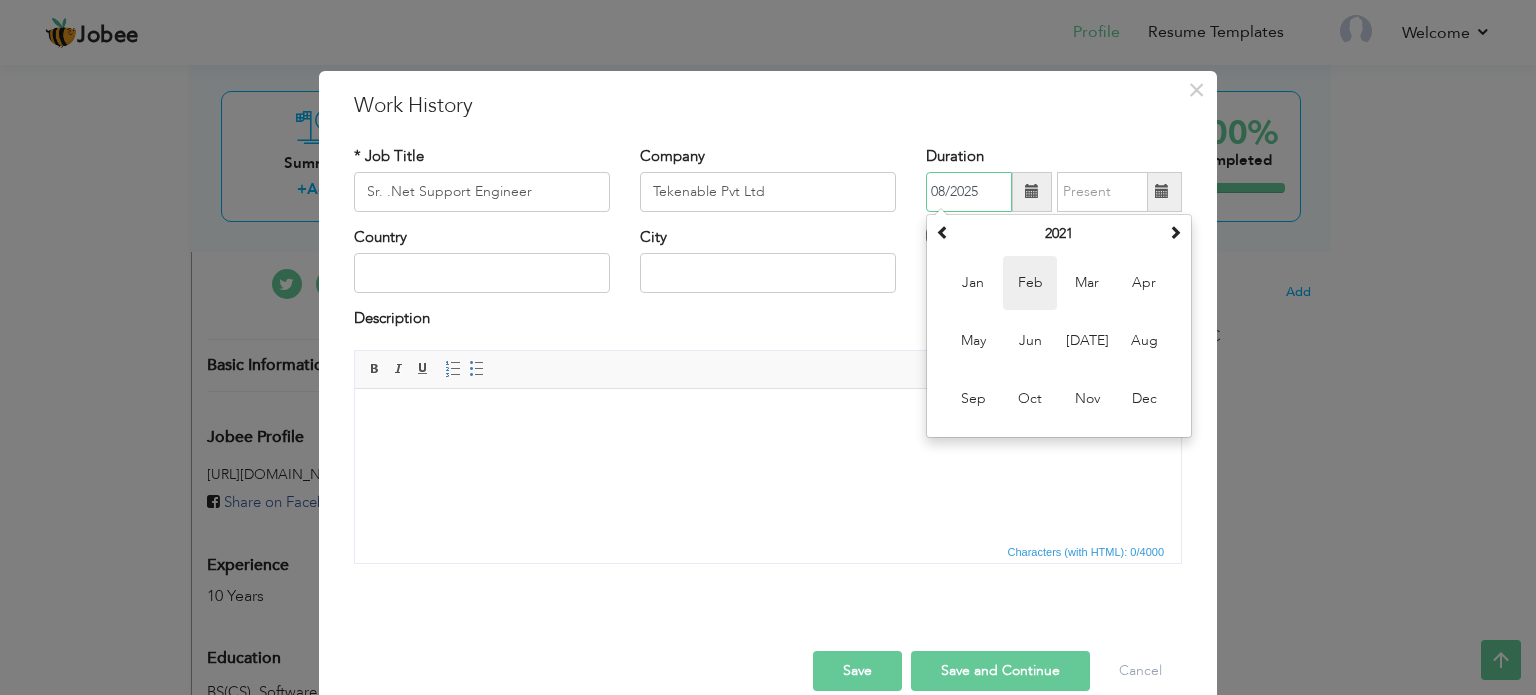 type on "08/2025" 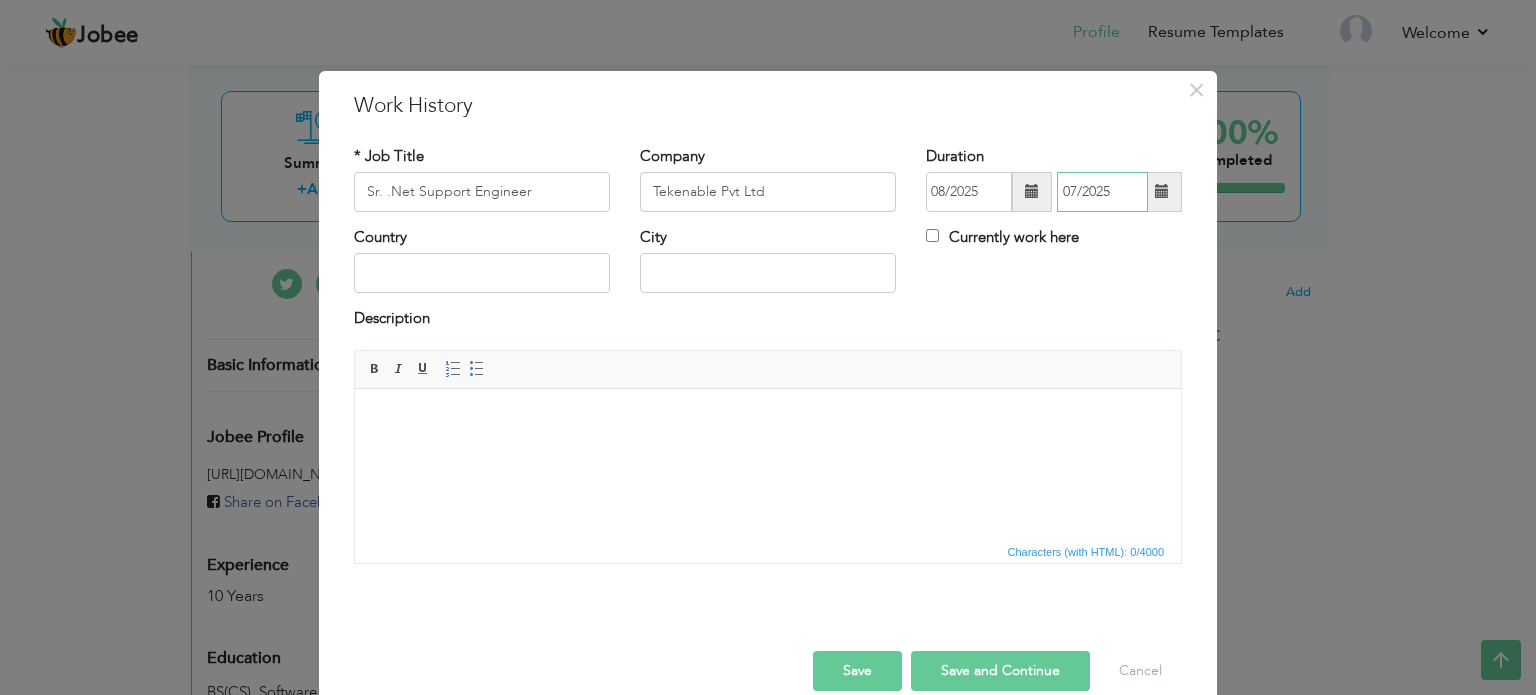 click on "07/2025" at bounding box center [1102, 192] 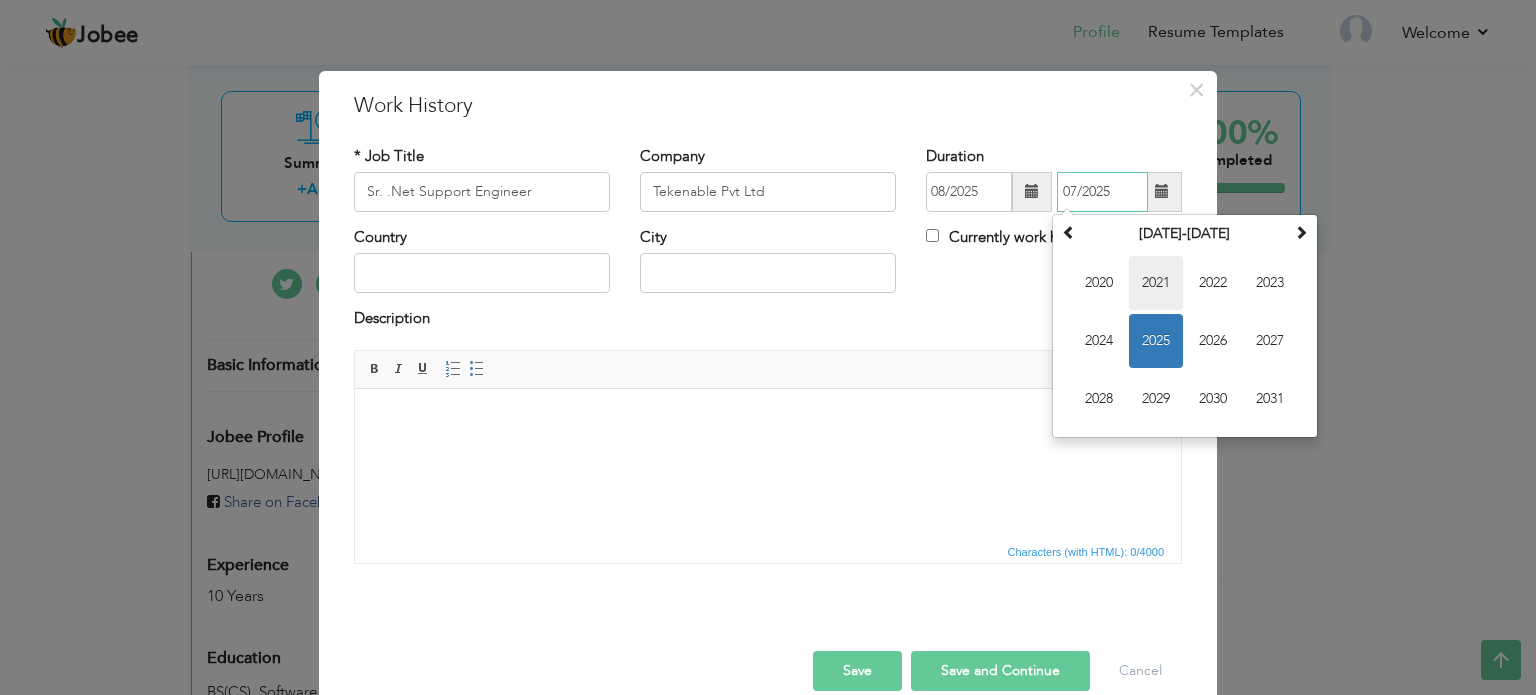click on "2021" at bounding box center [1156, 283] 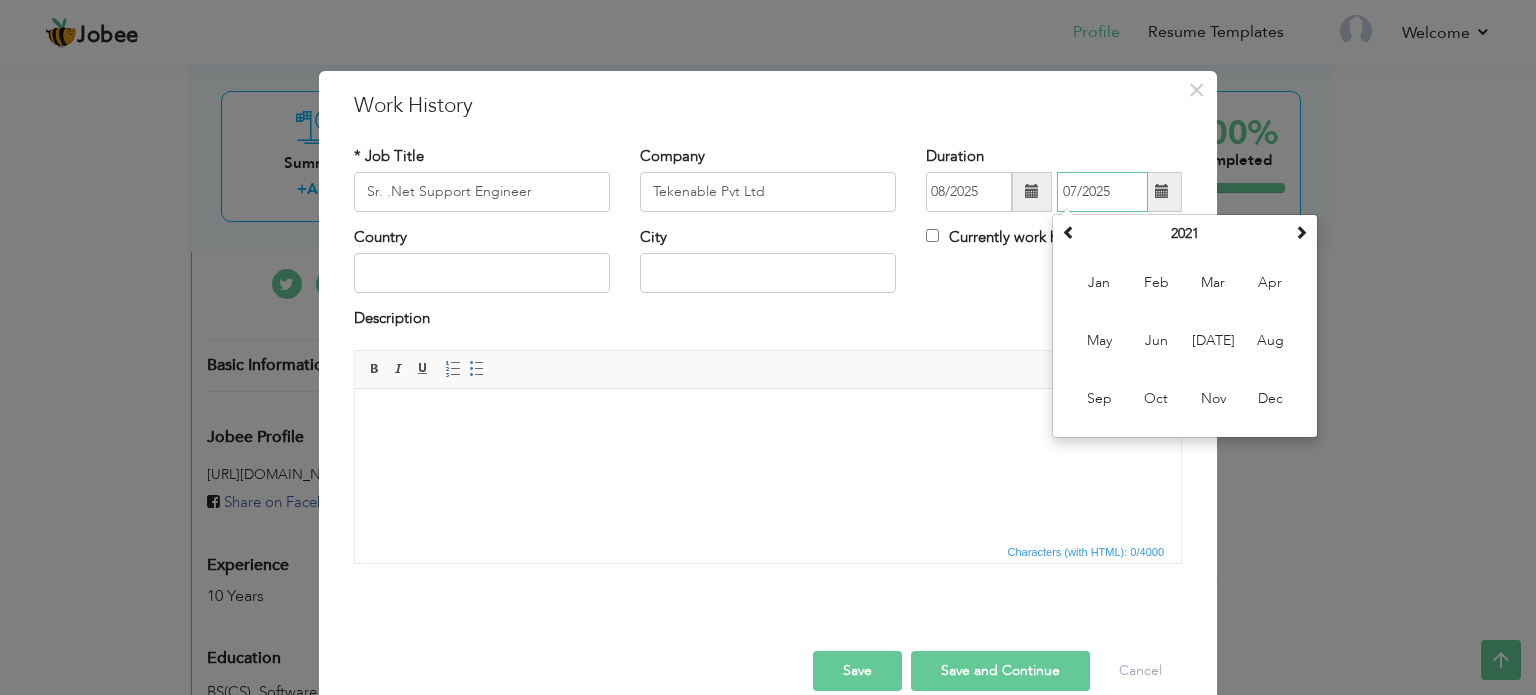 click on "07/2025" at bounding box center (1102, 192) 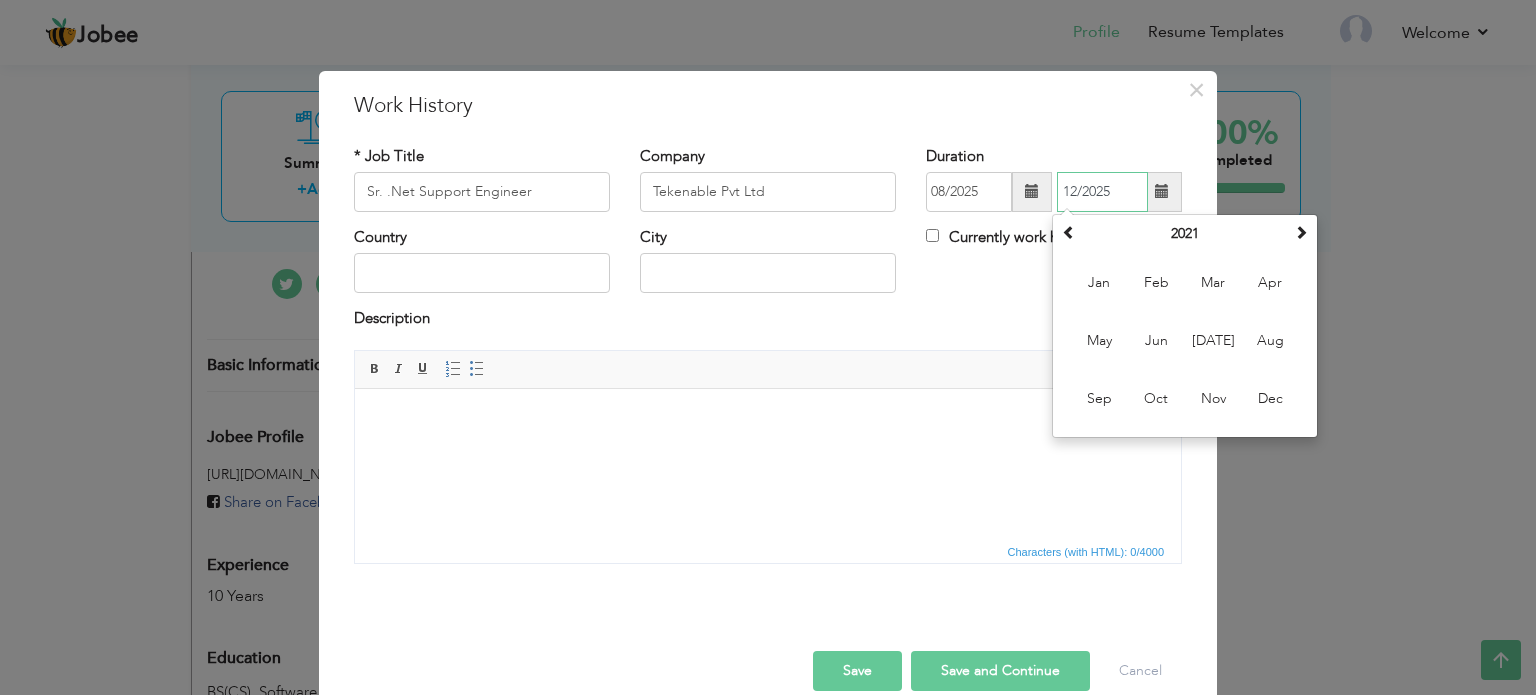 type on "12/2025" 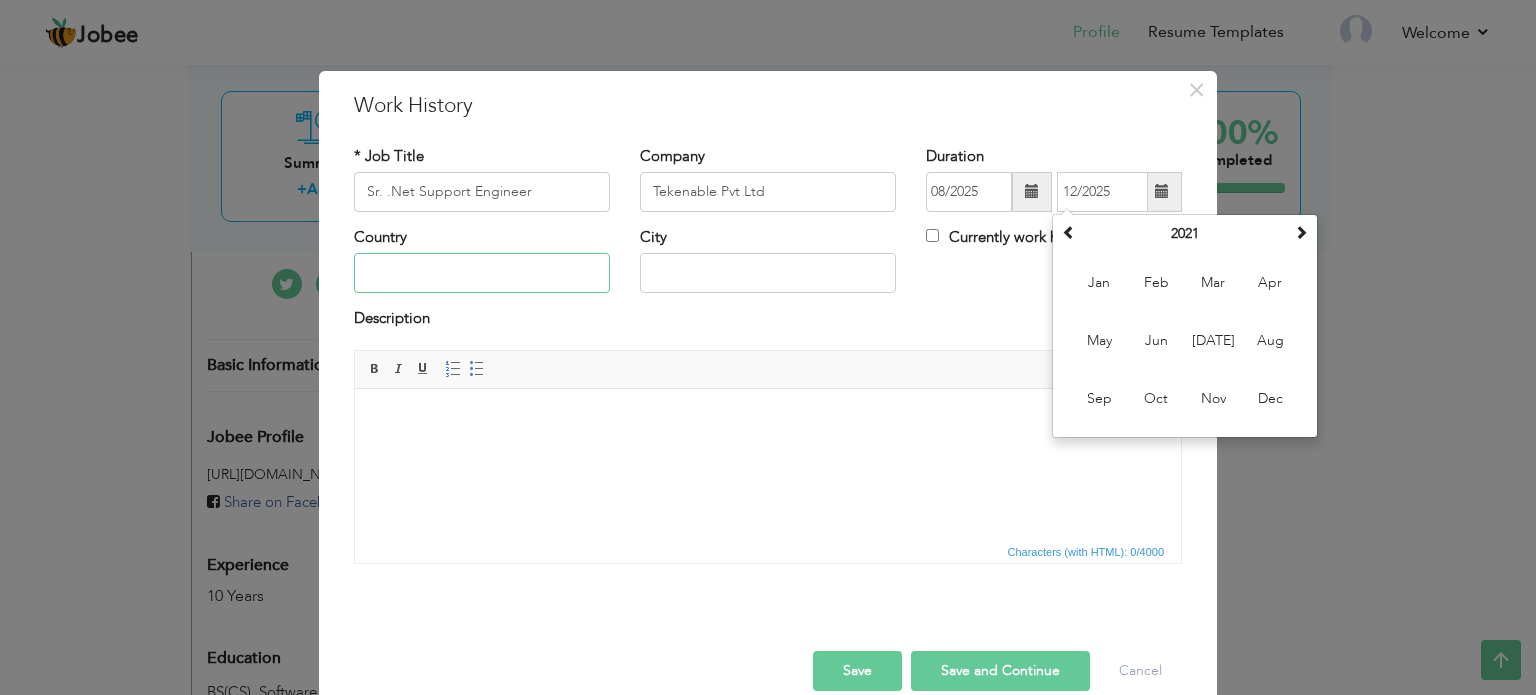 click at bounding box center [482, 273] 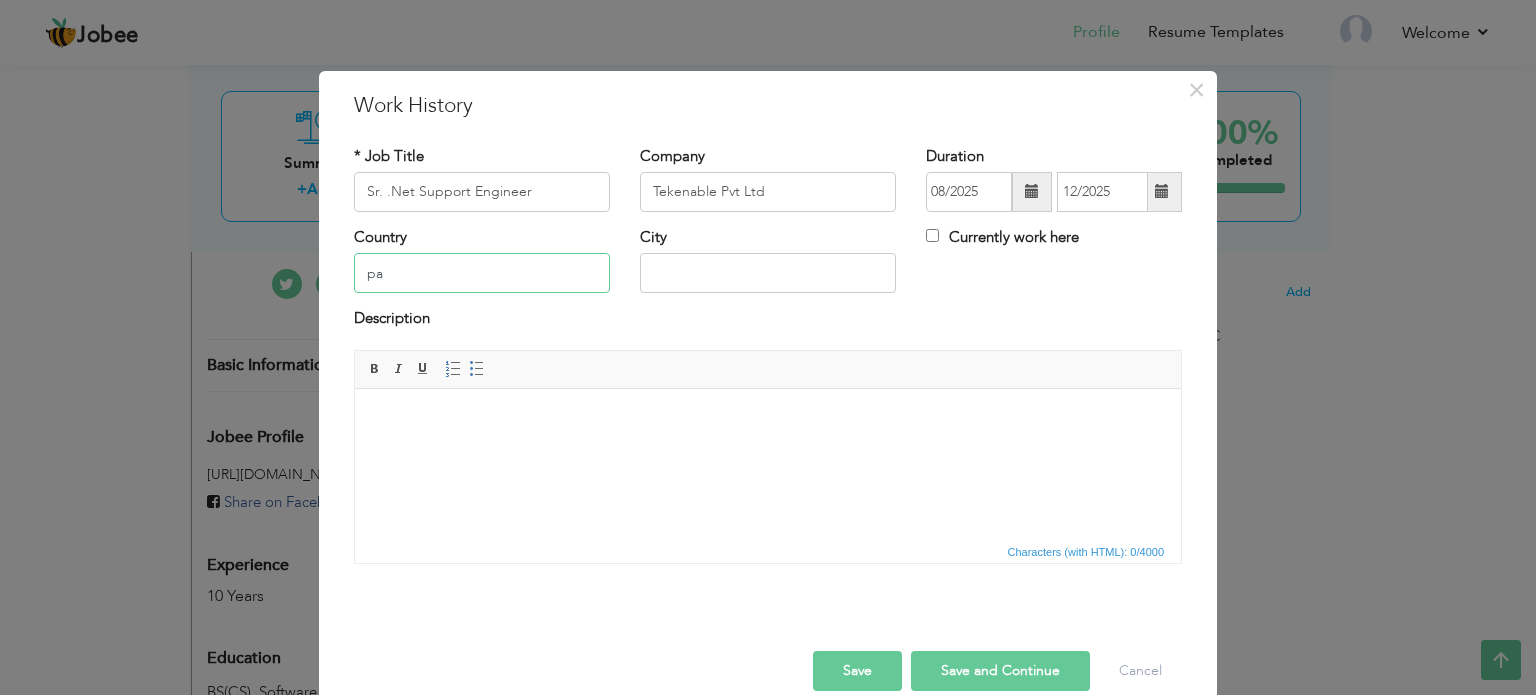 type on "[GEOGRAPHIC_DATA]" 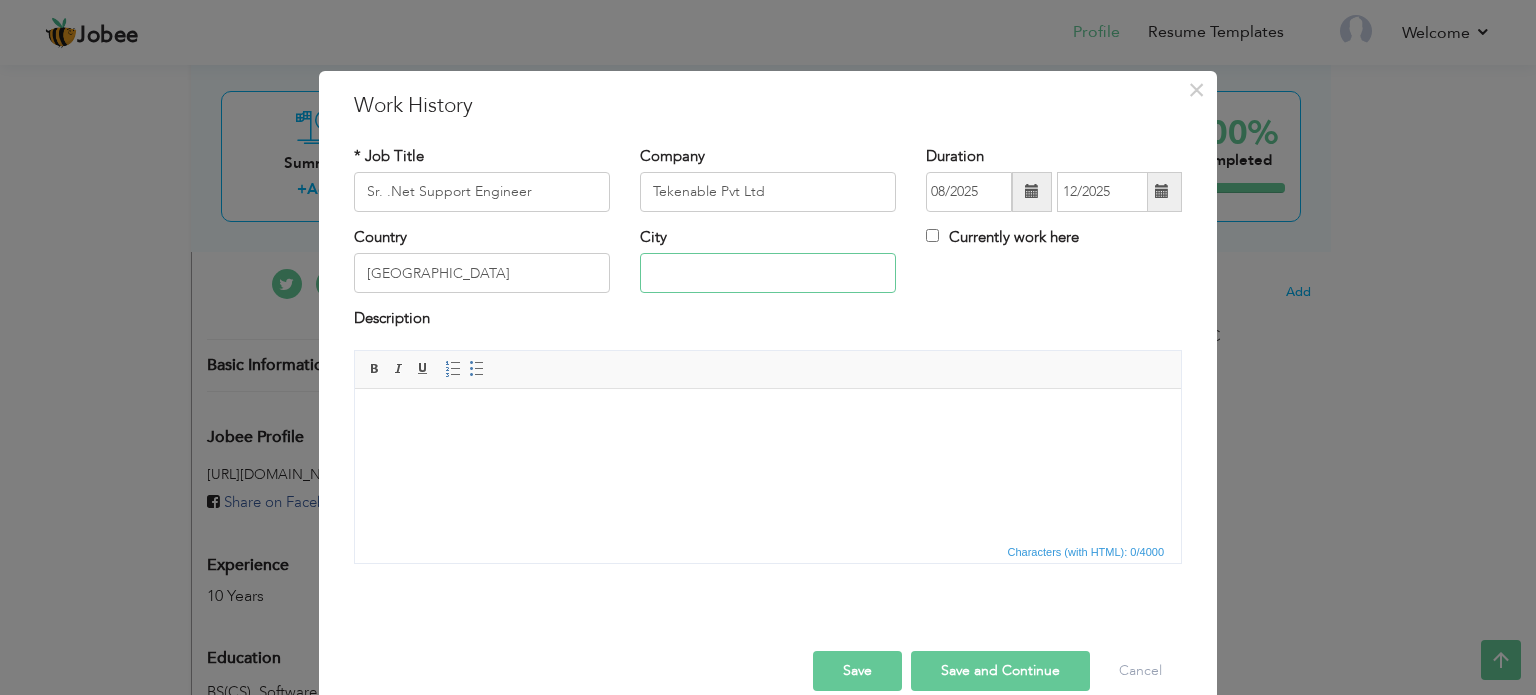 type on "Rawalpindi" 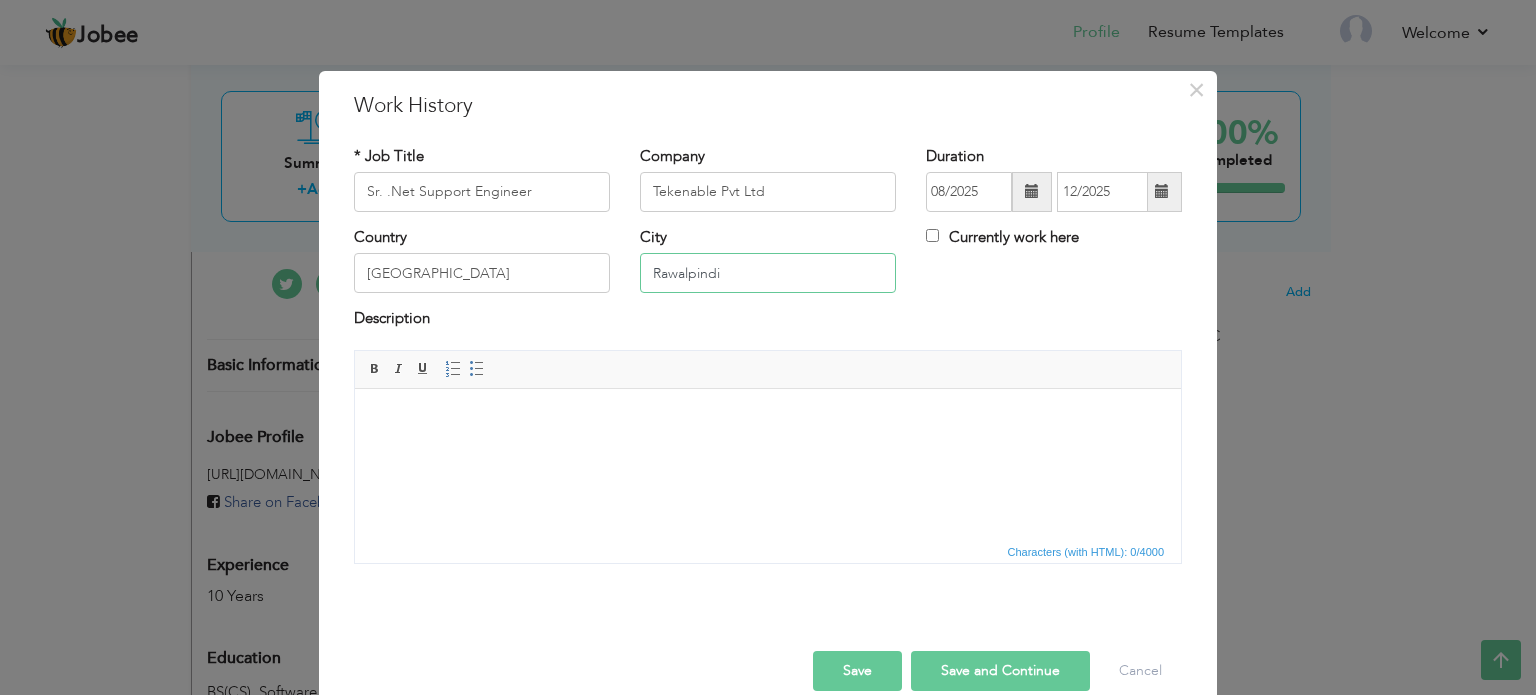 drag, startPoint x: 745, startPoint y: 273, endPoint x: 608, endPoint y: 259, distance: 137.71347 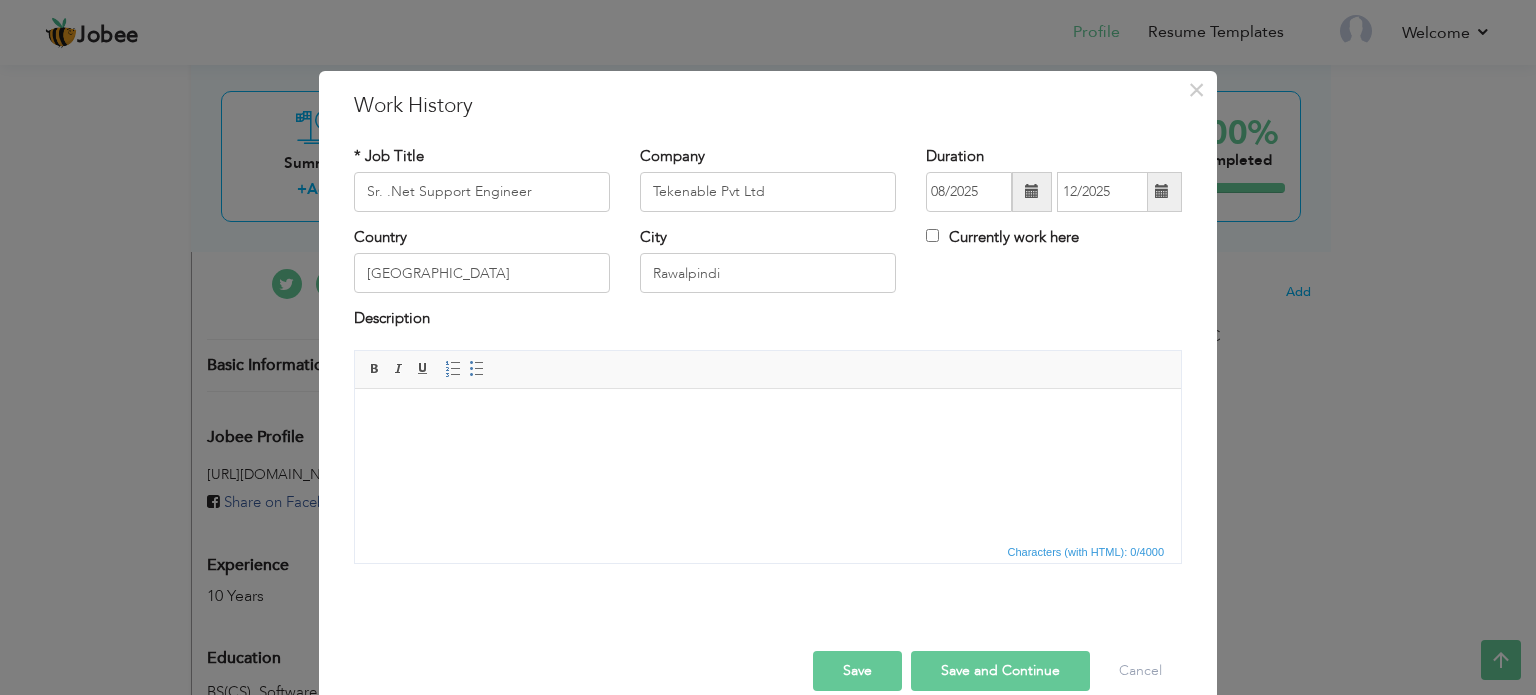 click at bounding box center [768, 418] 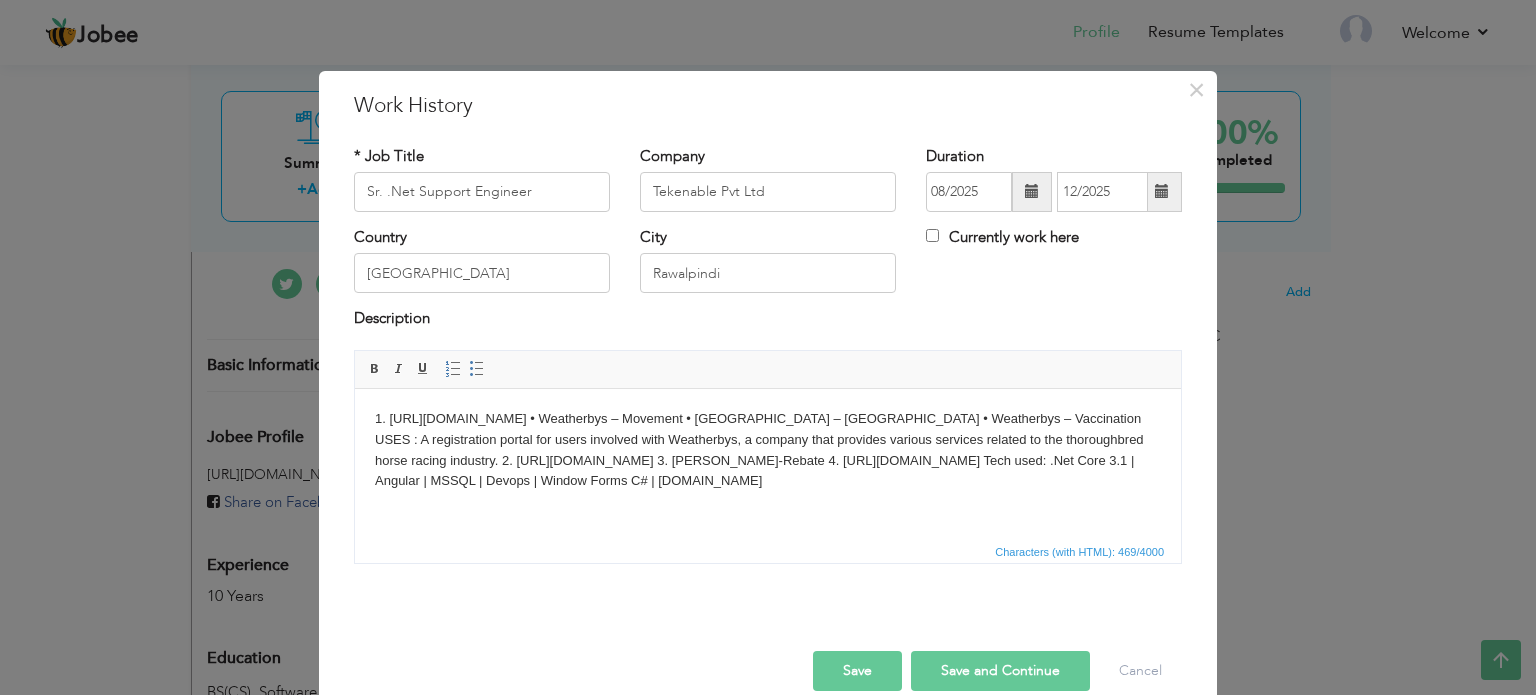 click on "1. https://www.weatherbysgsb.ie/ • Weatherbys – Movement • Weatherbys – Stallion • Weatherbys – Vaccination USES : A registration portal for users involved with Weatherbys, a company that provides various services related to the thoroughbred horse racing industry. 2. https://www.eventingireland.com/ 3. Musgrave-Rebate 4. https://publicitypost.anpost.com/ Tech used: .Net Core 3.1 | Angular | MSSQL | Devops | Window Forms C# | ASP.Net" at bounding box center [768, 449] 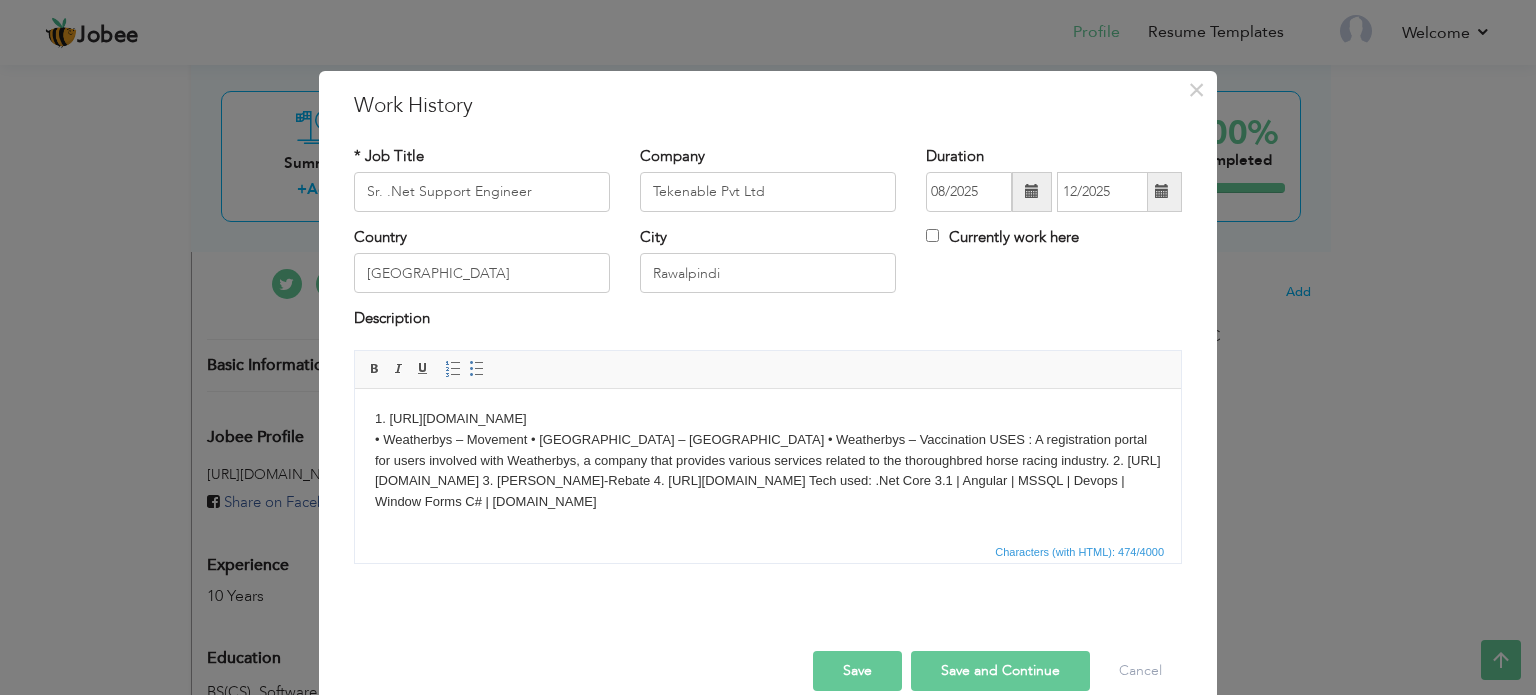 click on "1. https://www.weatherbysgsb.ie/  ​​​​​​​ • Weatherbys – Movement • Weatherbys – Stallion • Weatherbys – Vaccination USES : A registration portal for users involved with Weatherbys, a company that provides various services related to the thoroughbred horse racing industry. 2. https://www.eventingireland.com/ 3. Musgrave-Rebate 4. https://publicitypost.anpost.com/ Tech used: .Net Core 3.1 | Angular | MSSQL | Devops | Window Forms C# | ASP.Net" at bounding box center [768, 460] 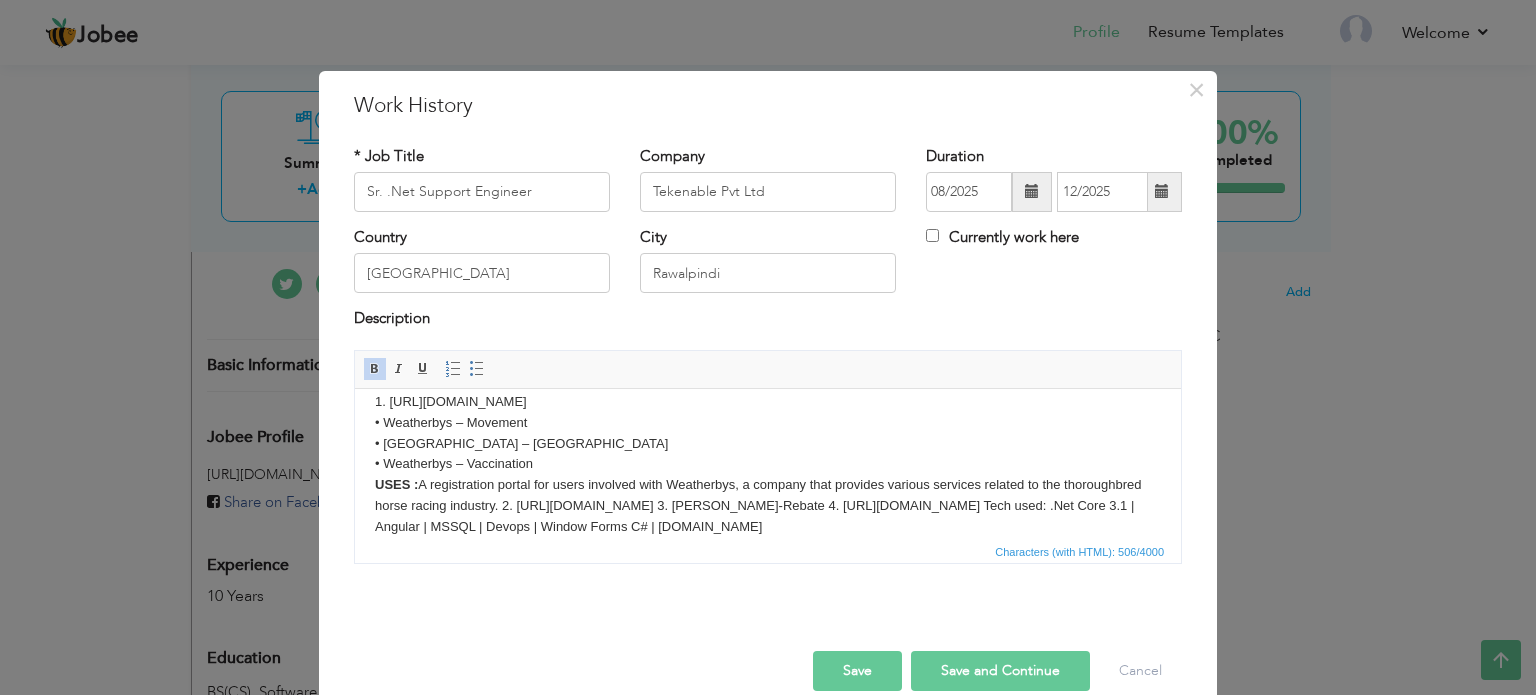 scroll, scrollTop: 35, scrollLeft: 0, axis: vertical 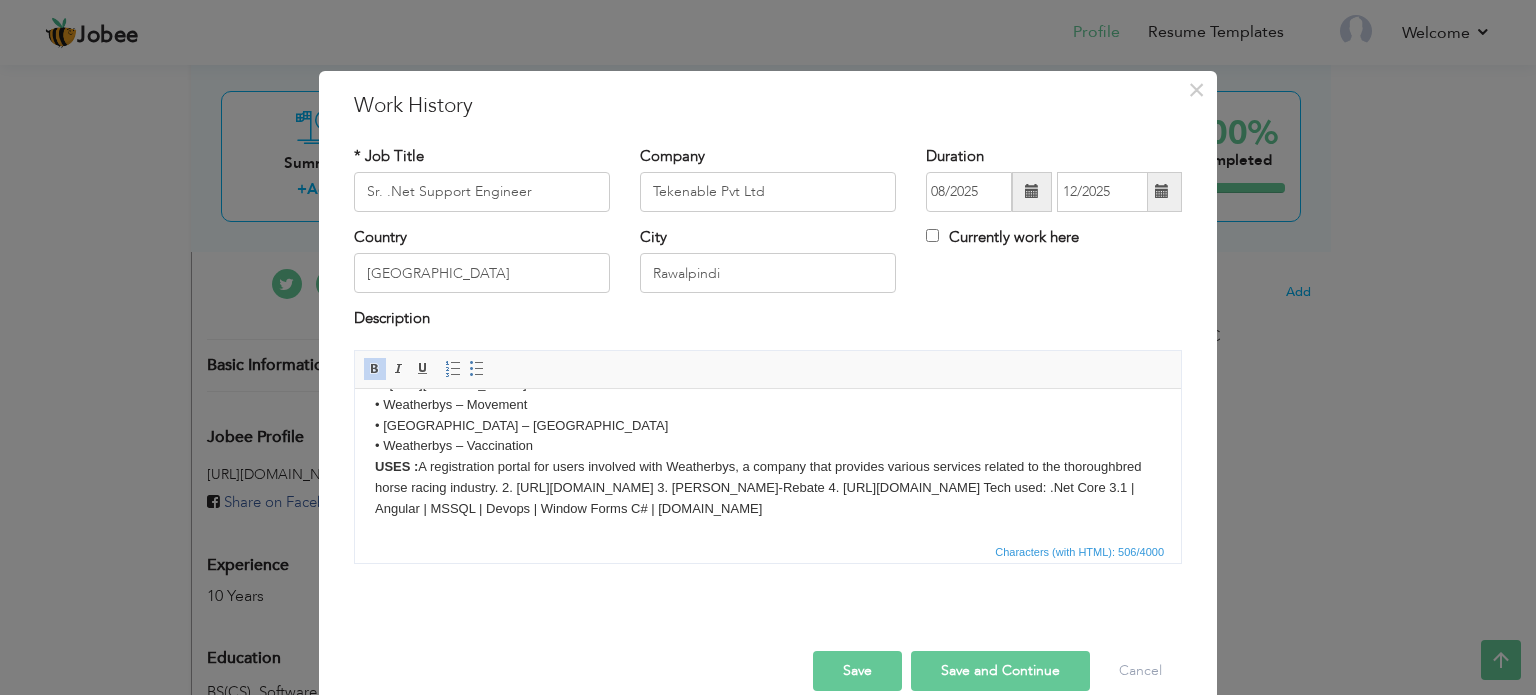 click on "1. https://www.weatherbysgsb.ie/  • Weatherbys – Movement  • Weatherbys – Stallion  • Weatherbys – Vaccination  USES :  A registration portal for users involved with Weatherbys, a company that provides various services related to the thoroughbred horse racing industry. 2. https://www.eventingireland.com/ 3. Musgrave-Rebate 4. https://publicitypost.anpost.com/ Tech used: .Net Core 3.1 | Angular | MSSQL | Devops | Window Forms C# | ASP.Net" at bounding box center [768, 446] 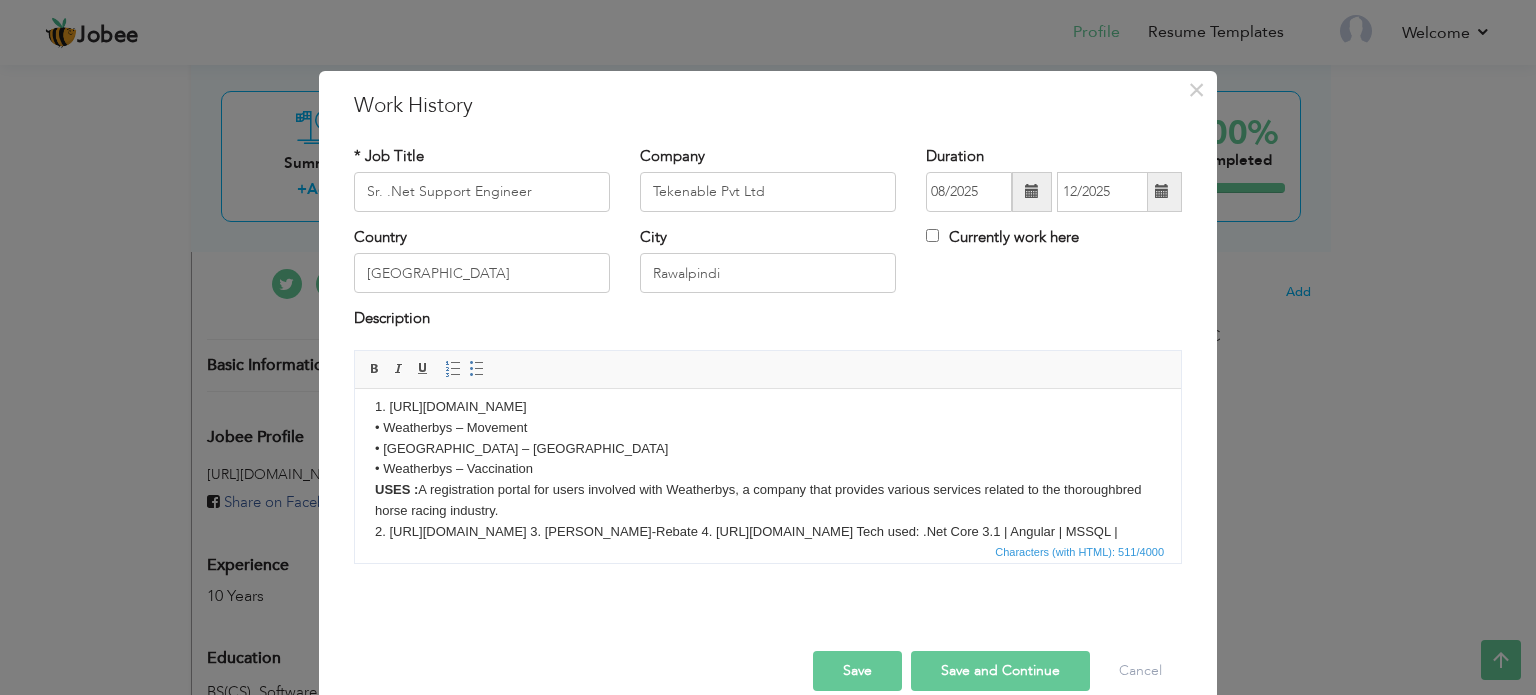 scroll, scrollTop: 56, scrollLeft: 0, axis: vertical 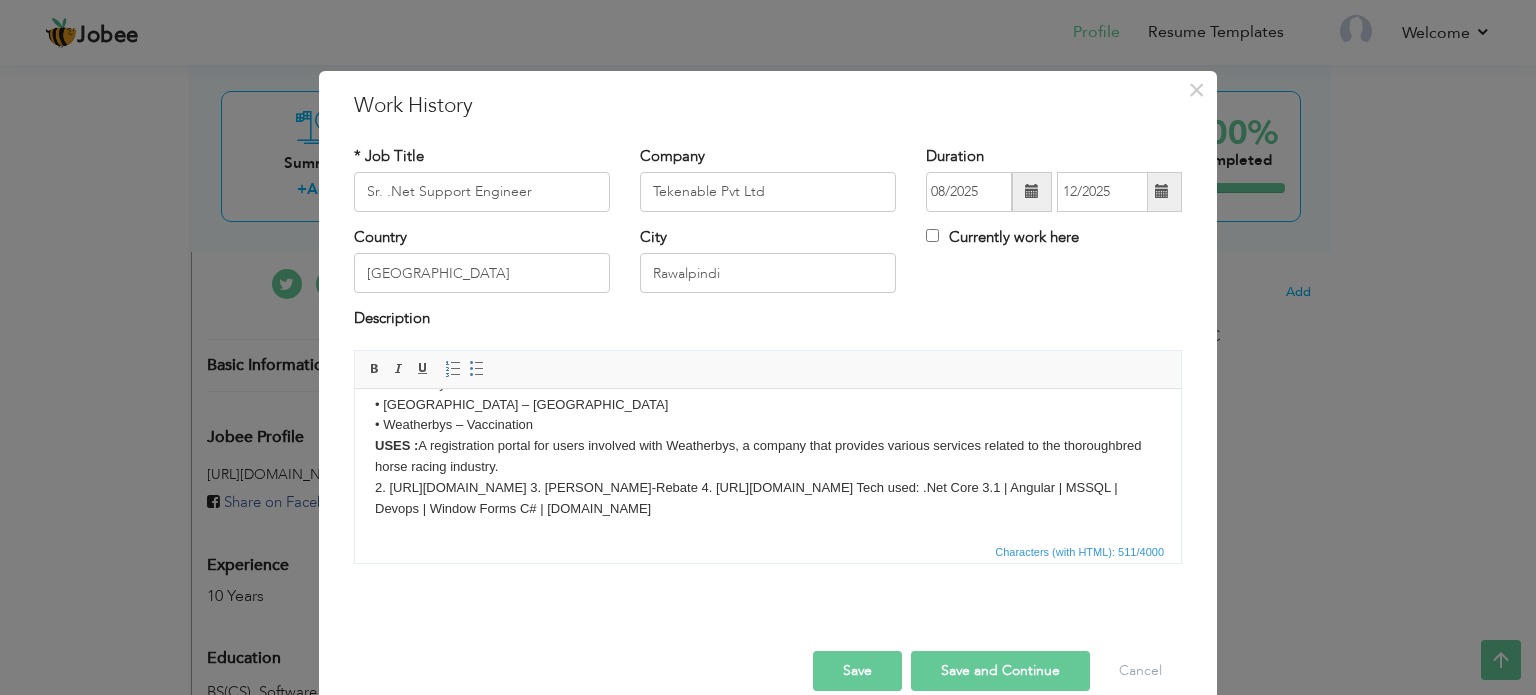 click on "1. https://www.weatherbysgsb.ie/  • Weatherbys – Movement  • Weatherbys – Stallion  • Weatherbys – Vaccination  USES :  A registration portal for users involved with Weatherbys, a company that provides various services related to the thoroughbred horse racing industry. ​​​​​​​  2. https://www.eventingireland.com/ 3. Musgrave-Rebate 4. https://publicitypost.anpost.com/ Tech used: .Net Core 3.1 | Angular | MSSQL | Devops | Window Forms C# | ASP.Net" at bounding box center (768, 435) 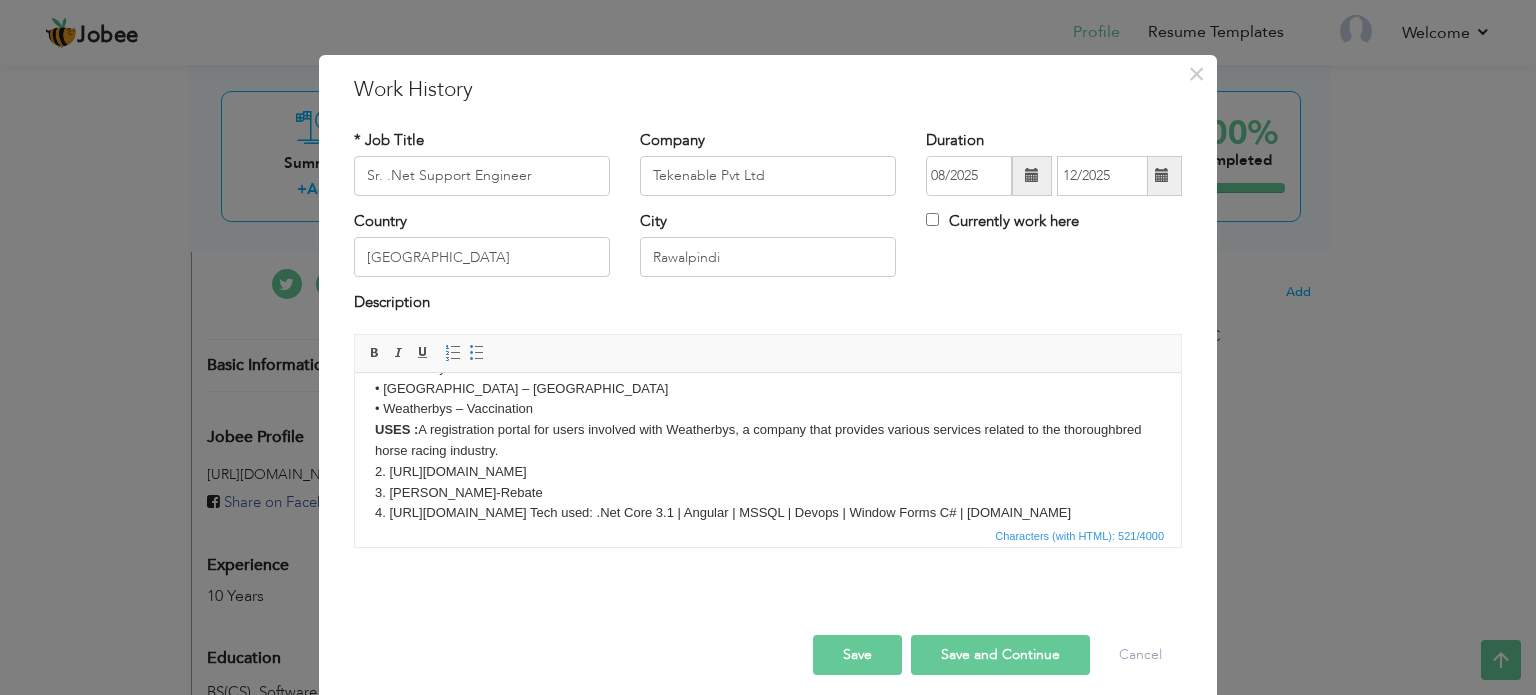 scroll, scrollTop: 29, scrollLeft: 0, axis: vertical 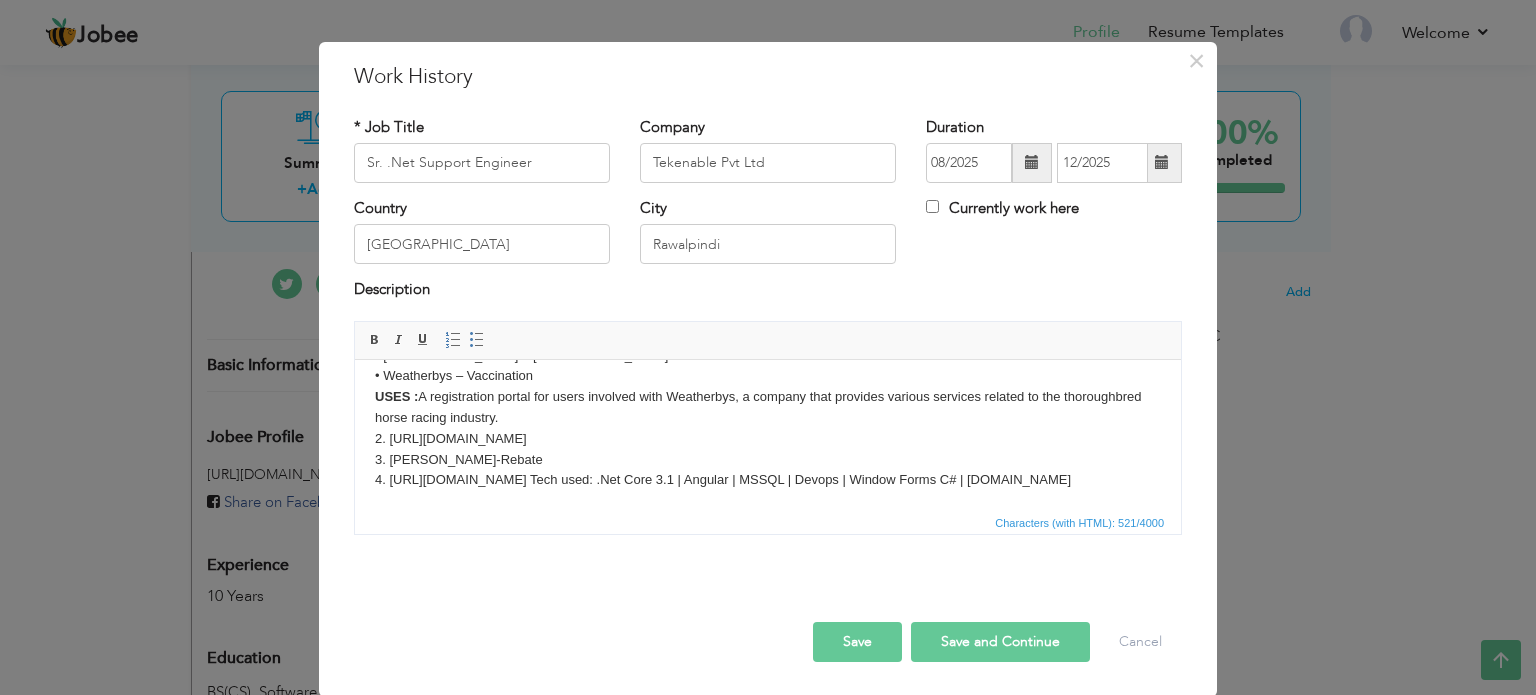 click on "1. https://www.weatherbysgsb.ie/  • Weatherbys – Movement  • Weatherbys – Stallion  • Weatherbys – Vaccination  USES :  A registration portal for users involved with Weatherbys, a company that provides various services related to the thoroughbred horse racing industry.  2. https://www.eventingireland.com/  3. Musgrave-Rebate  4. https://publicitypost.anpost.com/ Tech used: .Net Core 3.1 | Angular | MSSQL | Devops | Window Forms C# | ASP.Net" at bounding box center (768, 396) 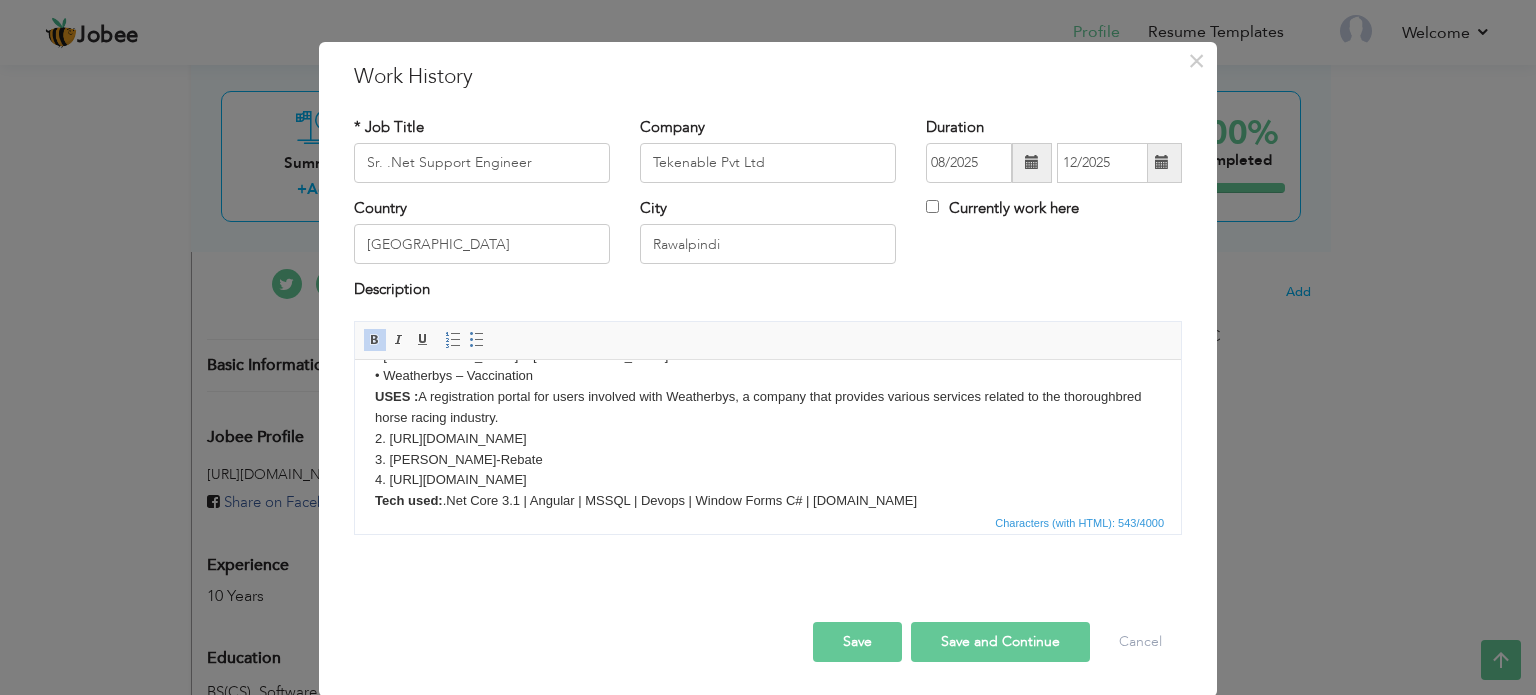 click on "1. https://www.weatherbysgsb.ie/  • Weatherbys – Movement  • Weatherbys – Stallion  • Weatherbys – Vaccination  USES :  A registration portal for users involved with Weatherbys, a company that provides various services related to the thoroughbred horse racing industry.  2. https://www.eventingireland.com/  3. Musgrave-Rebate  4. https://publicitypost.anpost.com/  Tech used:  .Net Core 3.1 | Angular | MSSQL | Devops | Window Forms C# | ASP.Net" at bounding box center [768, 407] 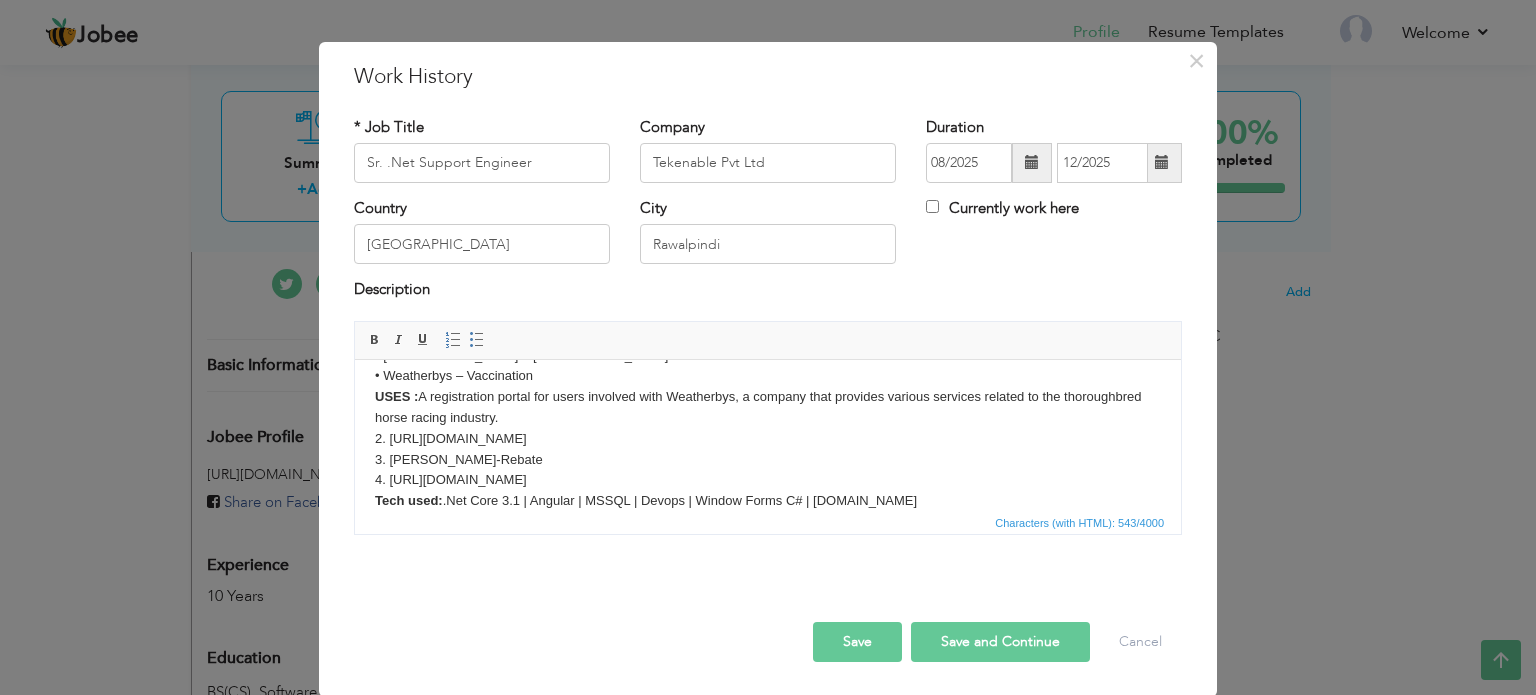 type 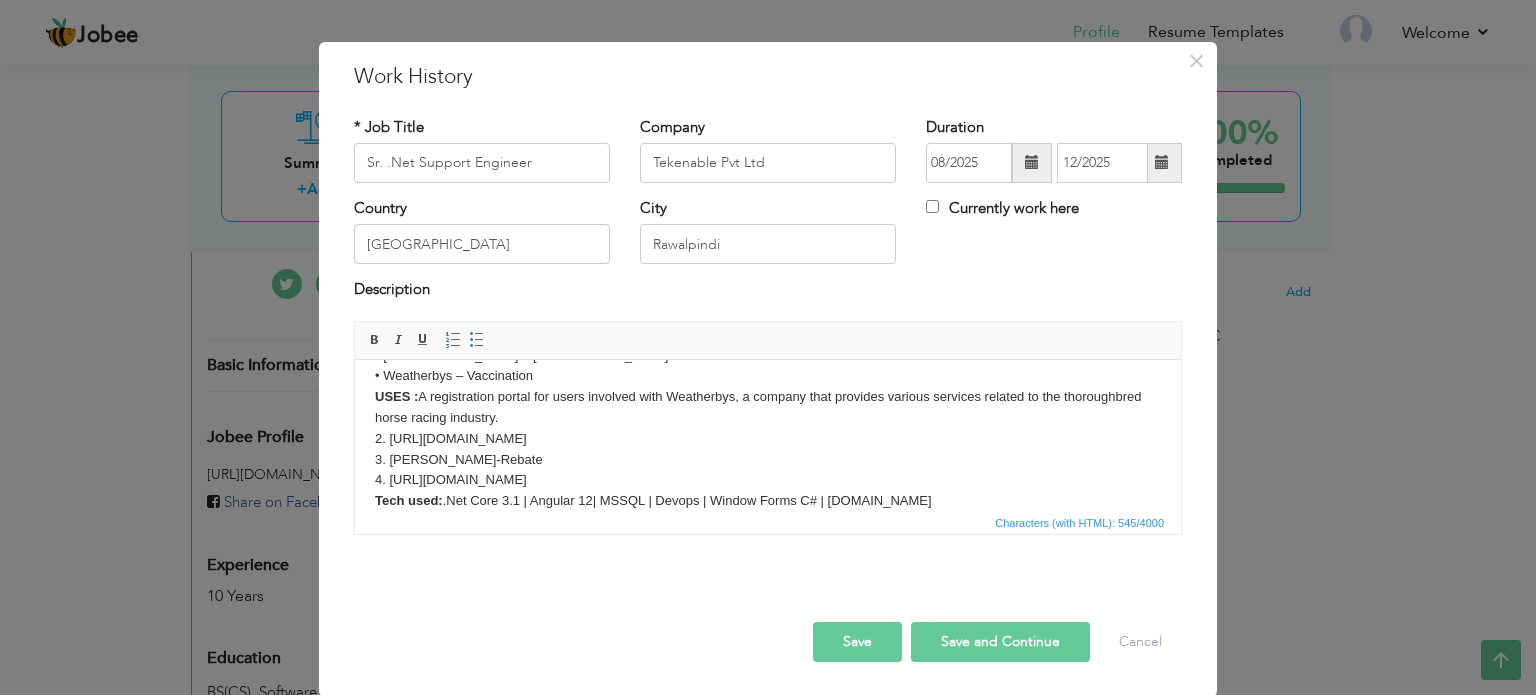 click on "1. https://www.weatherbysgsb.ie/  • Weatherbys – Movement  • Weatherbys – Stallion  • Weatherbys – Vaccination  USES :  A registration portal for users involved with Weatherbys, a company that provides various services related to the thoroughbred horse racing industry.  2. https://www.eventingireland.com/  3. Musgrave-Rebate  4. https://publicitypost.anpost.com/  Tech used:  .Net Core 3.1 | Angular 12| MSSQL | Devops | Window Forms C# | ASP.Net" at bounding box center (768, 407) 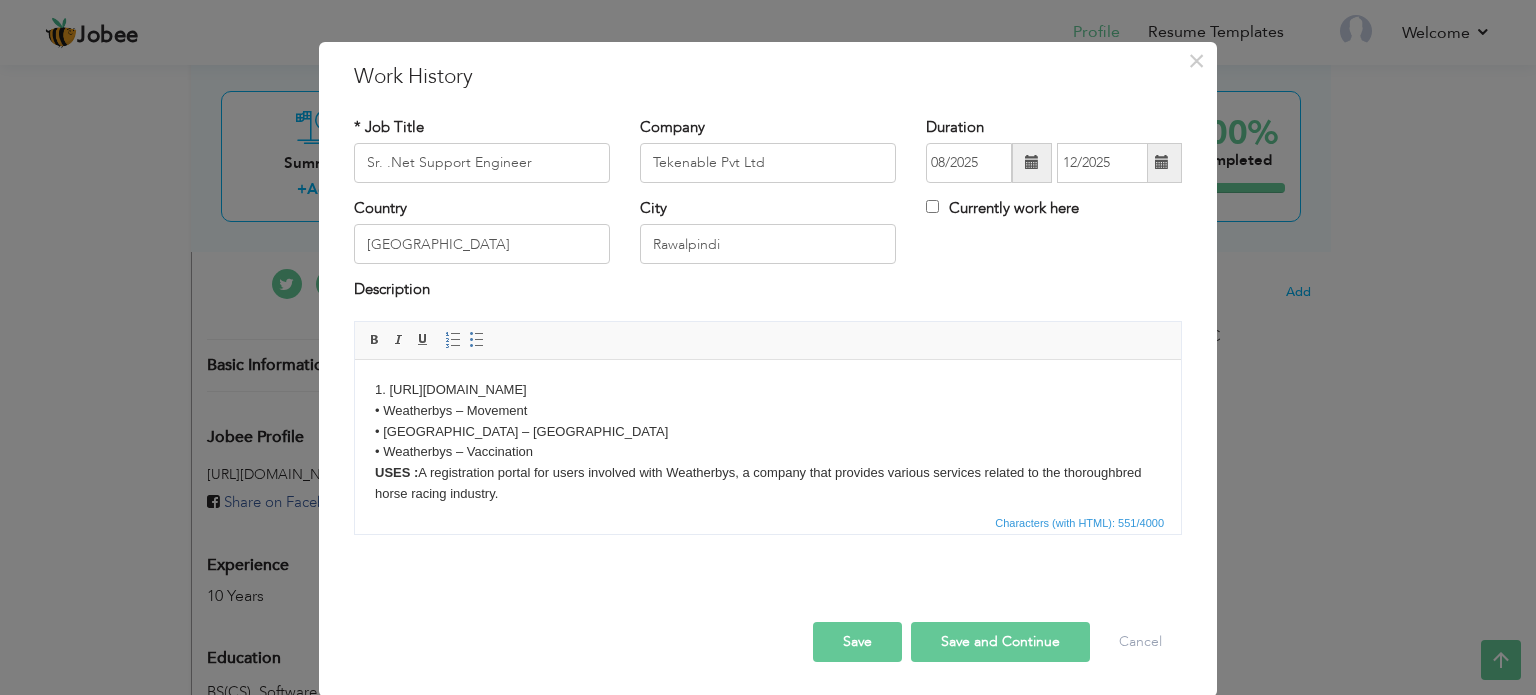 scroll, scrollTop: 97, scrollLeft: 0, axis: vertical 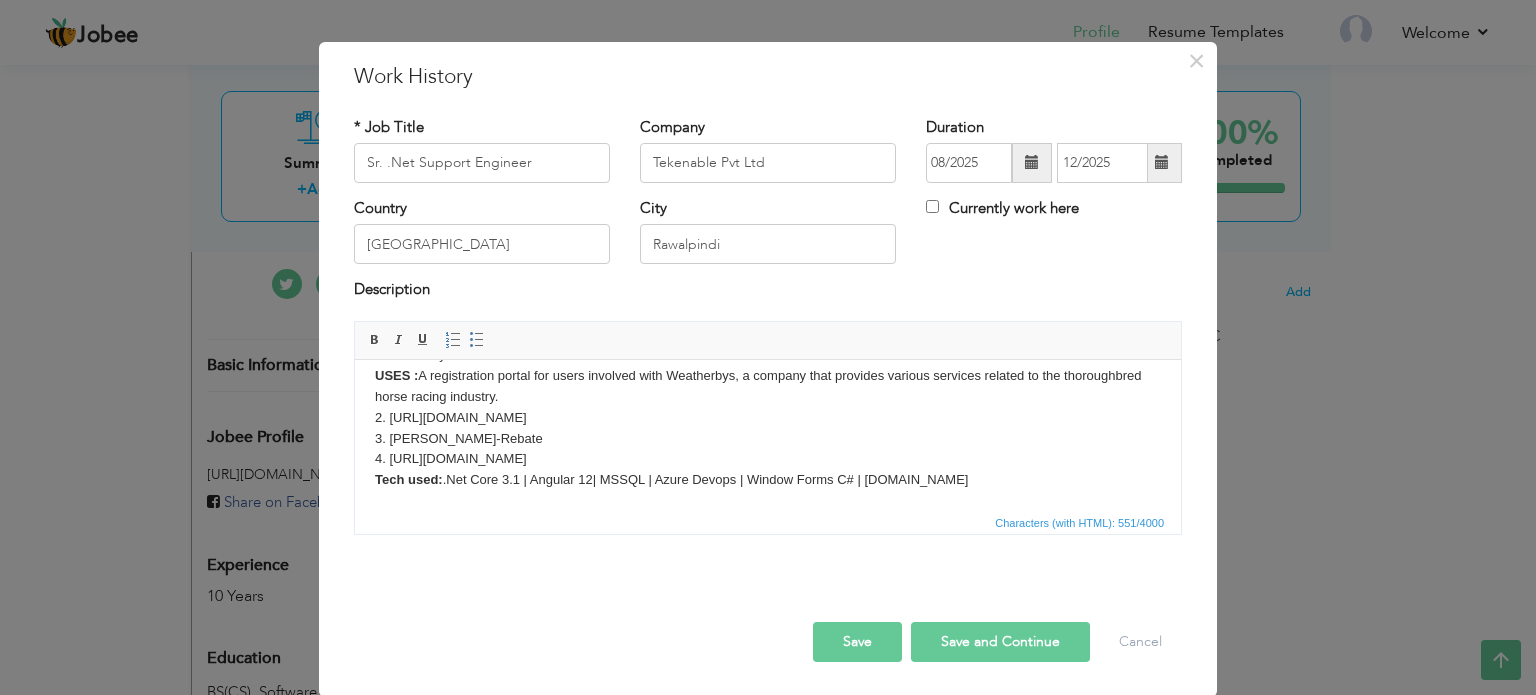 click on "1. https://www.weatherbysgsb.ie/  • Weatherbys – Movement  • Weatherbys – Stallion  • Weatherbys – Vaccination  USES :  A registration portal for users involved with Weatherbys, a company that provides various services related to the thoroughbred horse racing industry.  2. https://www.eventingireland.com/  3. Musgrave-Rebate  4. https://publicitypost.anpost.com/  Tech used:  .Net Core 3.1 | Angular 12| MSSQL | Azure Devops | Window Forms C# | ASP.Net" at bounding box center [768, 386] 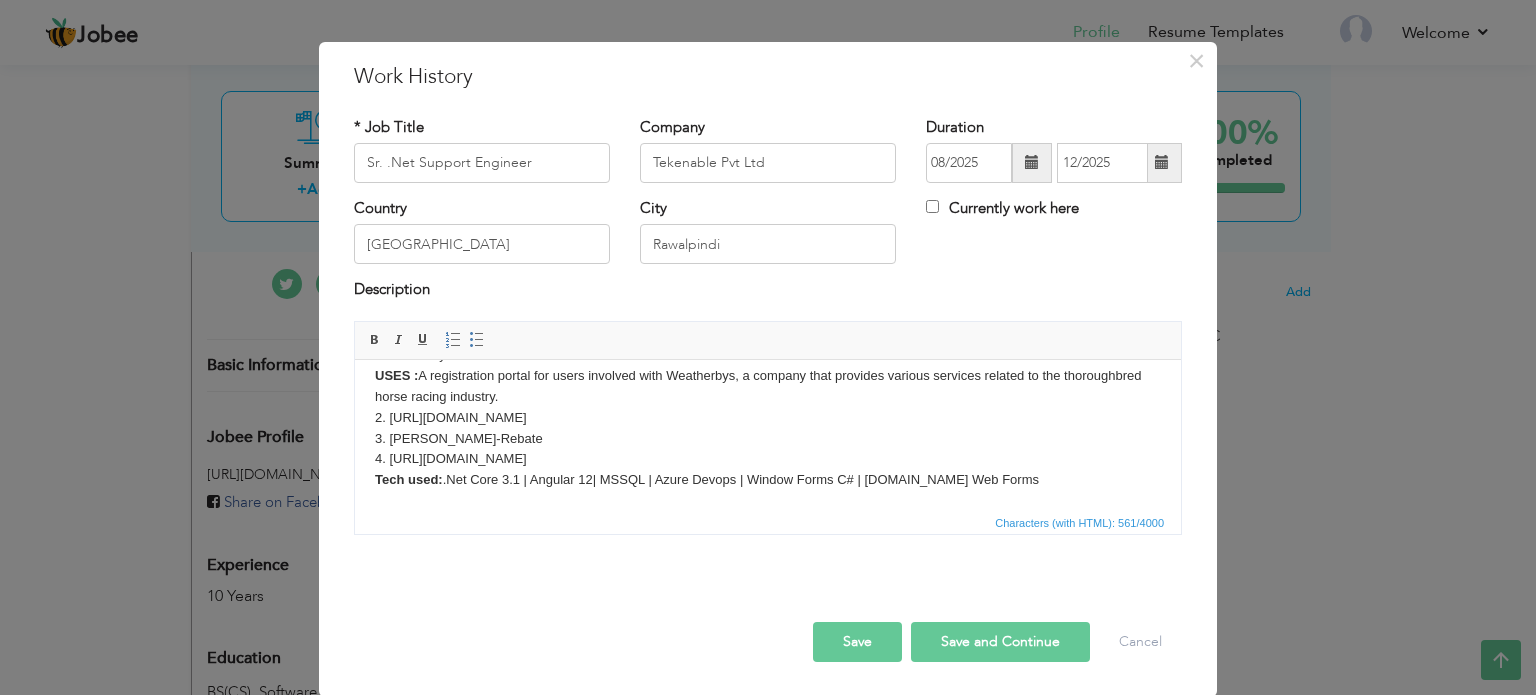 scroll, scrollTop: 0, scrollLeft: 0, axis: both 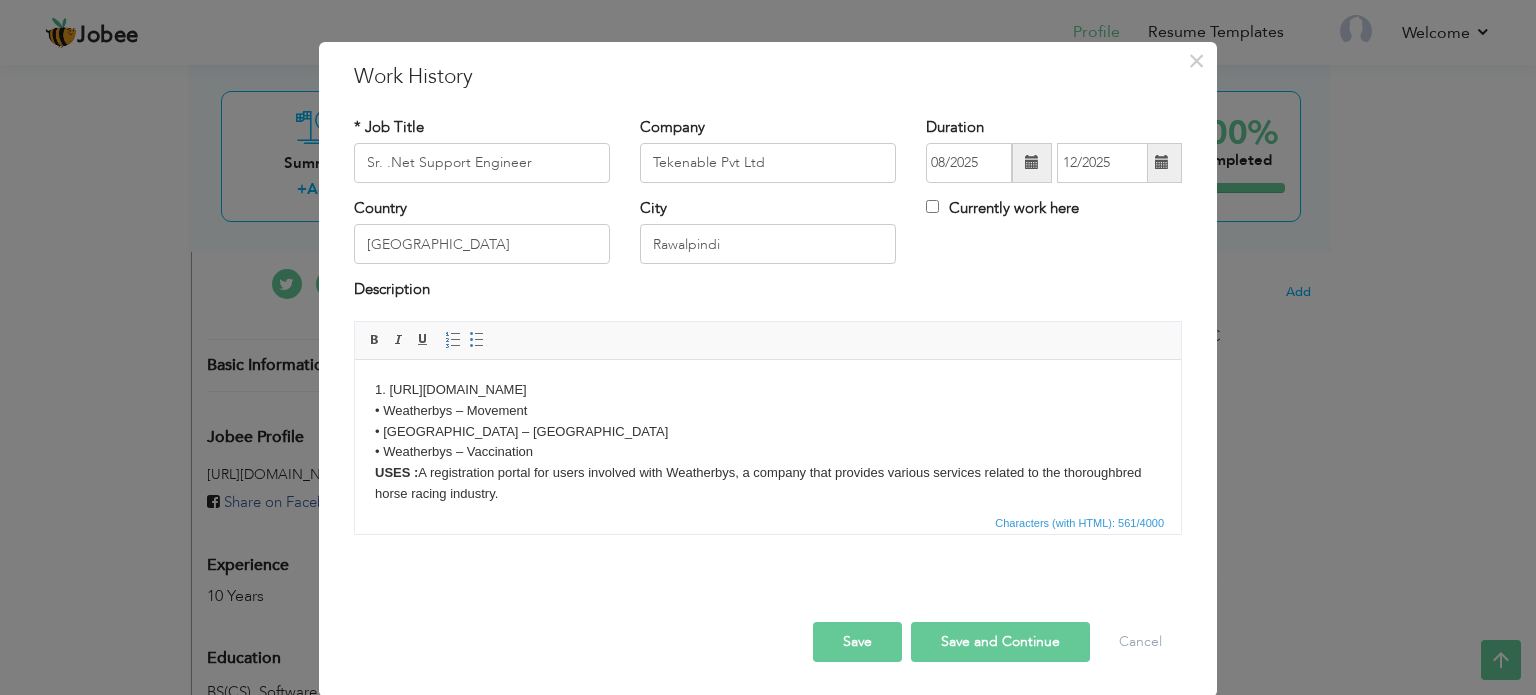 click on "Save" at bounding box center (857, 642) 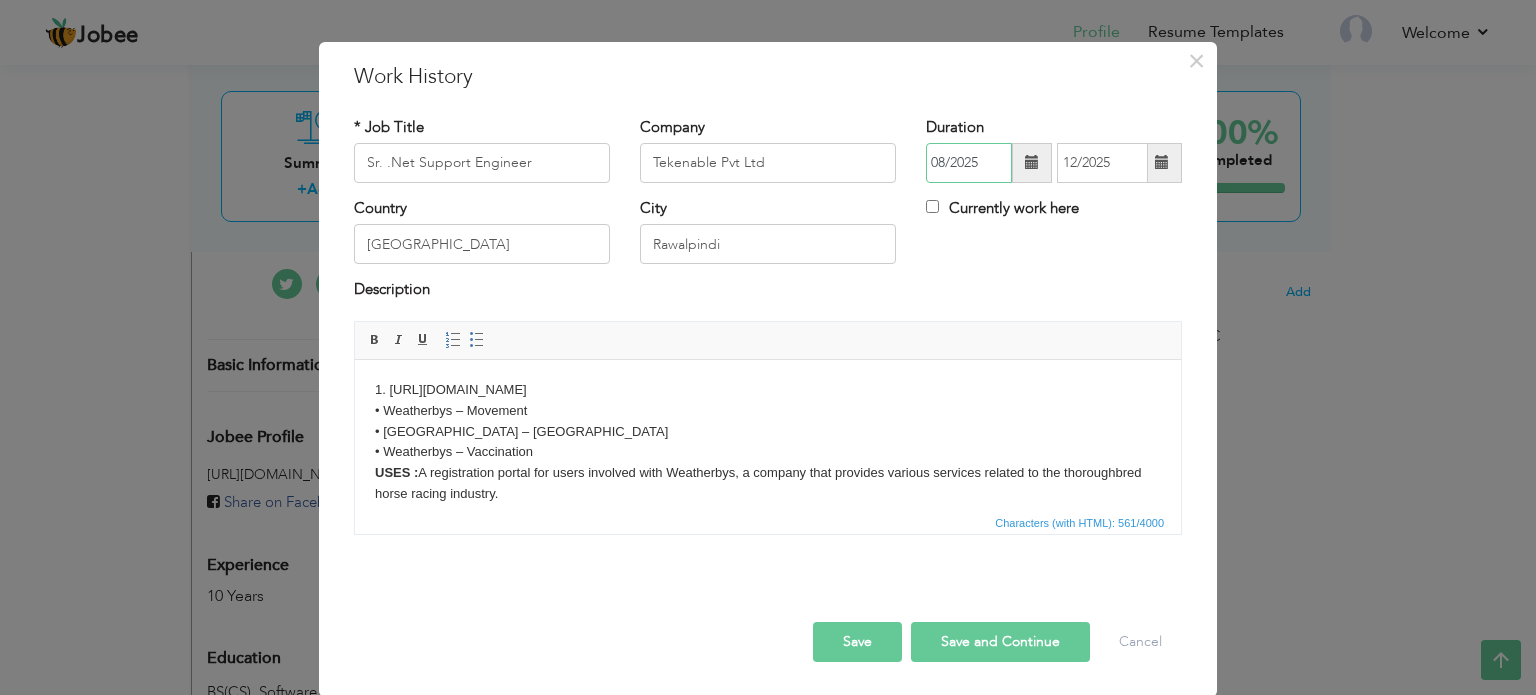 click on "08/2025" at bounding box center [969, 163] 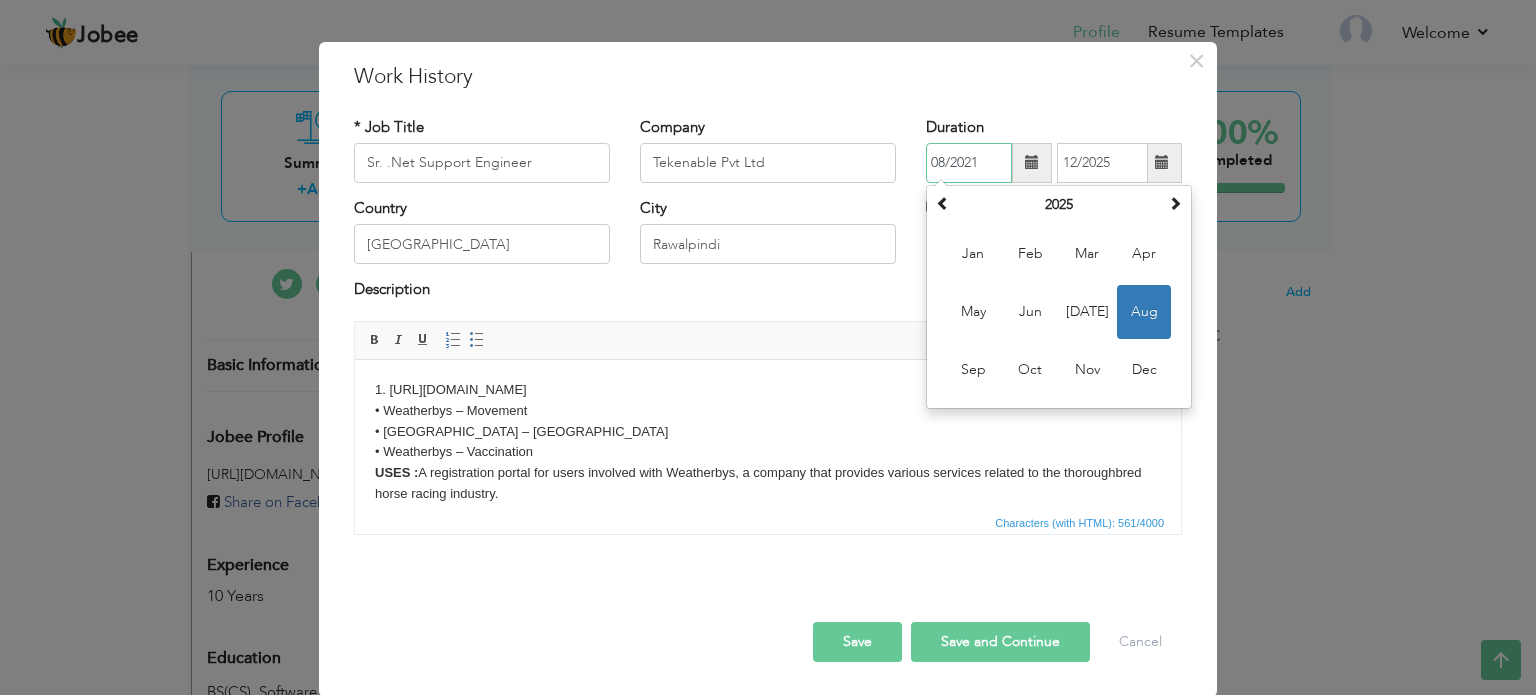 click on "August 2025 Su Mo Tu We Th Fr Sa 27 28 29 30 31 1 2 3 4 5 6 7 8 9 10 11 12 13 14 15 16 17 18 19 20 21 22 23 24 25 26 27 28 29 30 31 1 2 3 4 5 6 2025 Jan Feb Mar Apr May Jun Jul Aug Sep Oct Nov Dec 2020-2031 2020 2021 2022 2023 2024 2025 2026 2027 2028 2029 2030 2031 2000-2107 2000 - 2011 2012 - 2023 2024 - 2035 2036 - 2047 2048 - 2059 2060 - 2071 2072 - 2083 2084 - 2095 2096 - 2107" at bounding box center (1059, 297) 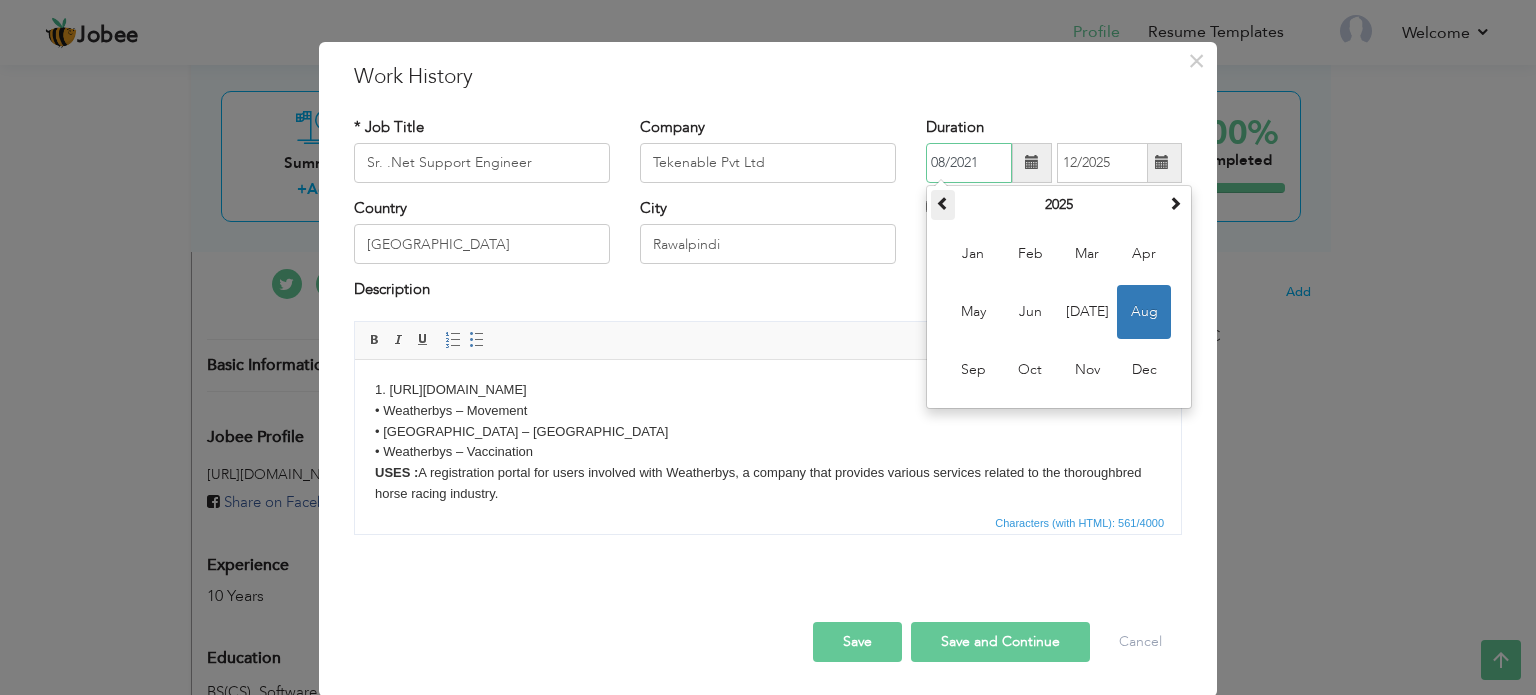 click at bounding box center [943, 203] 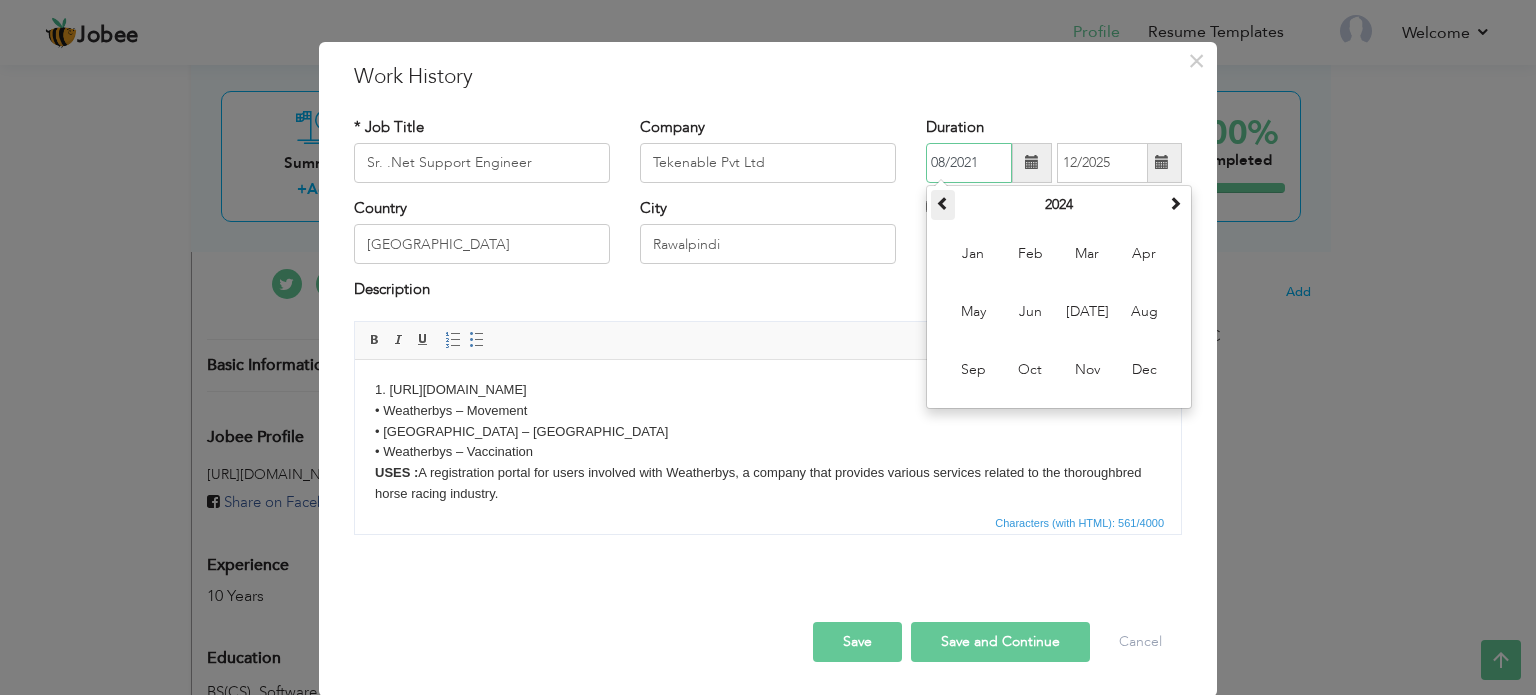 click at bounding box center [943, 203] 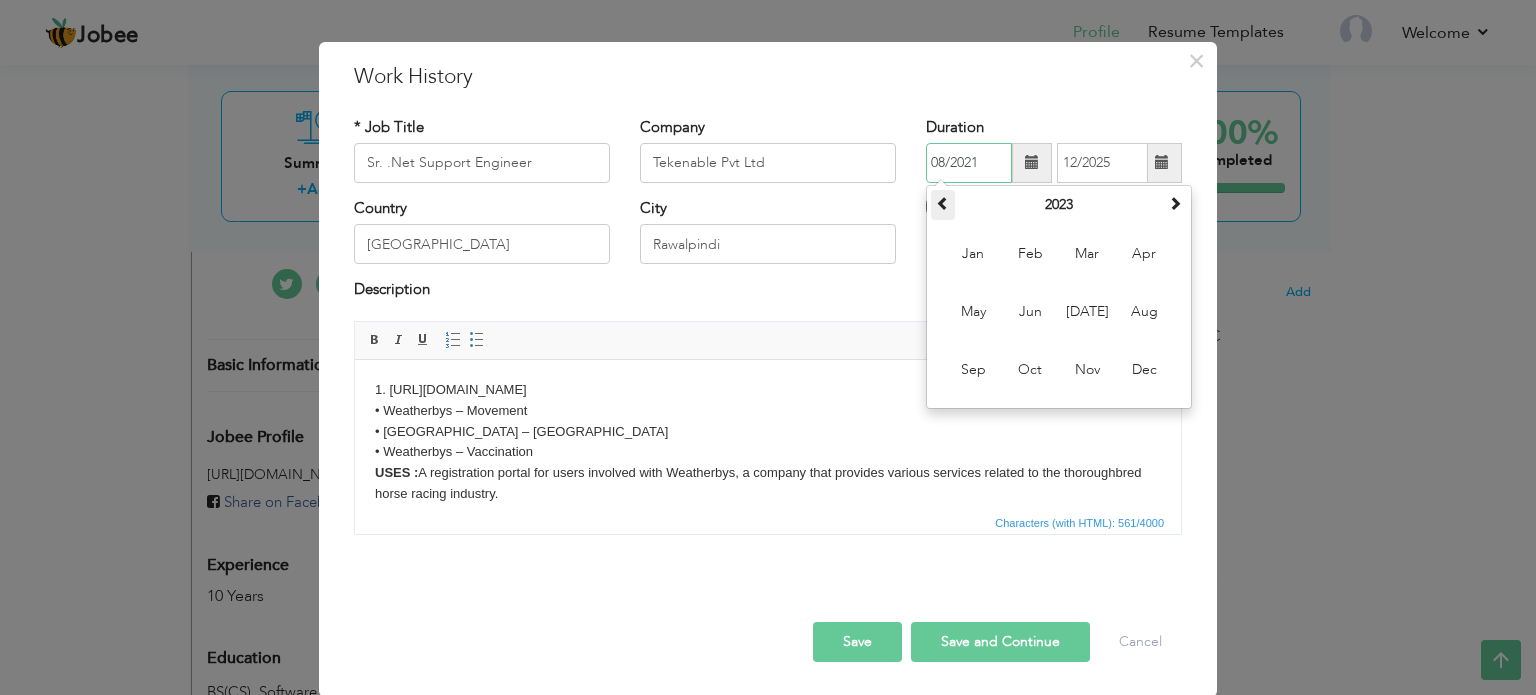 click at bounding box center [943, 203] 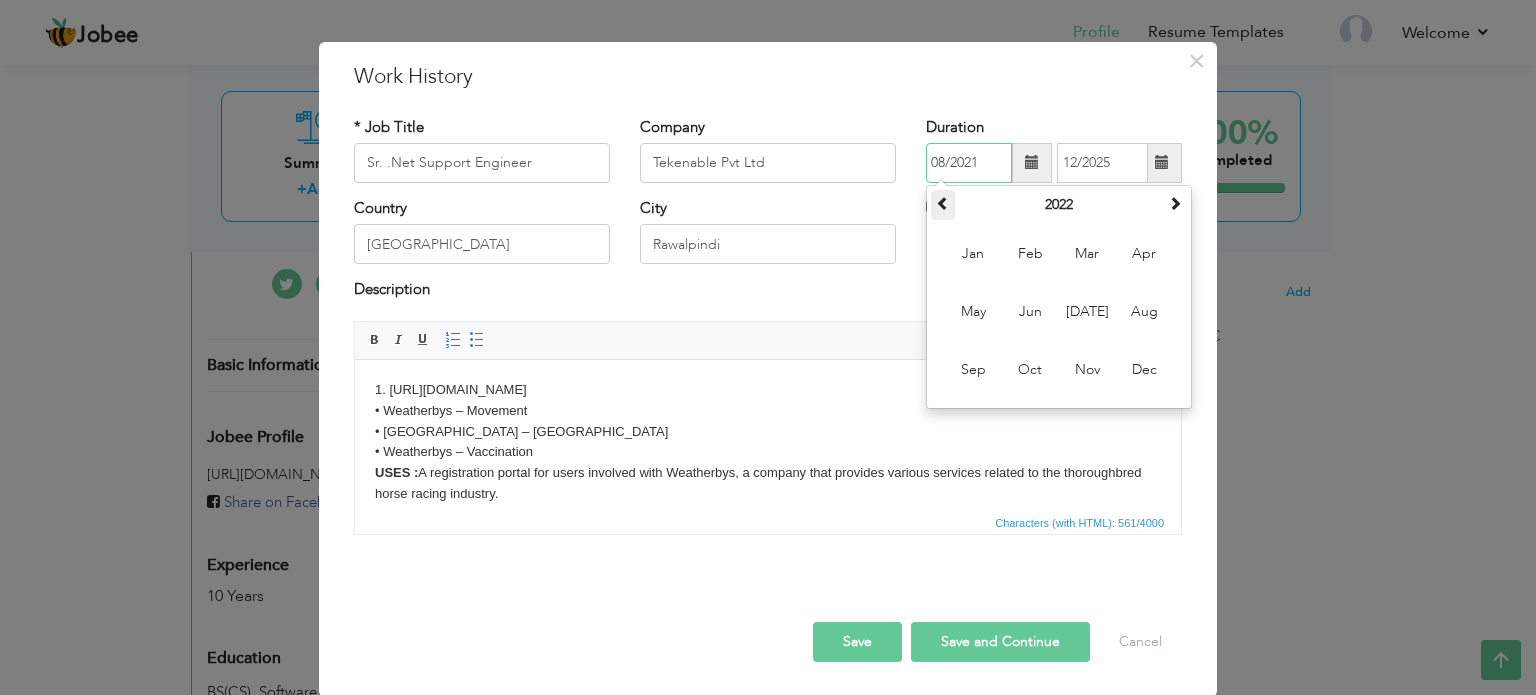 click at bounding box center [943, 203] 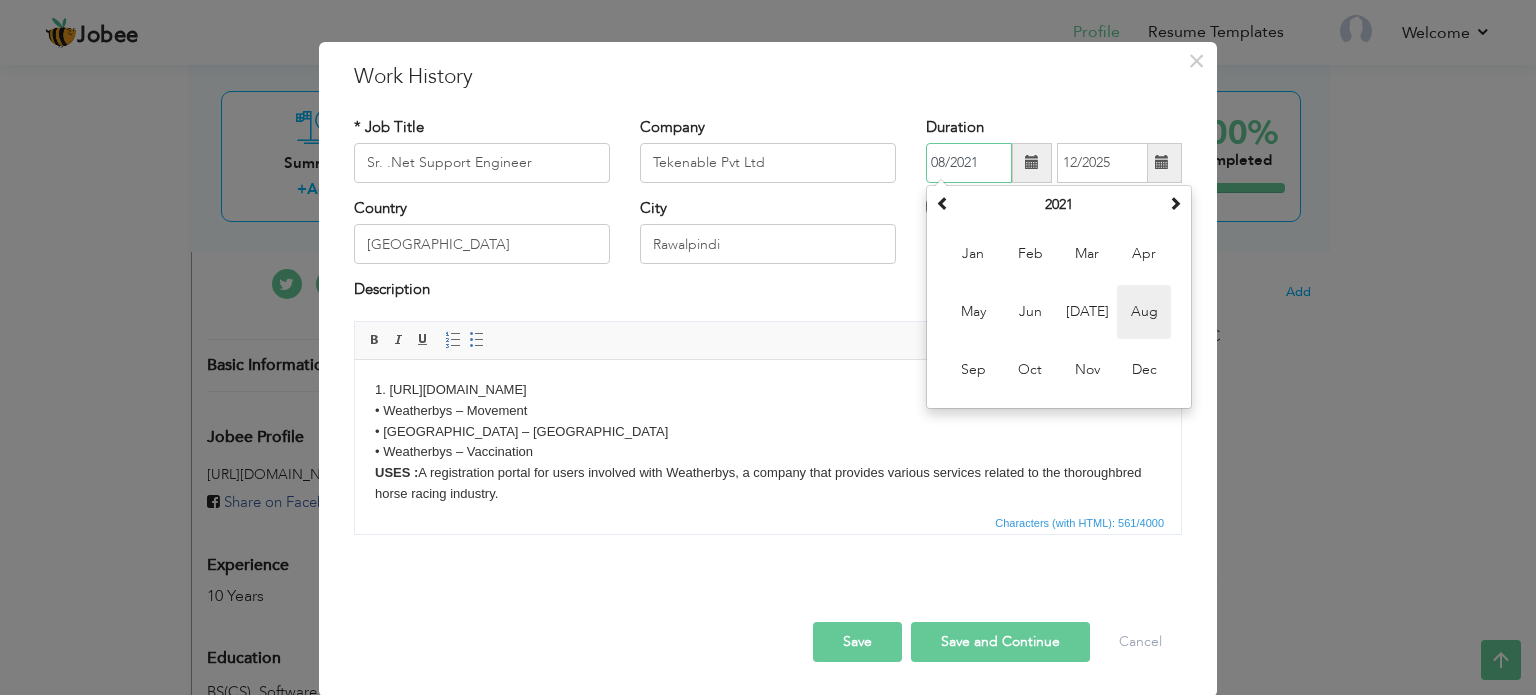 click on "Aug" at bounding box center [1144, 312] 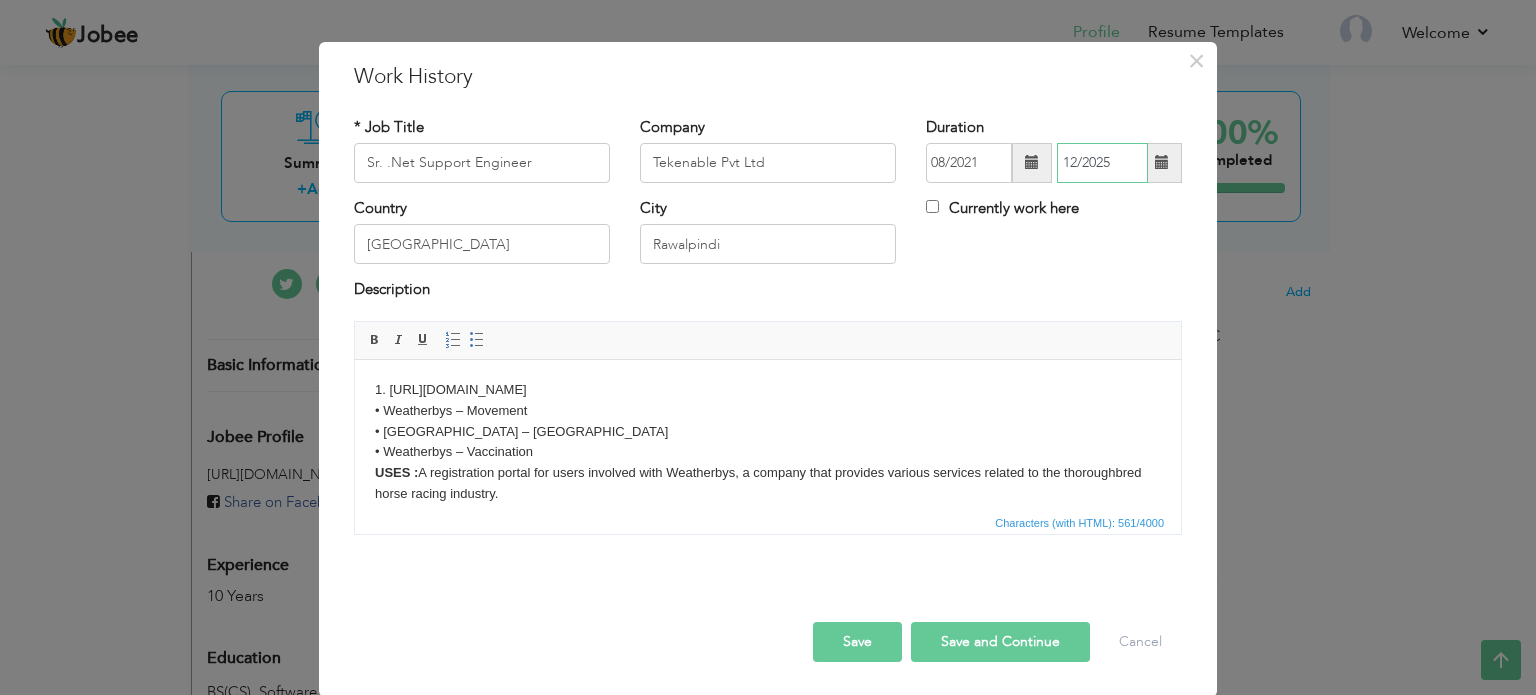 click on "12/2025" at bounding box center (1102, 163) 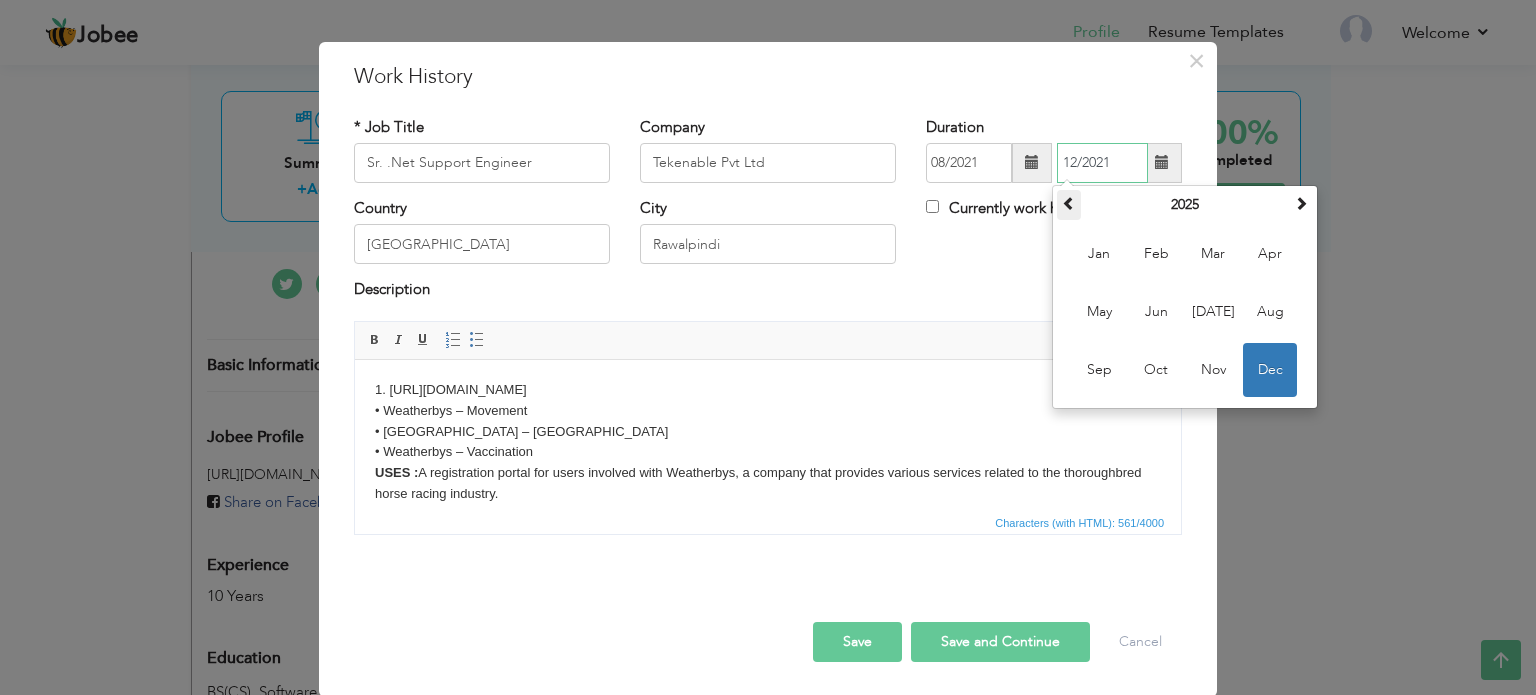 click at bounding box center (1069, 203) 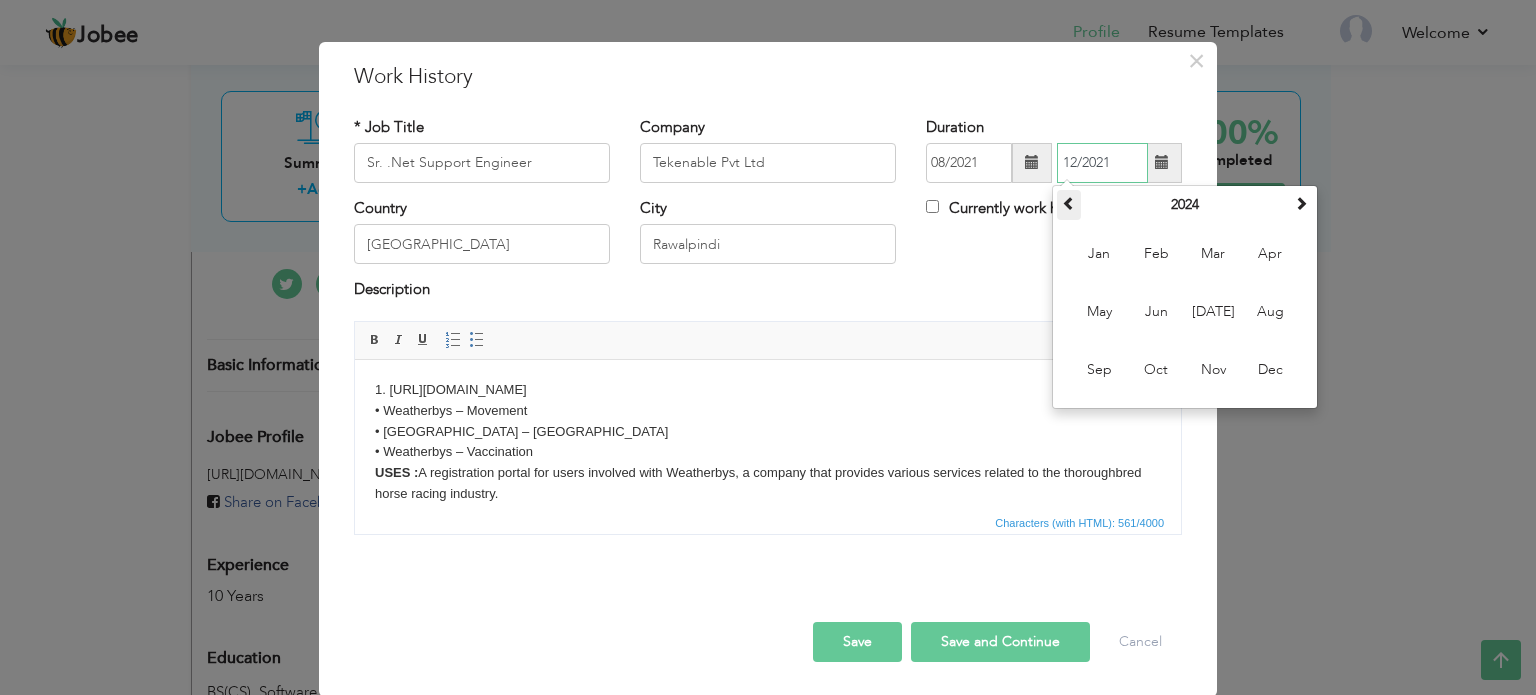 click at bounding box center (1069, 203) 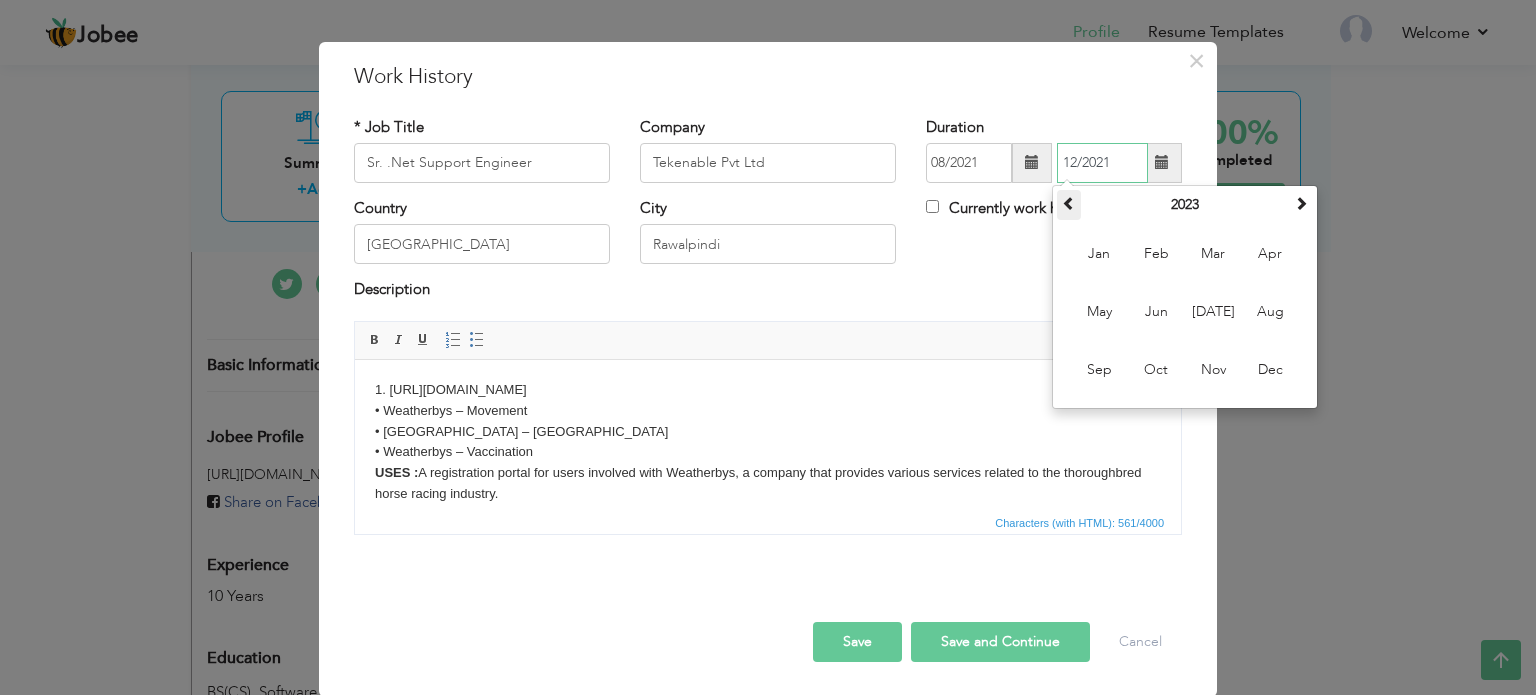 click at bounding box center (1069, 203) 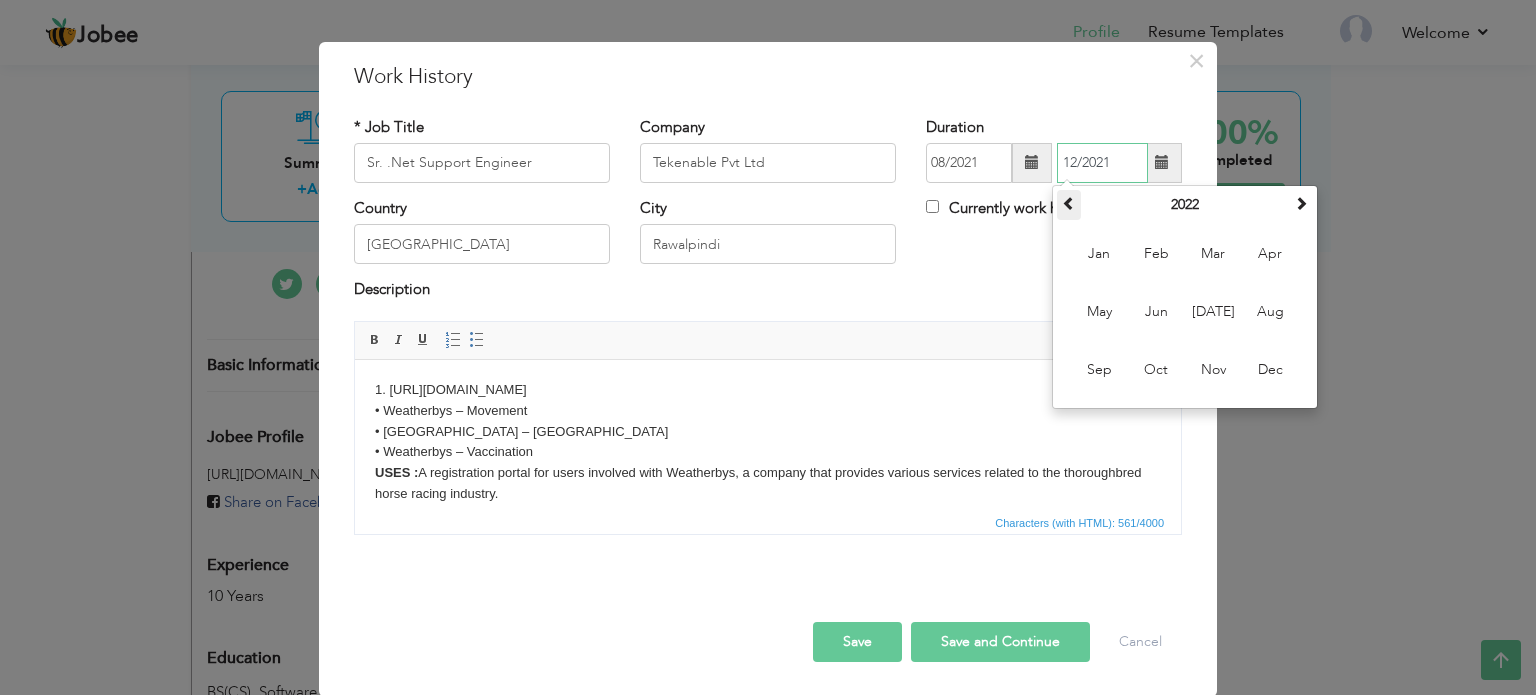 click at bounding box center (1069, 203) 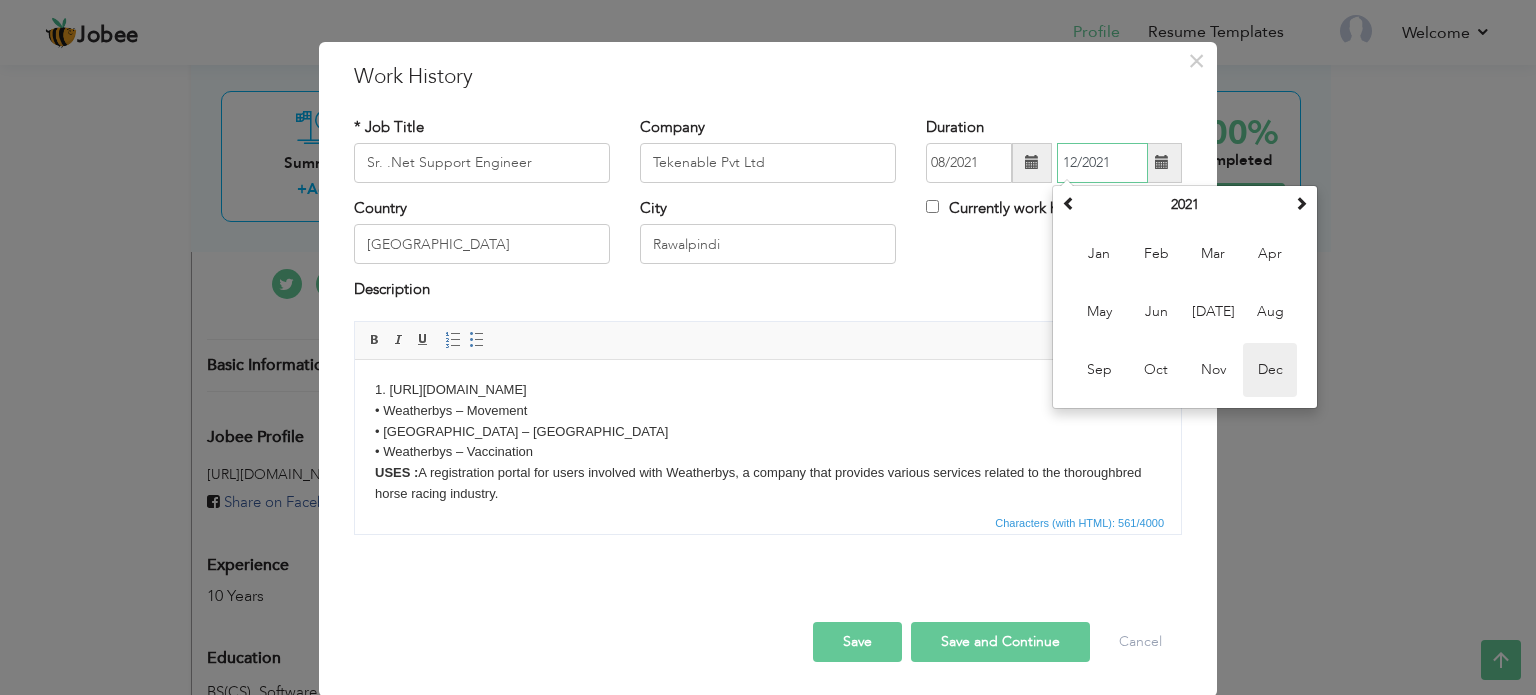 click on "Dec" at bounding box center [1270, 370] 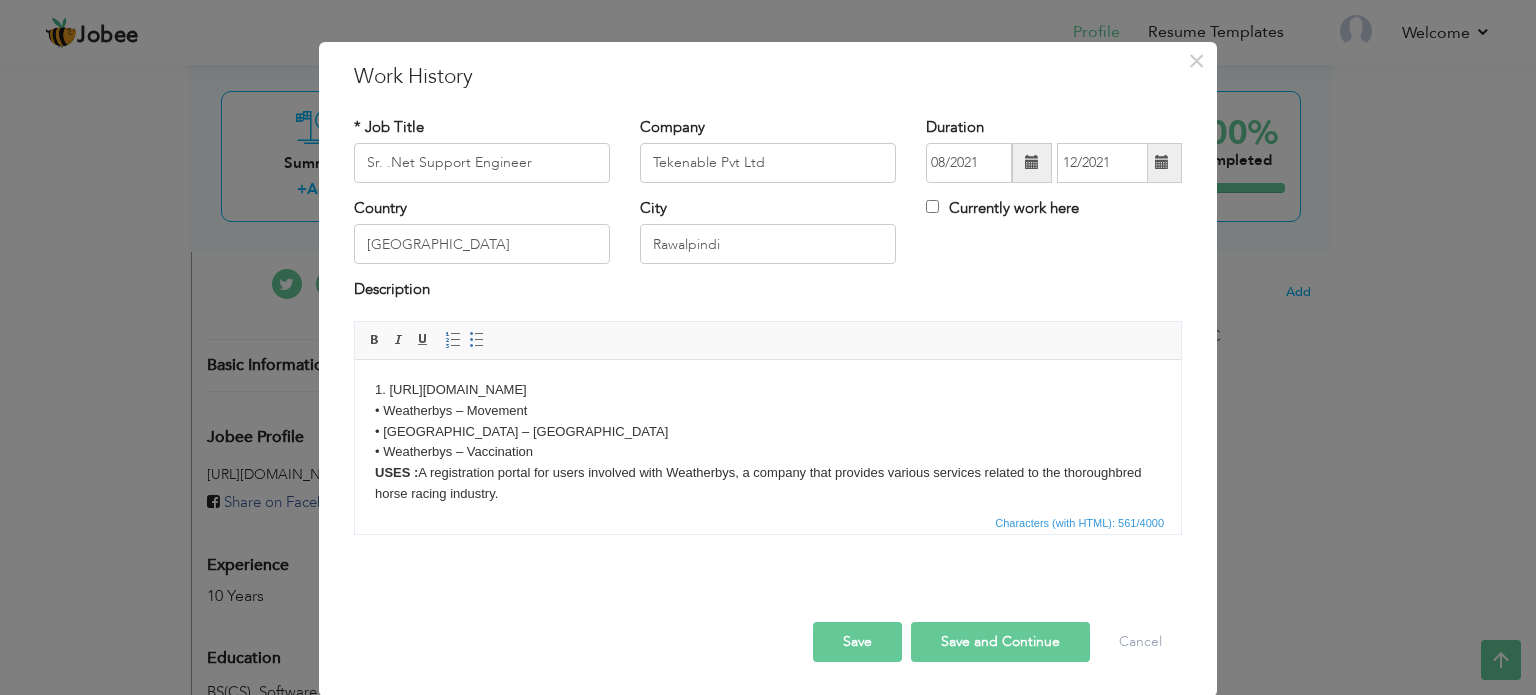 click on "Description" at bounding box center (768, 292) 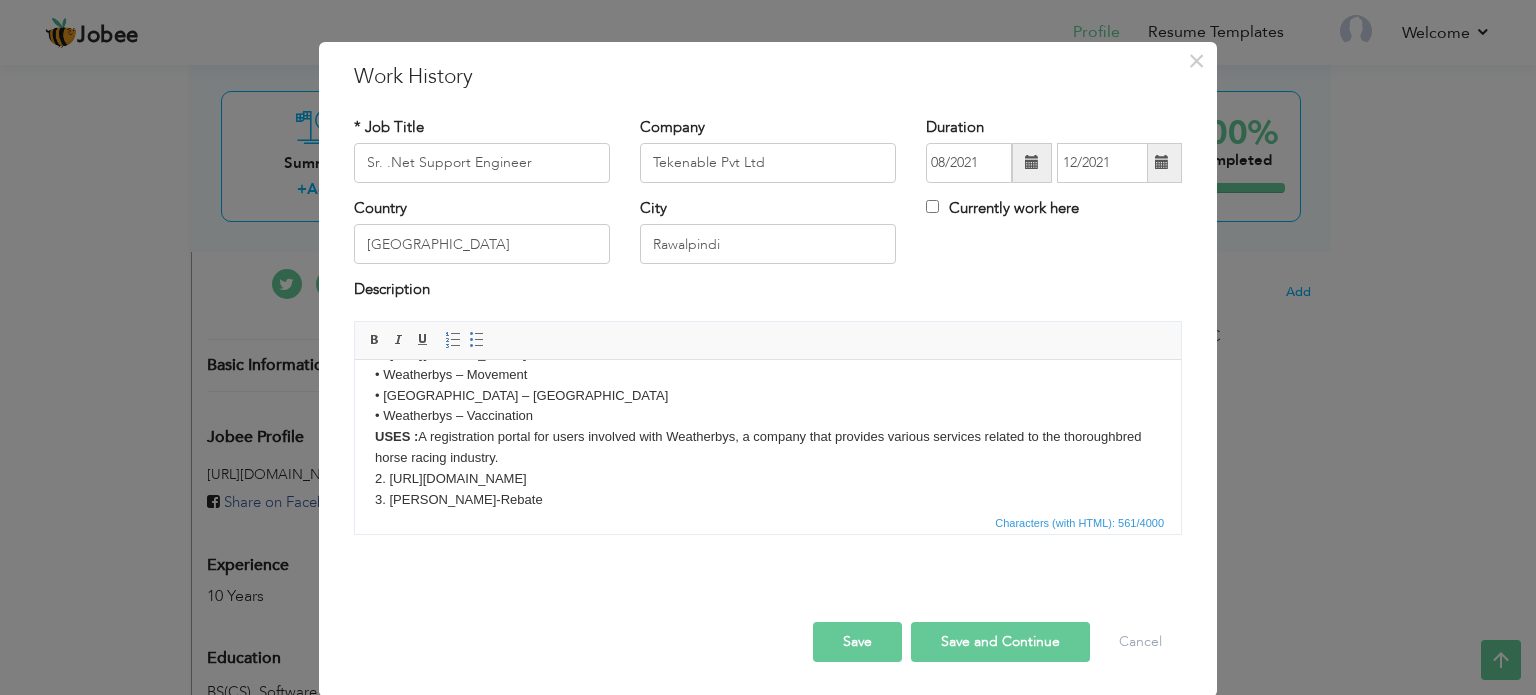 scroll, scrollTop: 97, scrollLeft: 0, axis: vertical 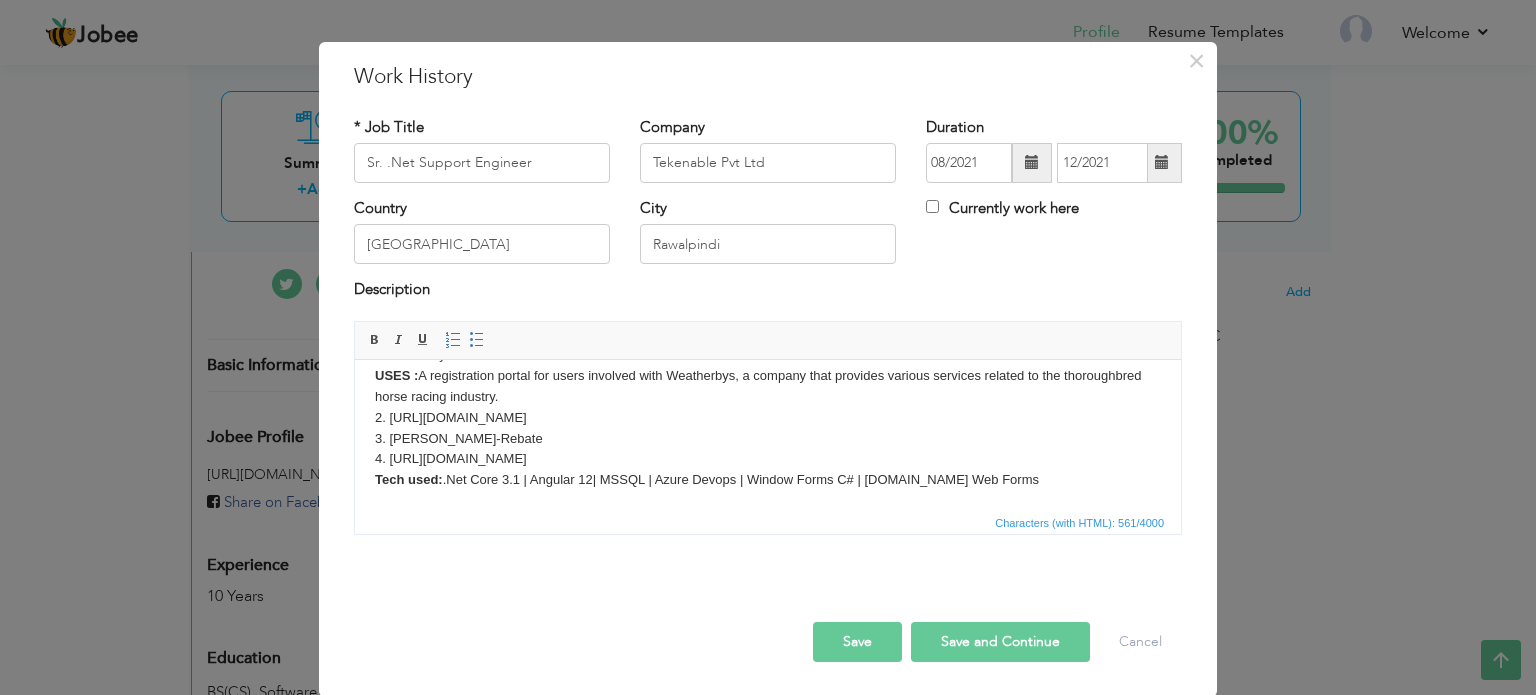 click on "Save" at bounding box center (857, 642) 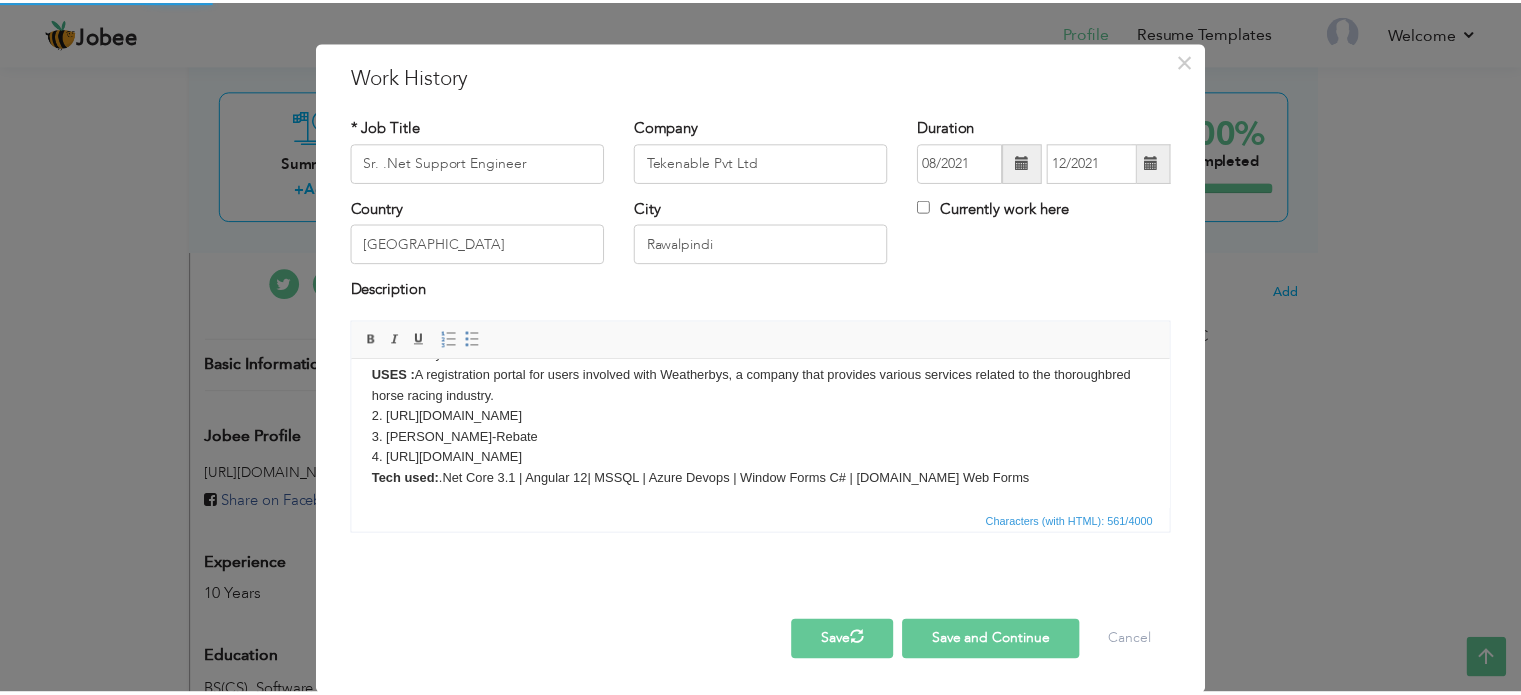 scroll, scrollTop: 0, scrollLeft: 0, axis: both 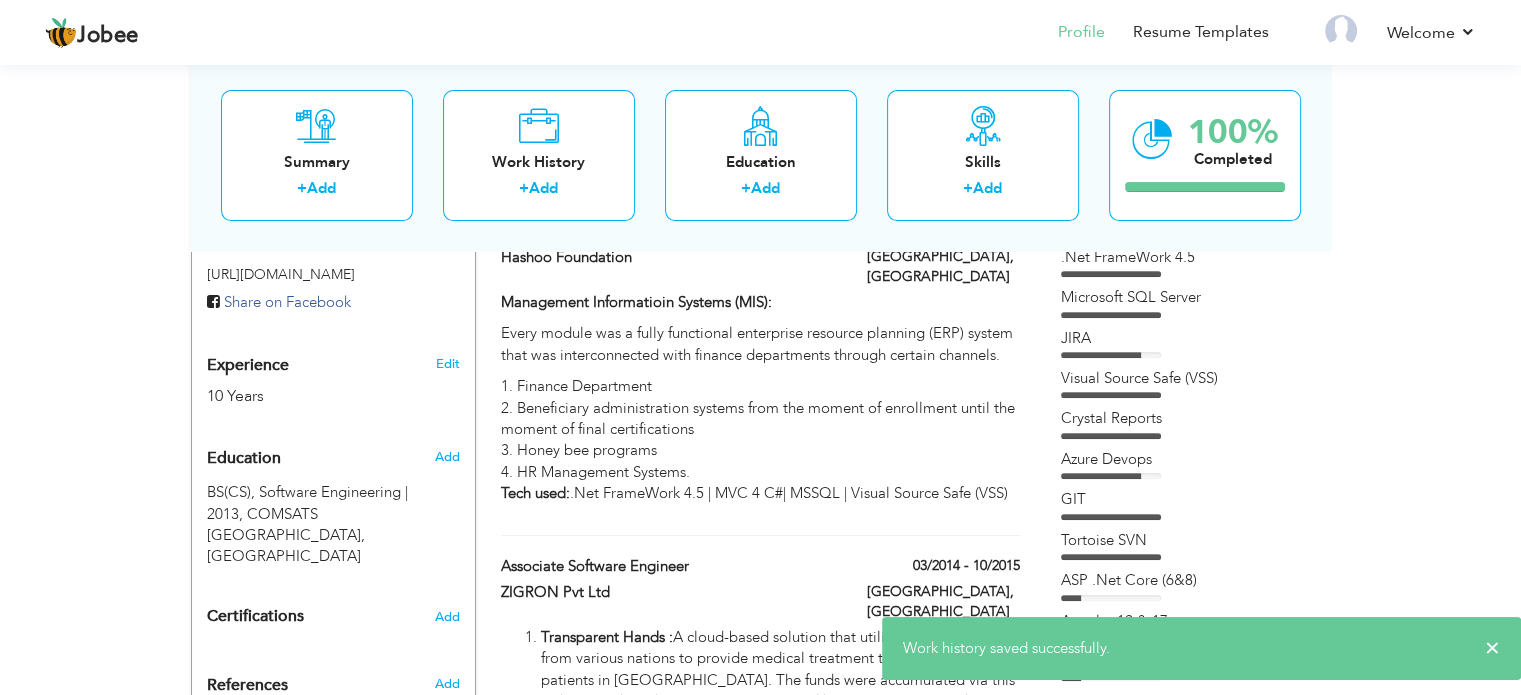 click on "×
Work history saved successfully." at bounding box center (1201, 648) 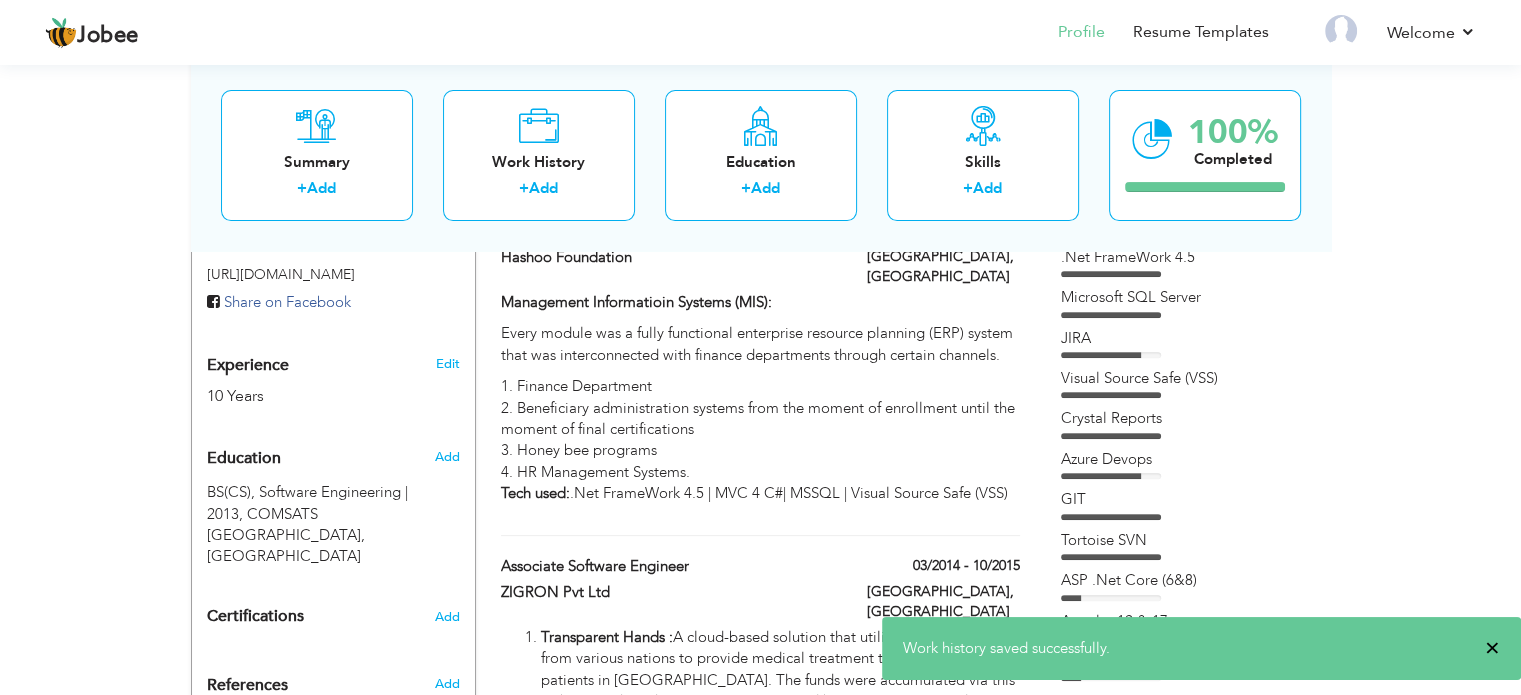click on "×" at bounding box center [1492, 648] 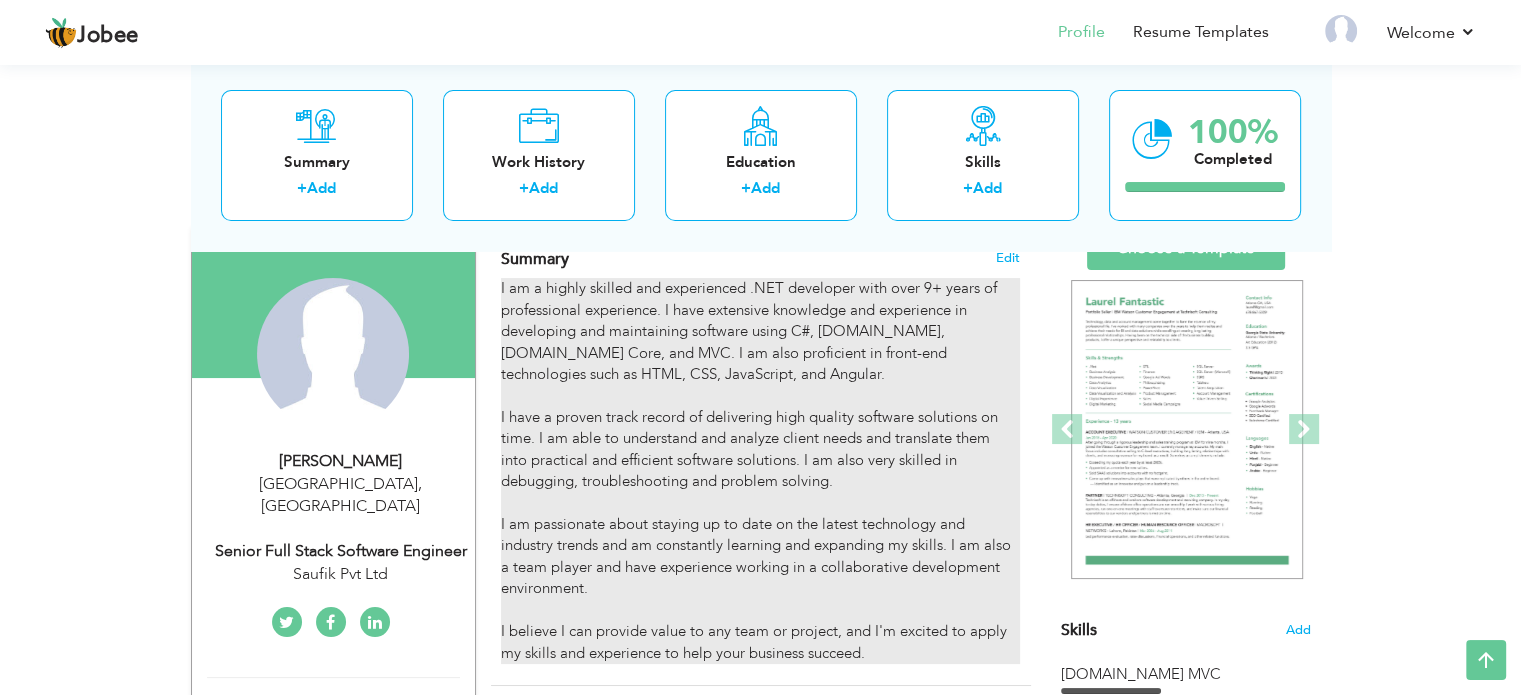 scroll, scrollTop: 0, scrollLeft: 0, axis: both 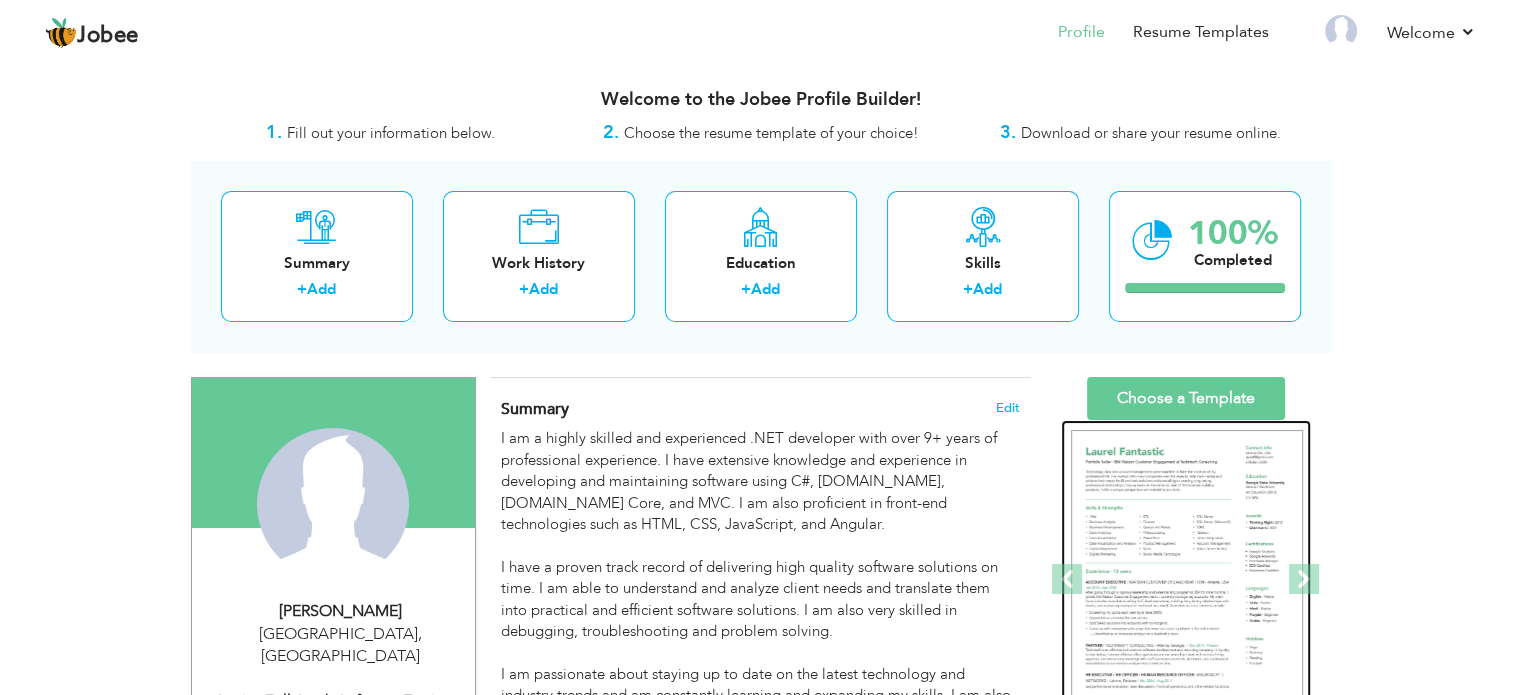 click at bounding box center [1187, 580] 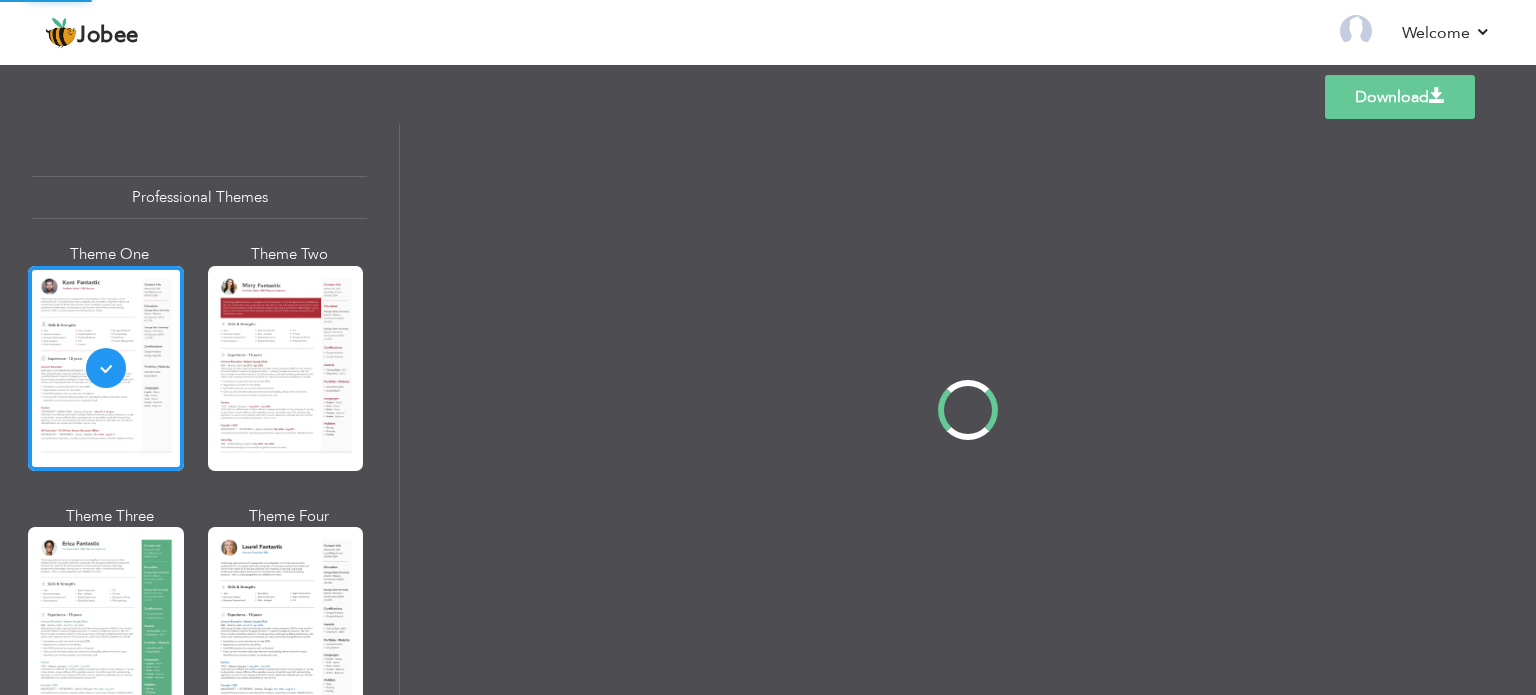 scroll, scrollTop: 0, scrollLeft: 0, axis: both 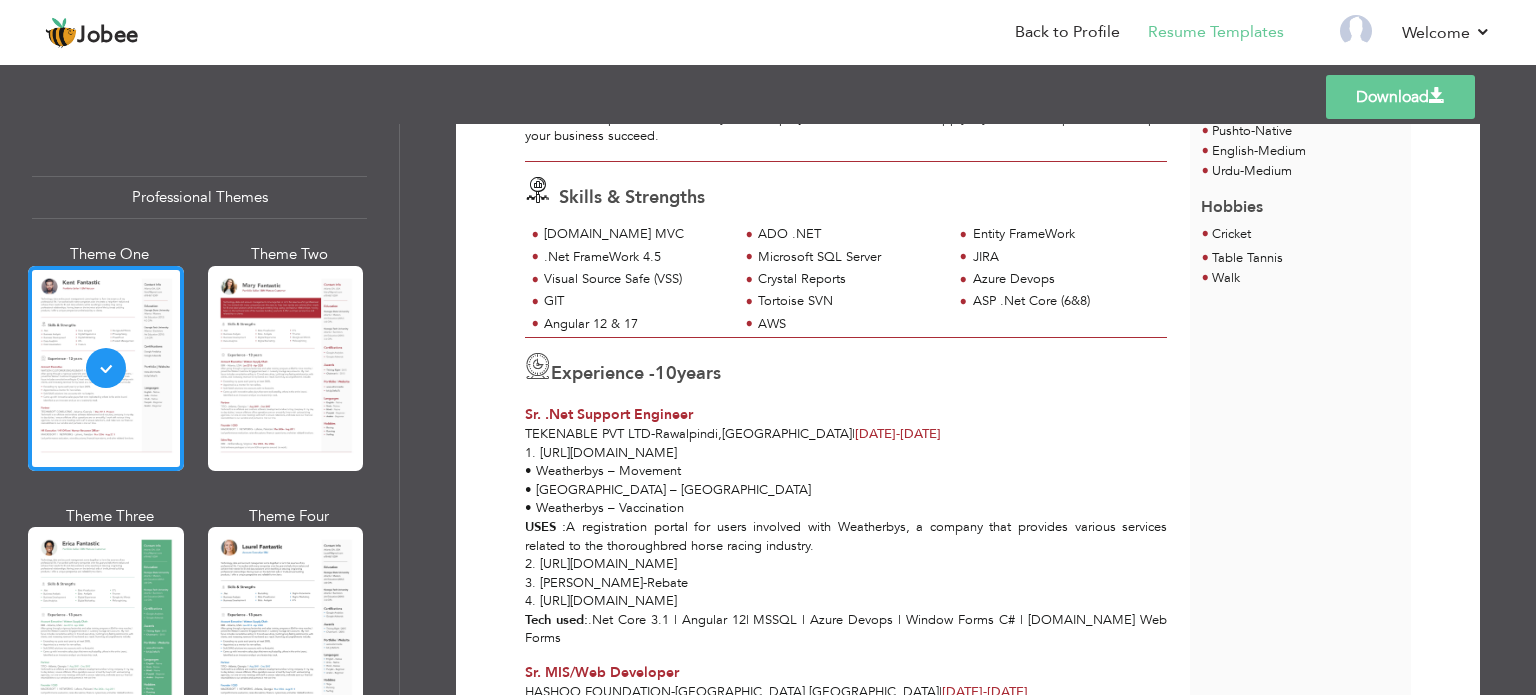 click on "10" at bounding box center [666, 373] 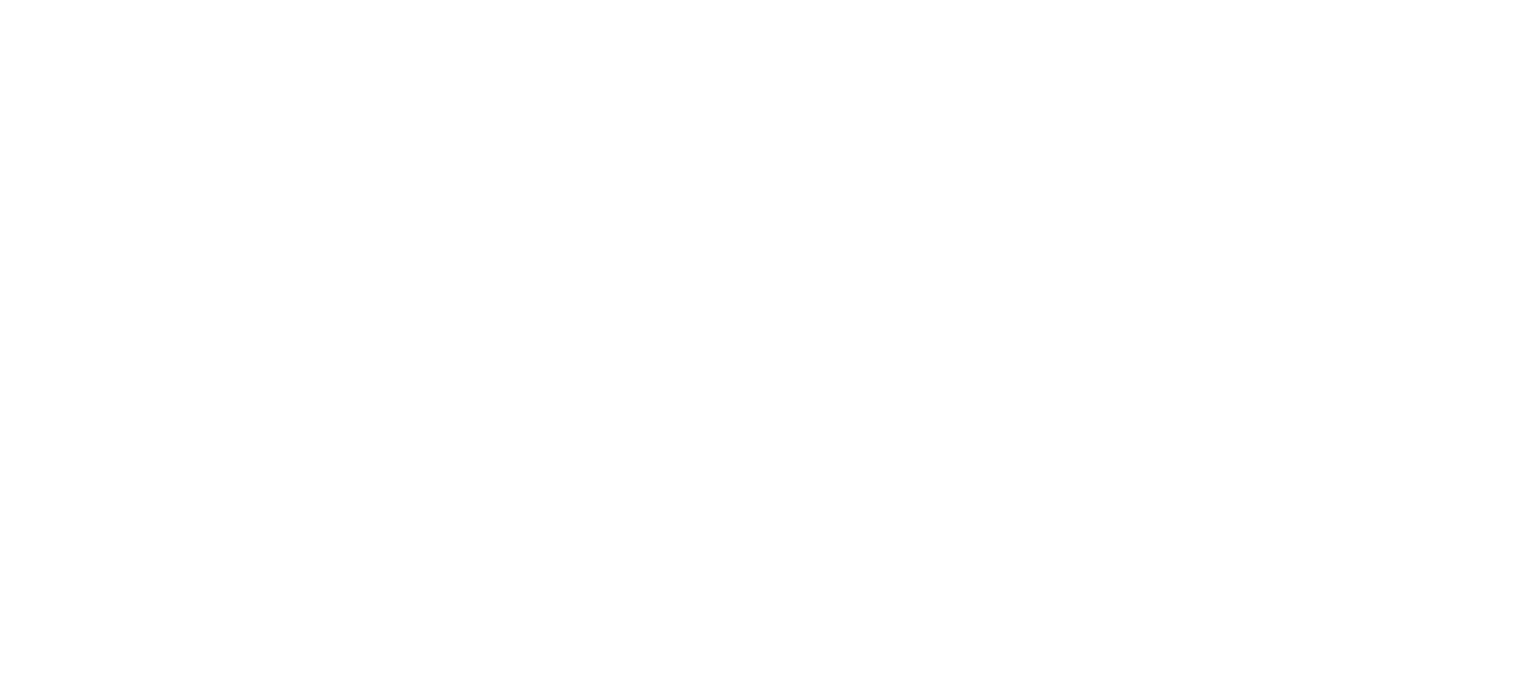 scroll, scrollTop: 0, scrollLeft: 0, axis: both 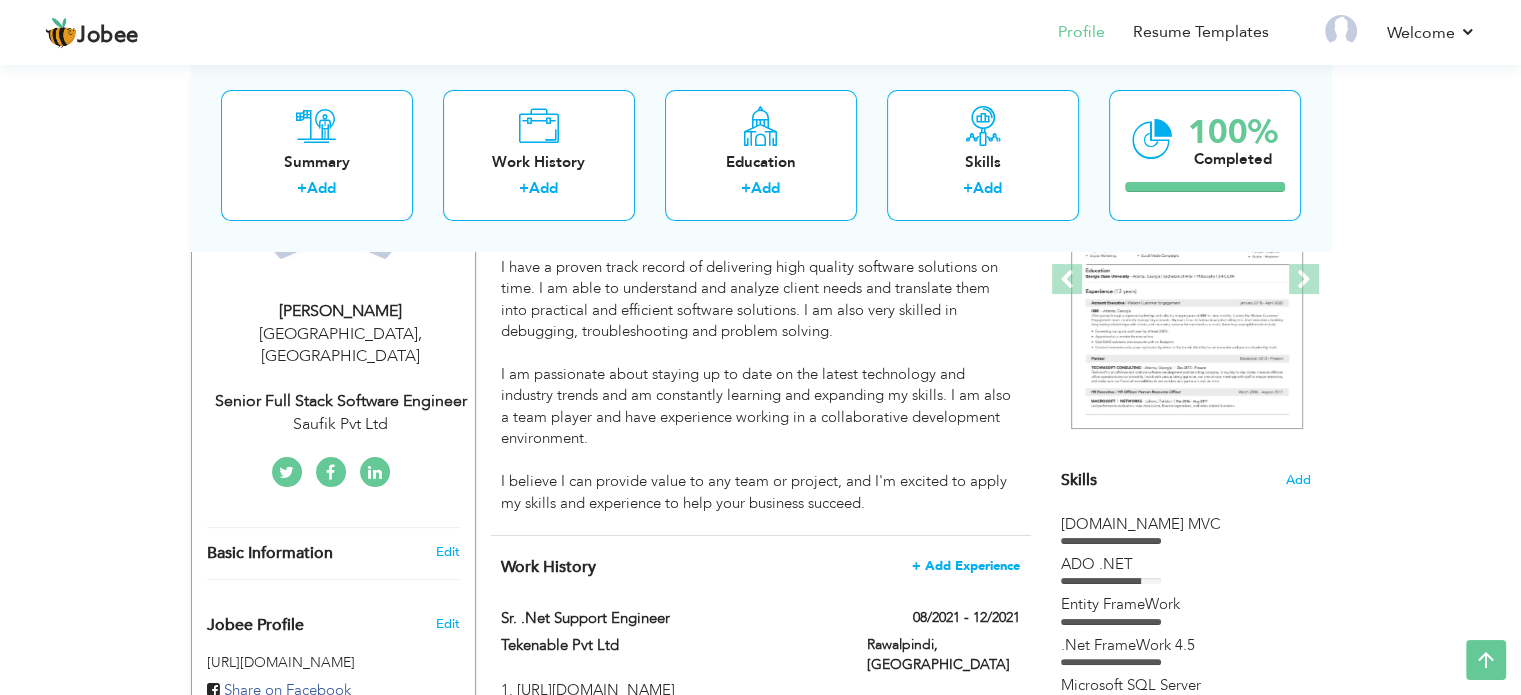 click on "+ Add Experience" at bounding box center (966, 566) 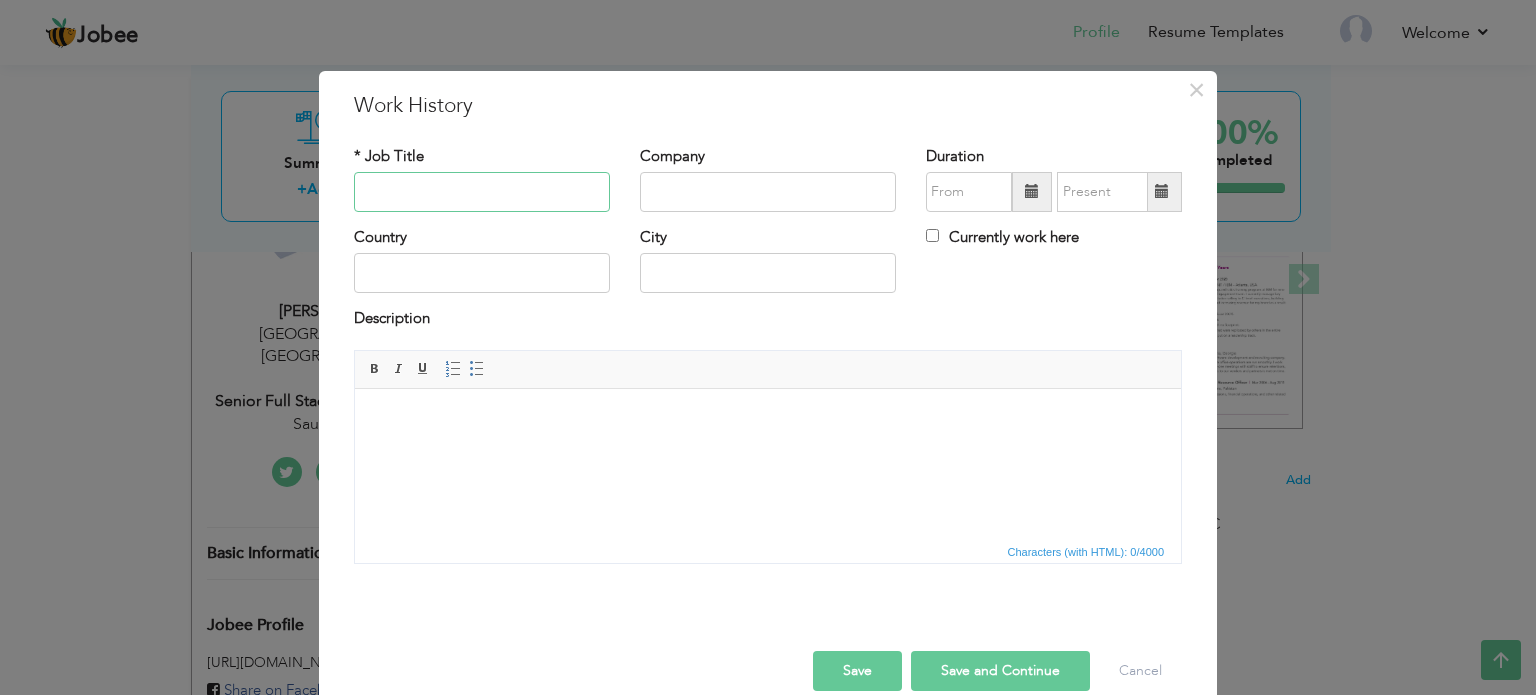 paste on "Sr. MIS/Web Developer" 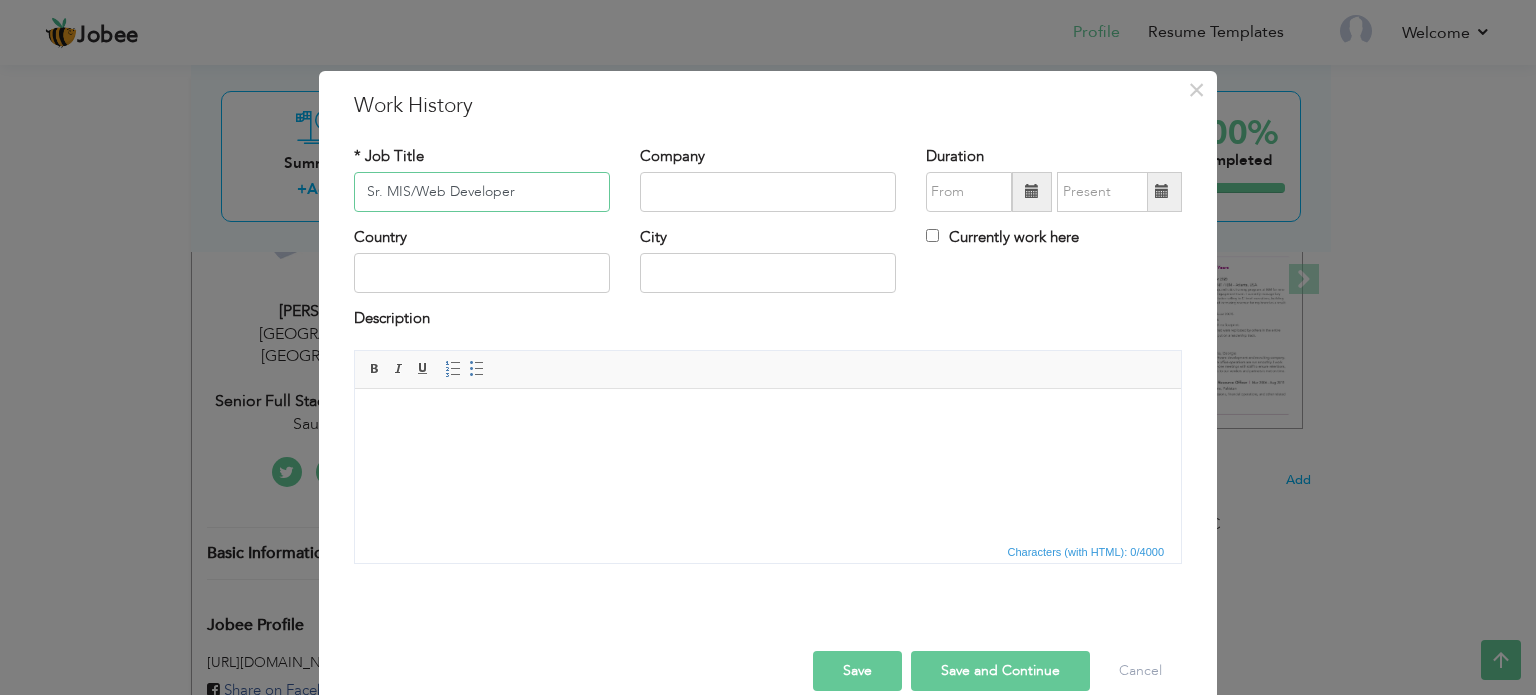type on "Sr. MIS/Web Developer" 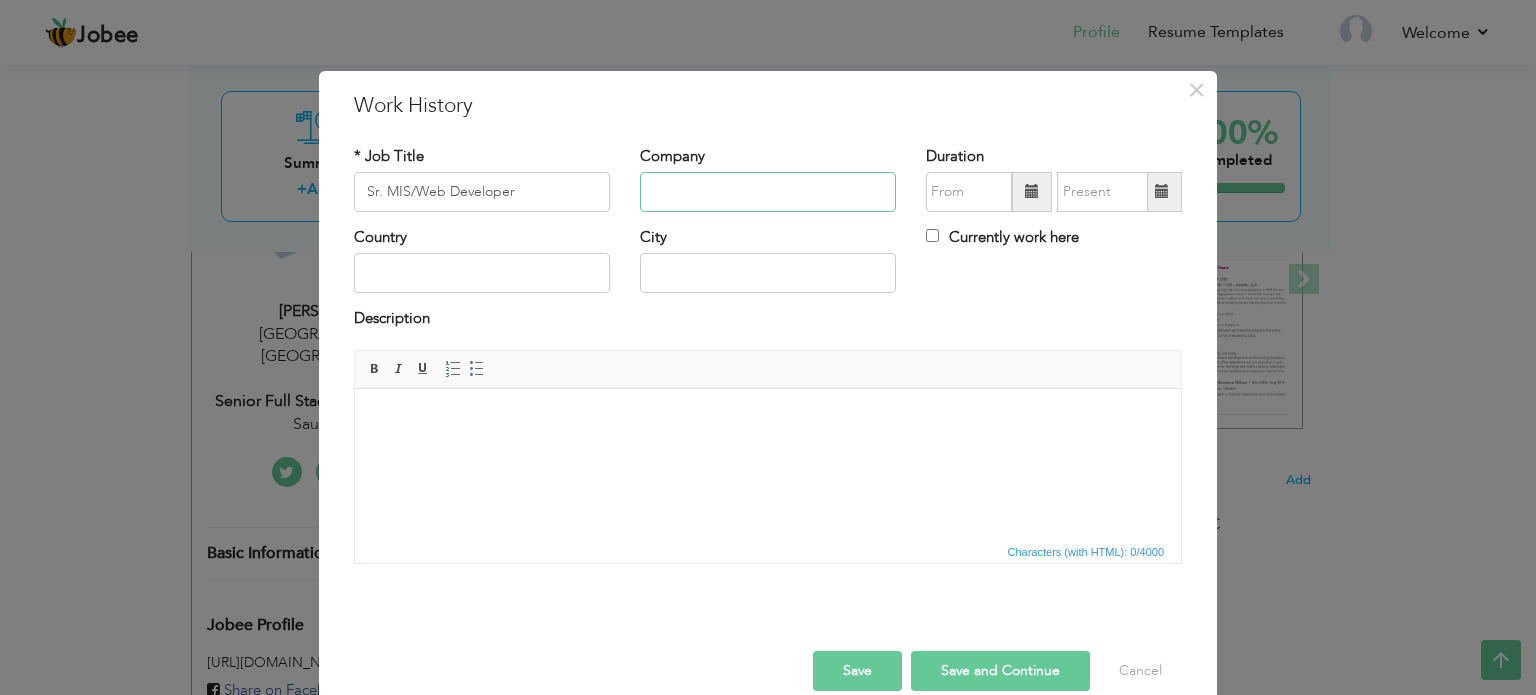 click at bounding box center [768, 192] 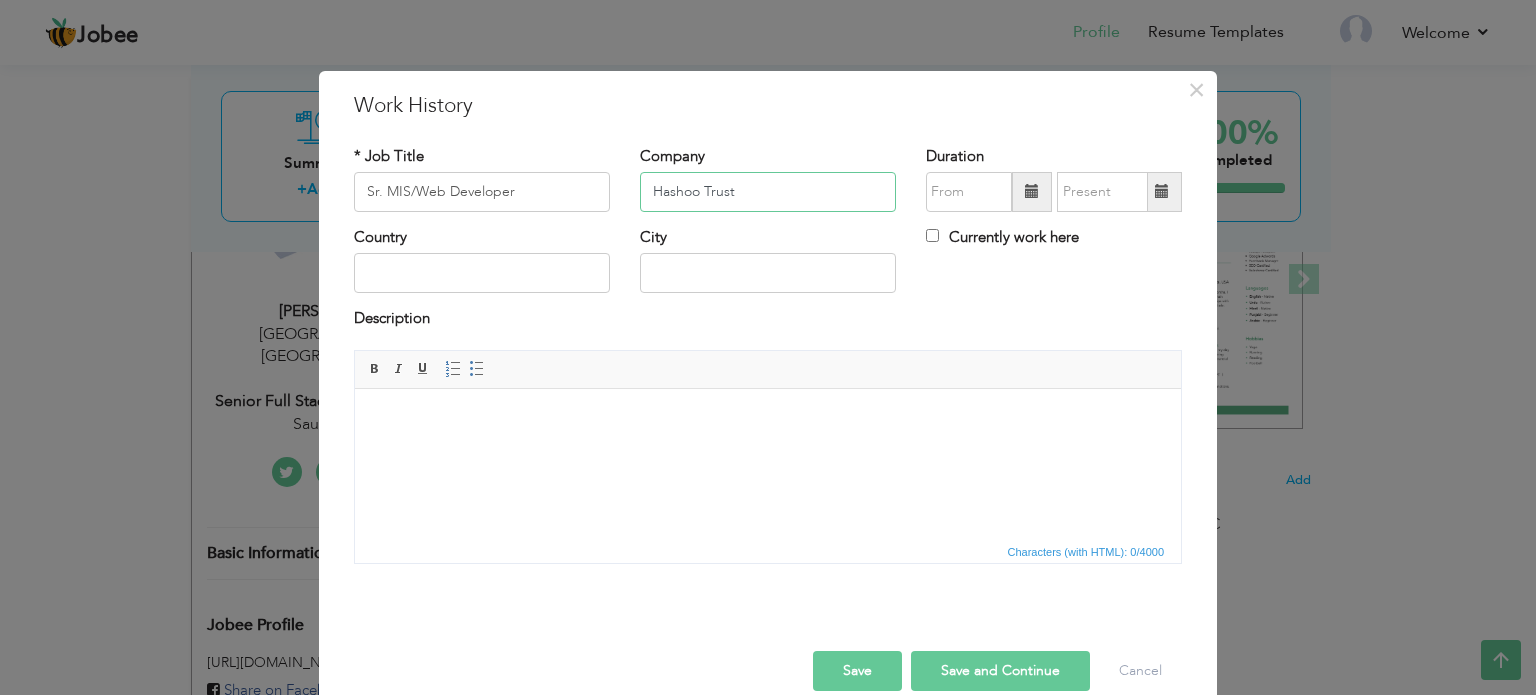 type on "Hashoo Trust" 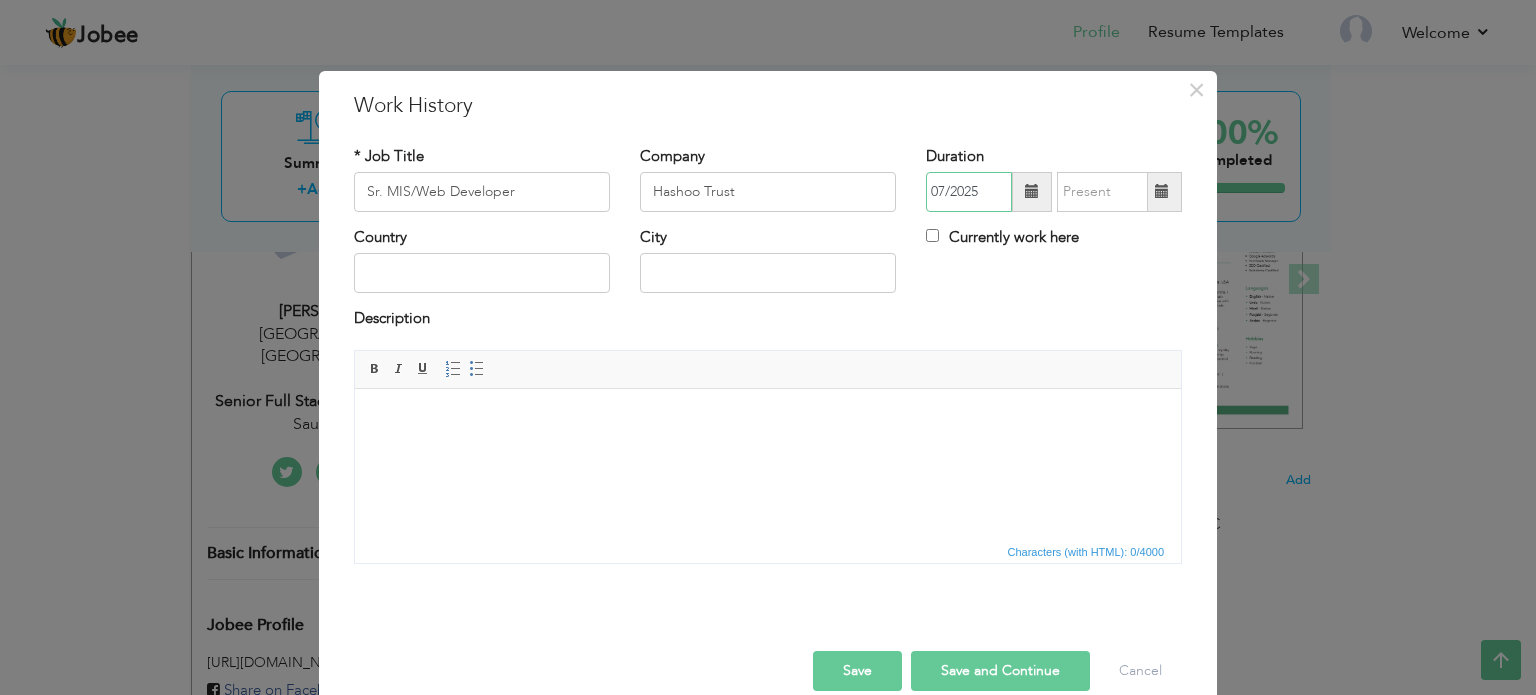 click on "07/2025" at bounding box center (969, 192) 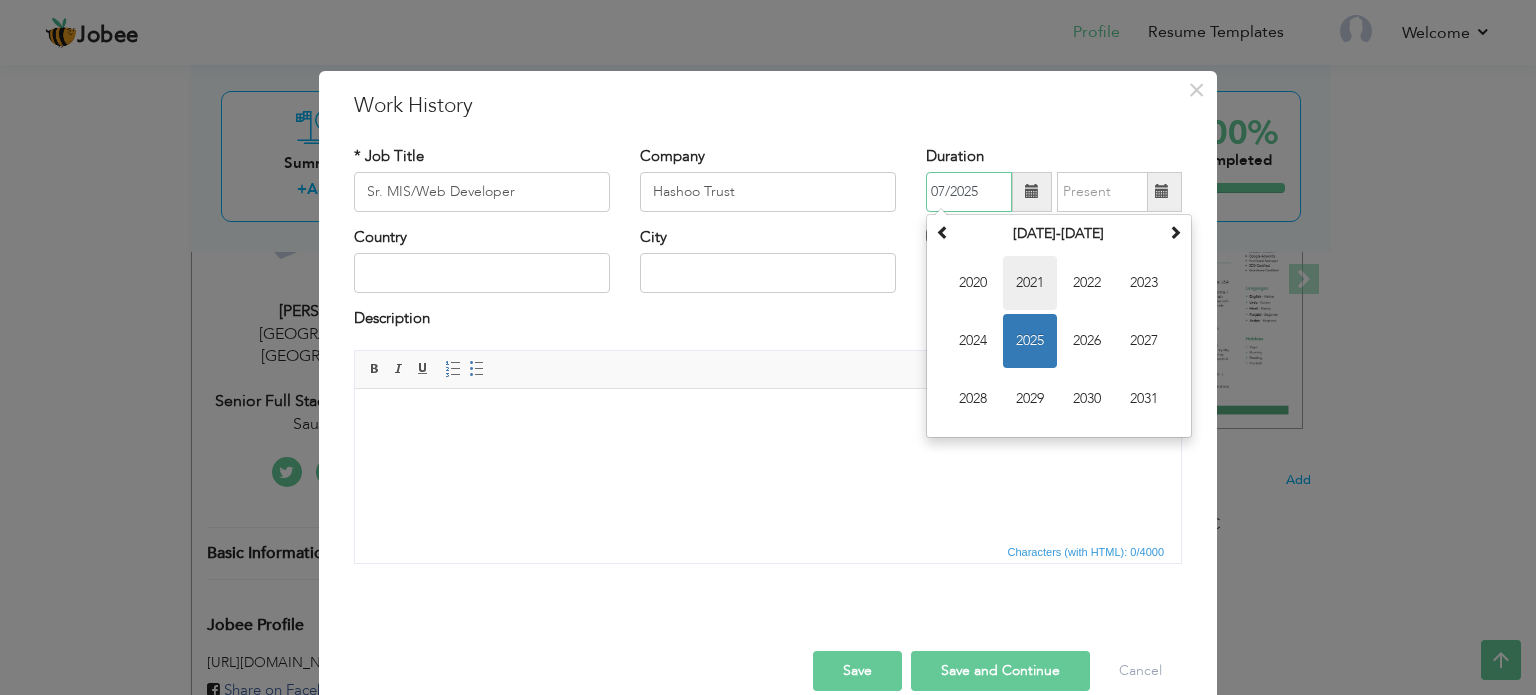 click on "2021" at bounding box center [1030, 283] 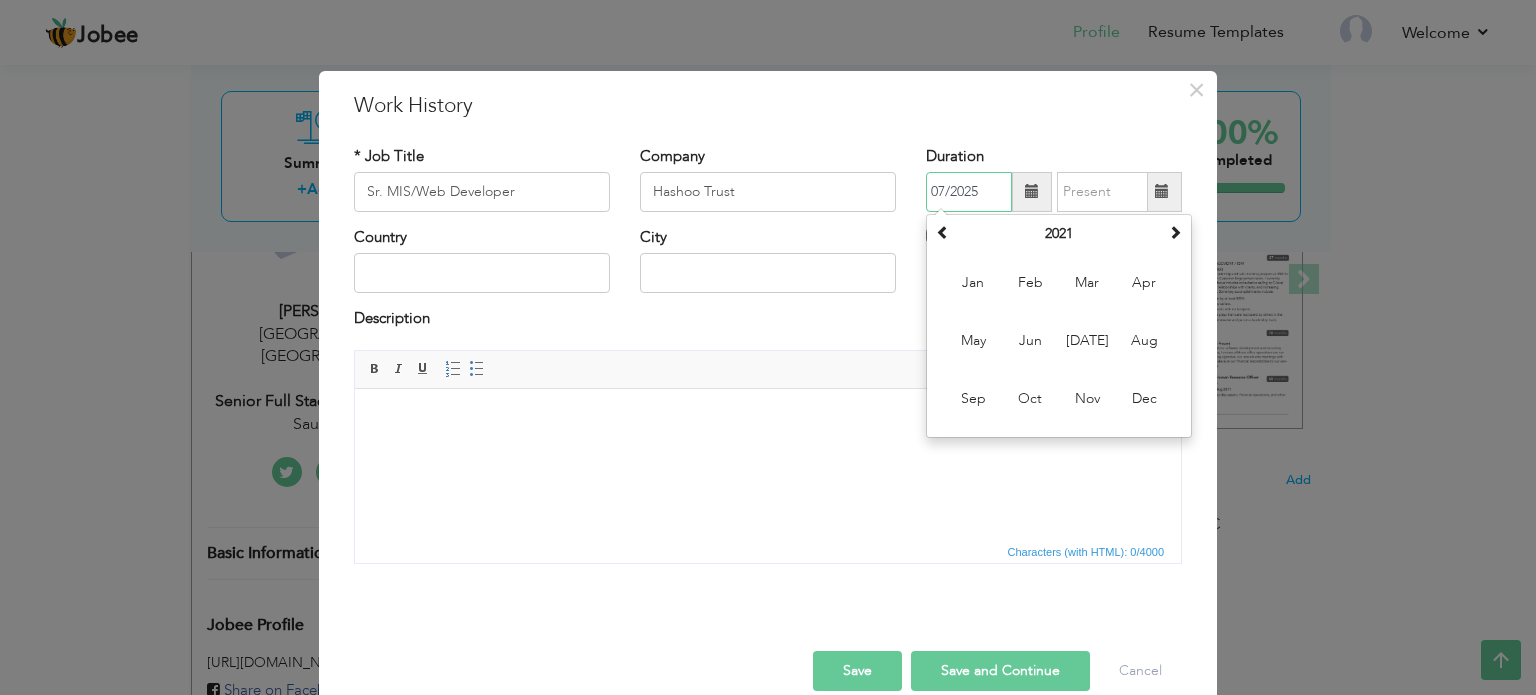 click on "07/2025" at bounding box center [969, 192] 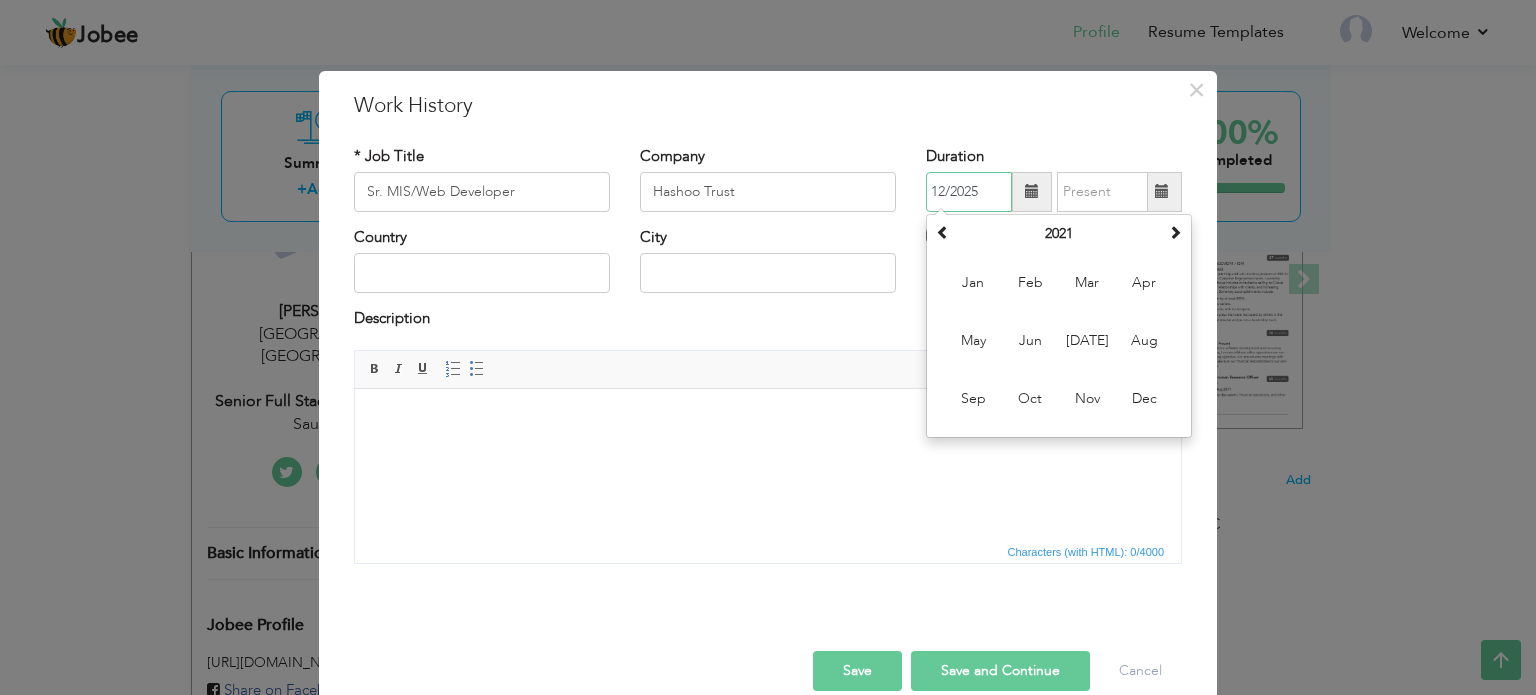 click on "12/2025" at bounding box center (969, 192) 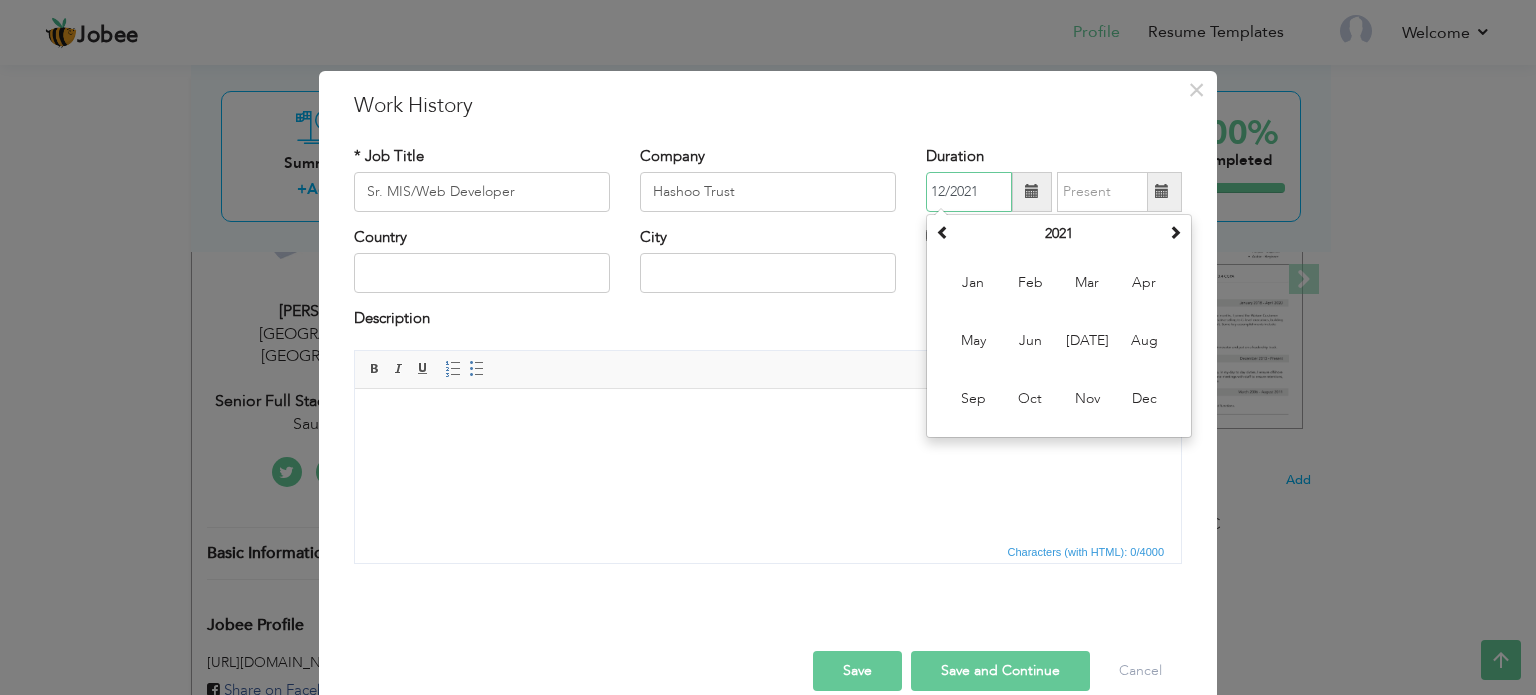 type on "12/2021" 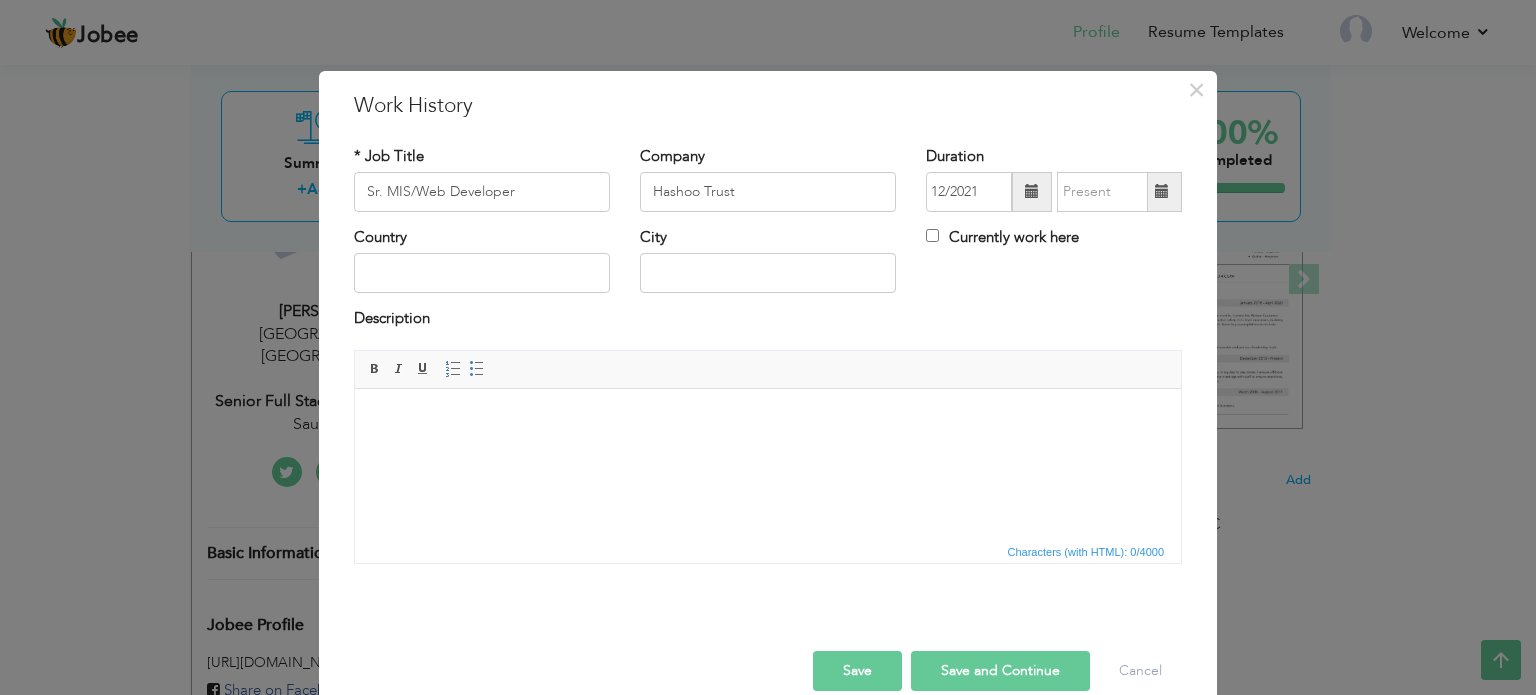 click at bounding box center [768, 418] 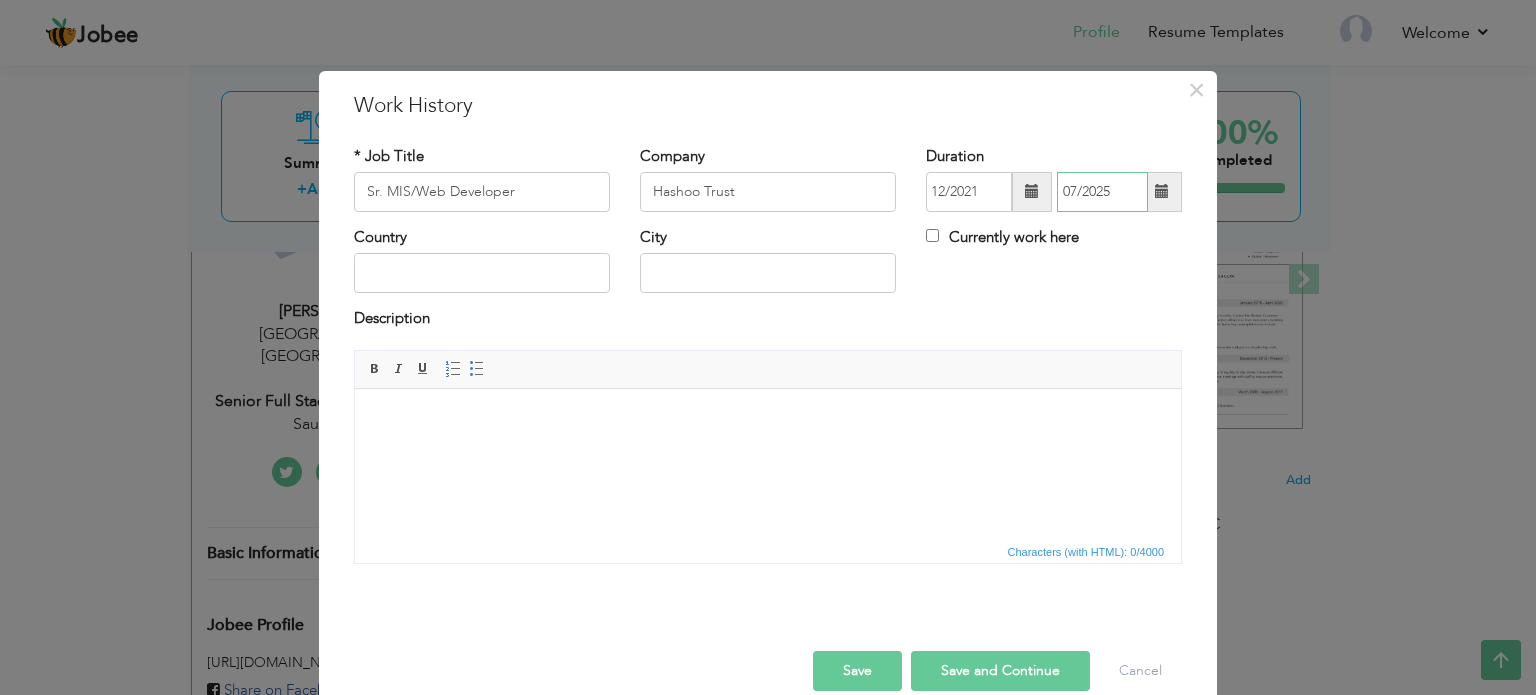 click on "07/2025" at bounding box center (1102, 192) 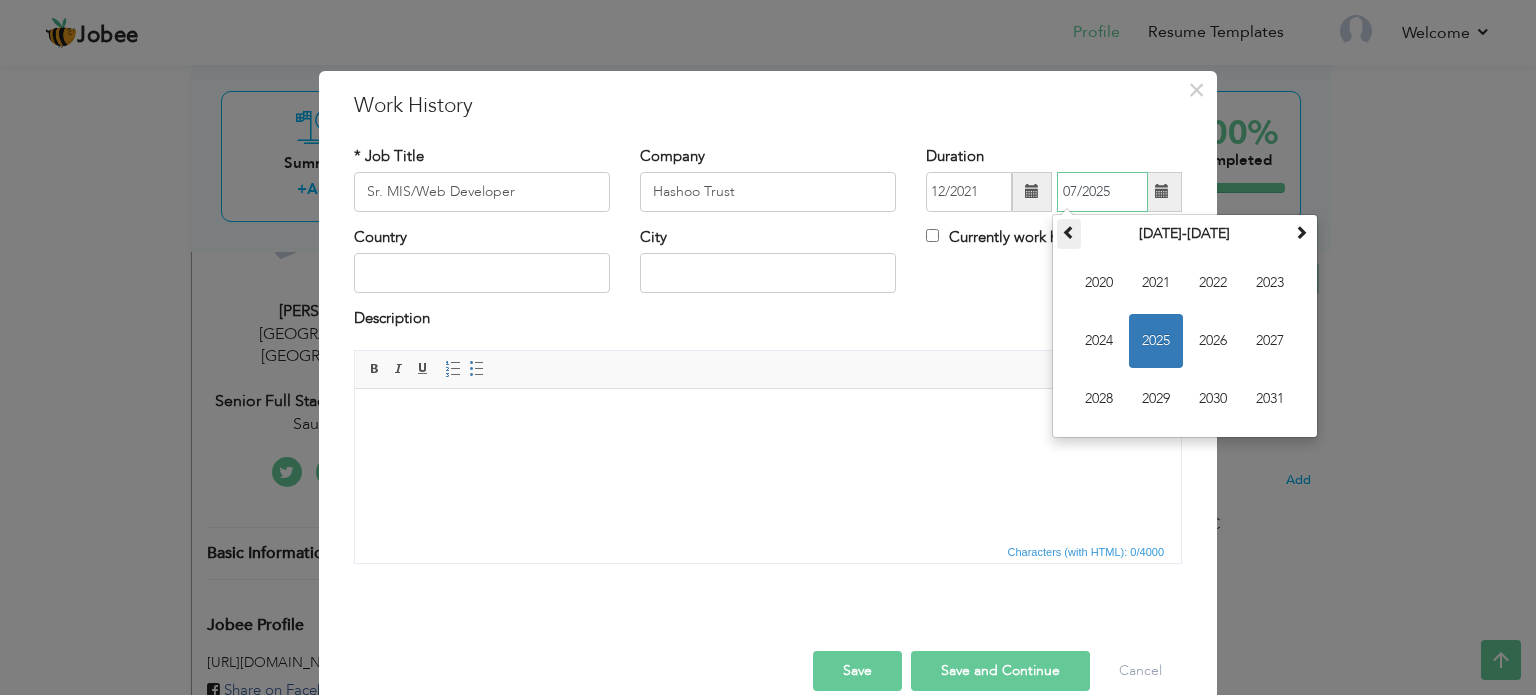 click at bounding box center [1069, 232] 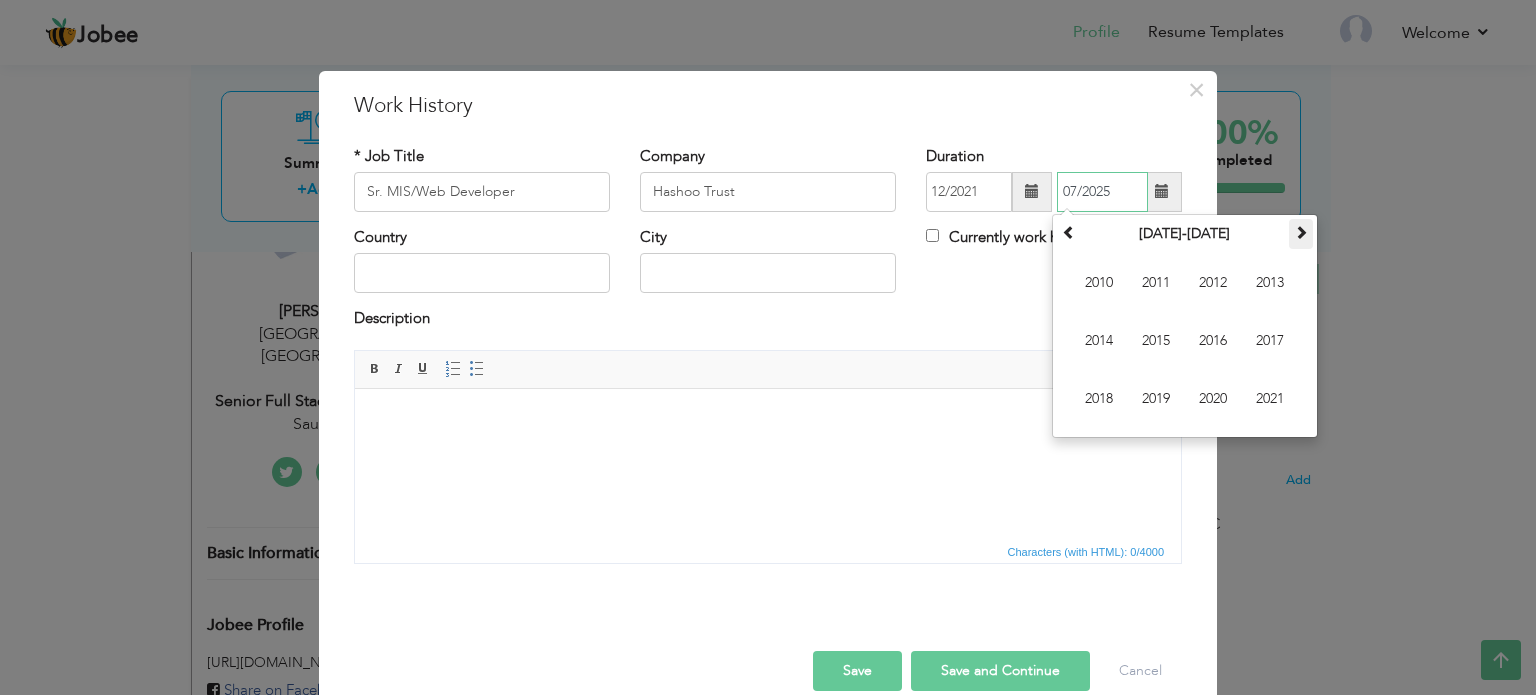 click at bounding box center (1301, 232) 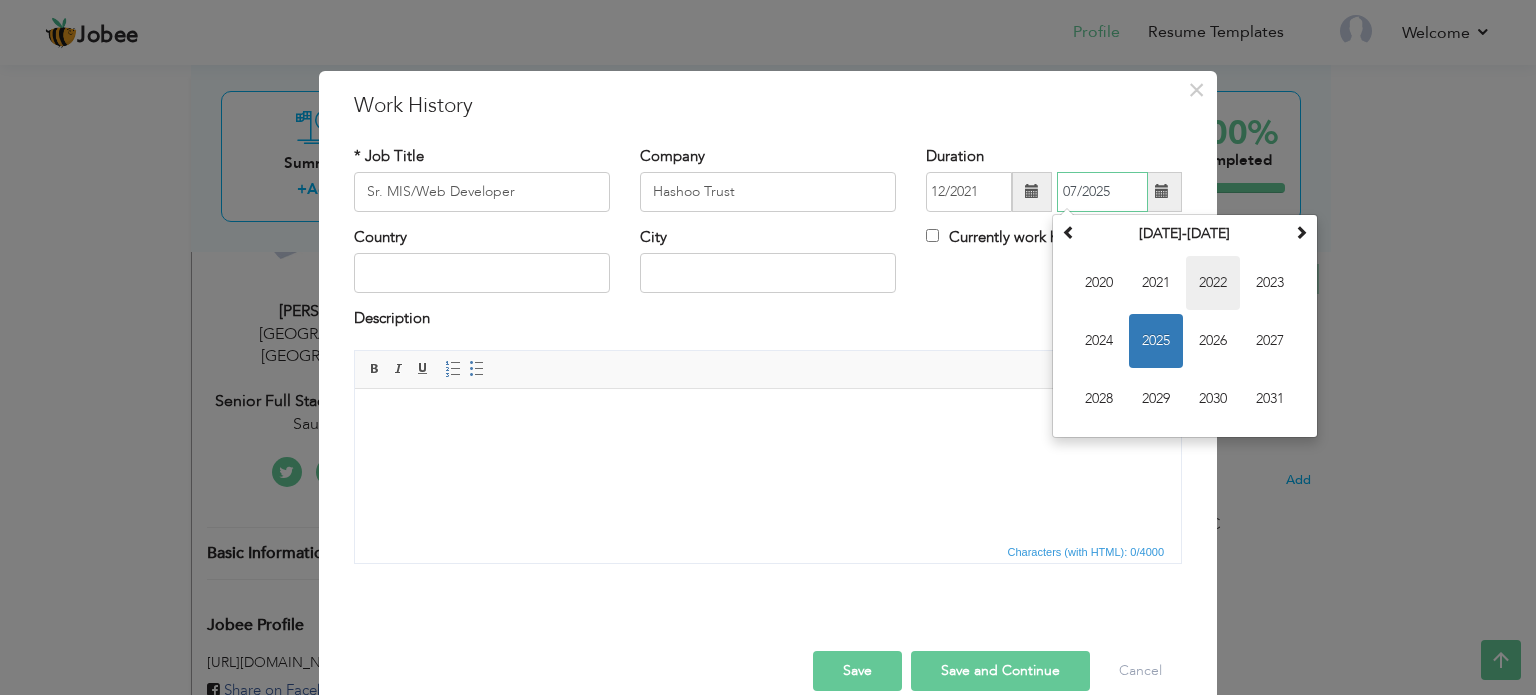 click on "2022" at bounding box center (1213, 283) 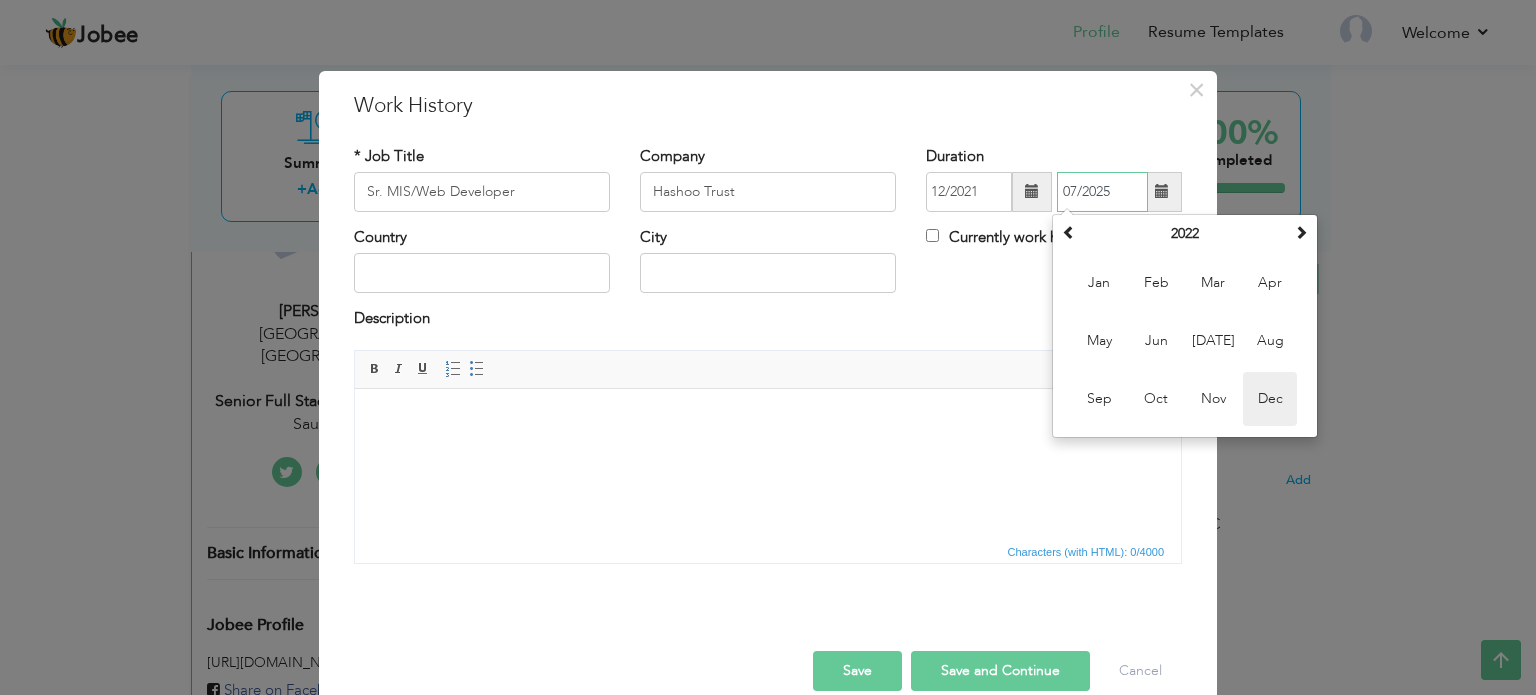 click on "Dec" at bounding box center (1270, 399) 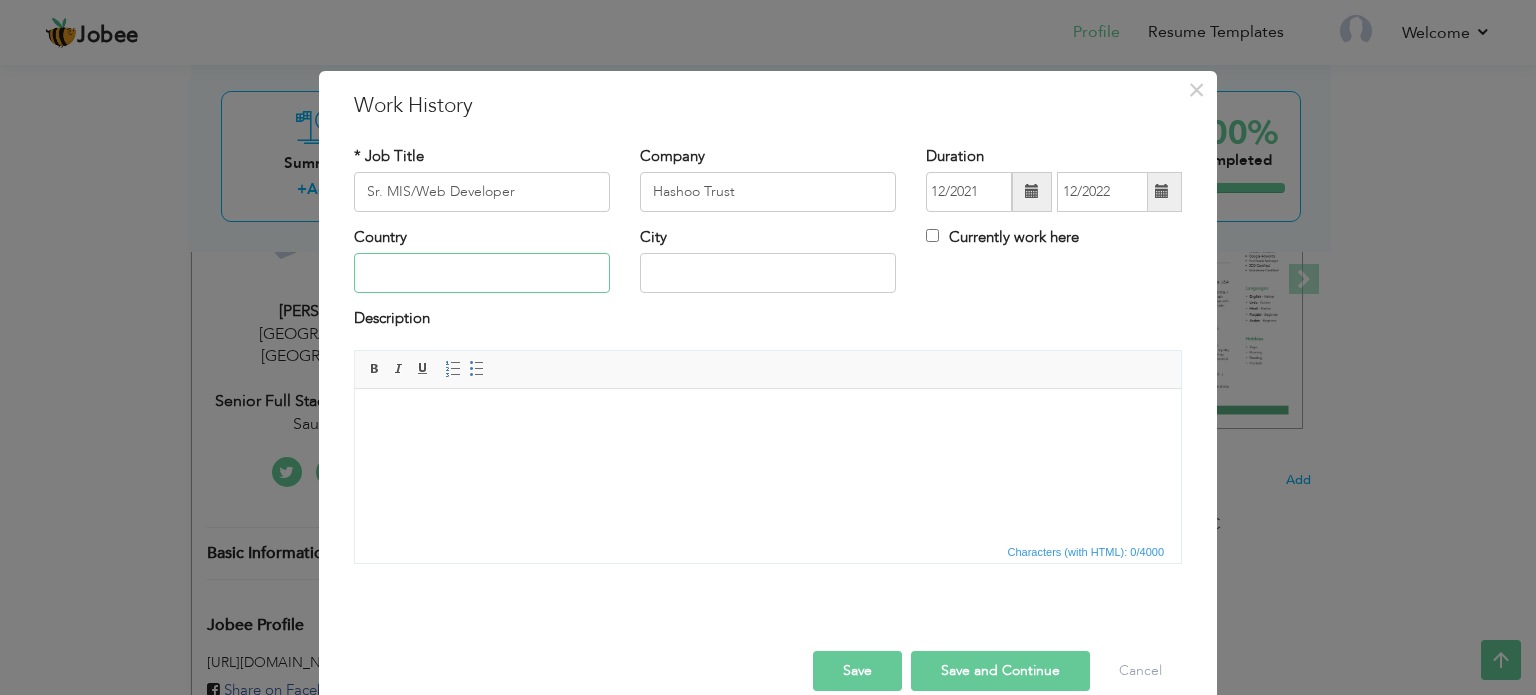 click at bounding box center (482, 273) 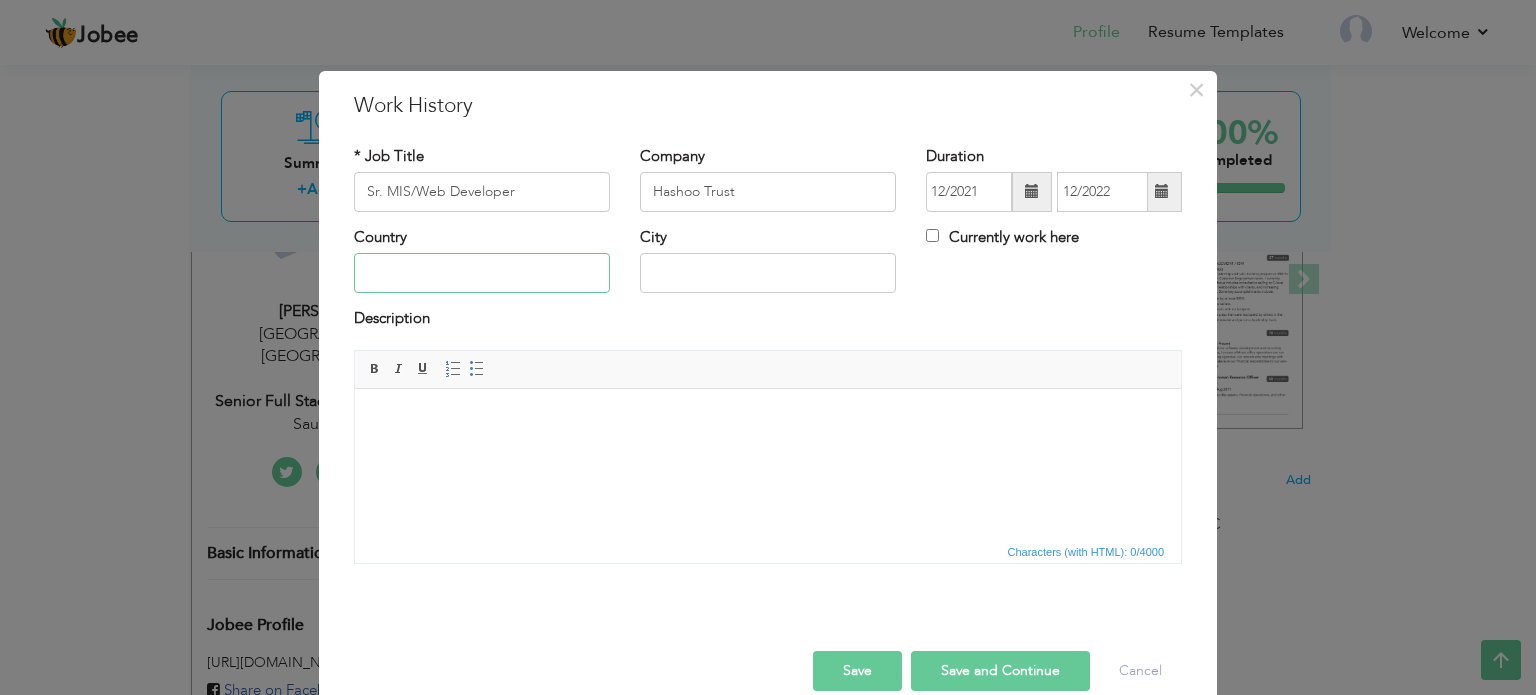 type on "[GEOGRAPHIC_DATA]" 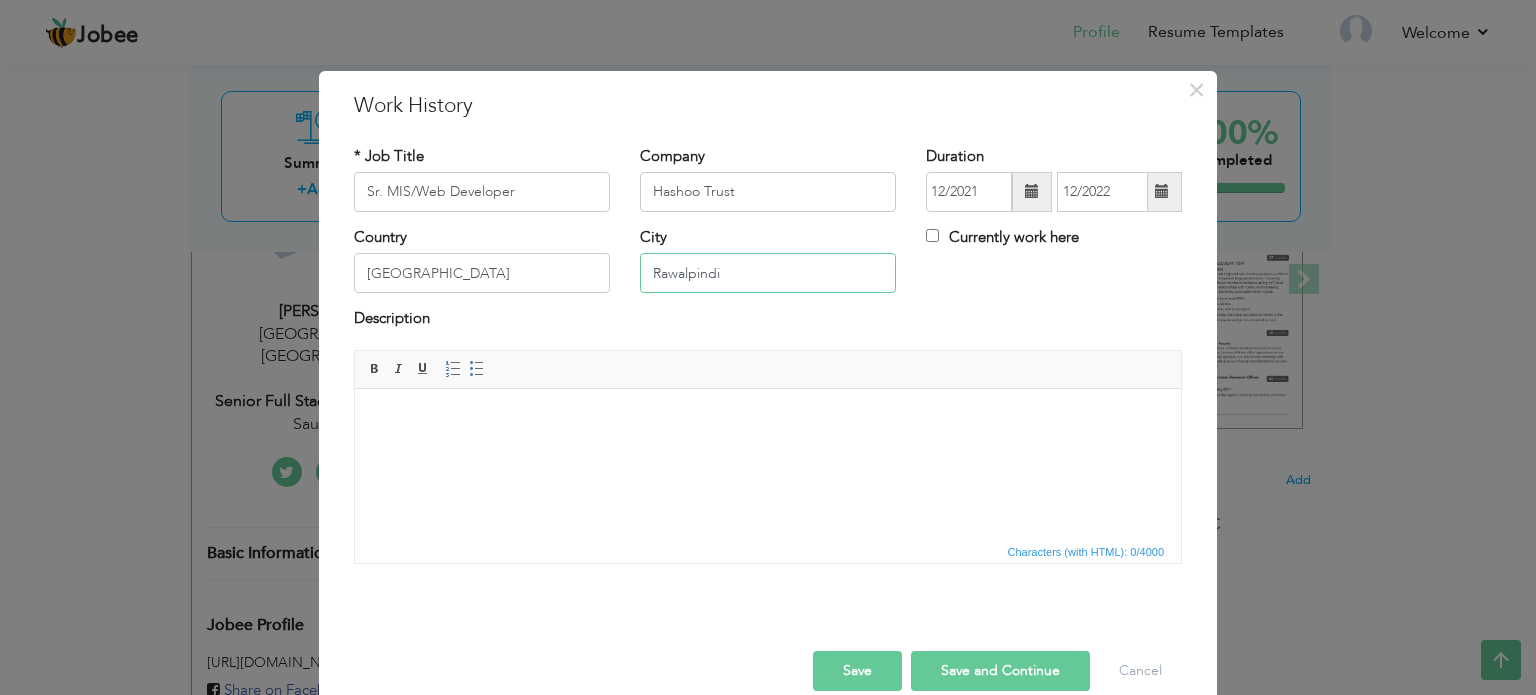 drag, startPoint x: 742, startPoint y: 273, endPoint x: 524, endPoint y: 263, distance: 218.22923 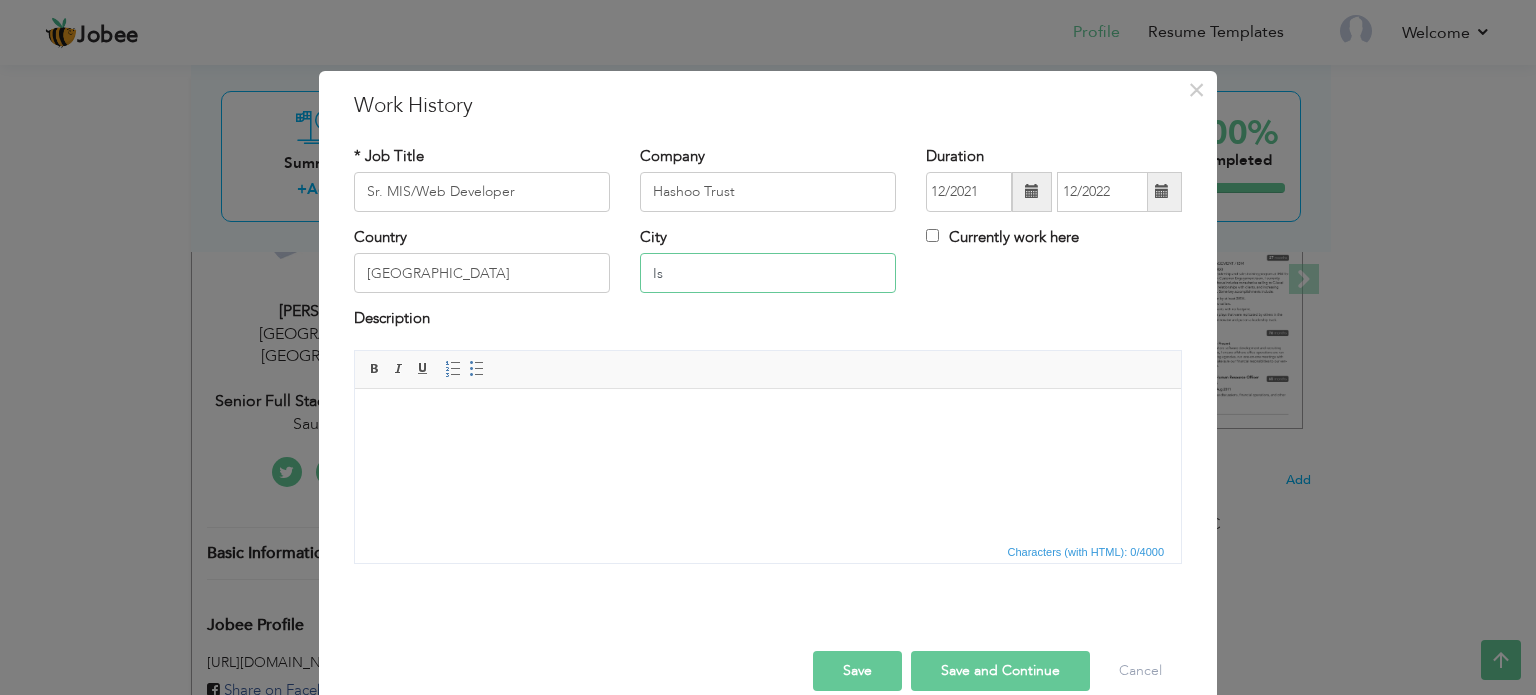 type on "[GEOGRAPHIC_DATA]" 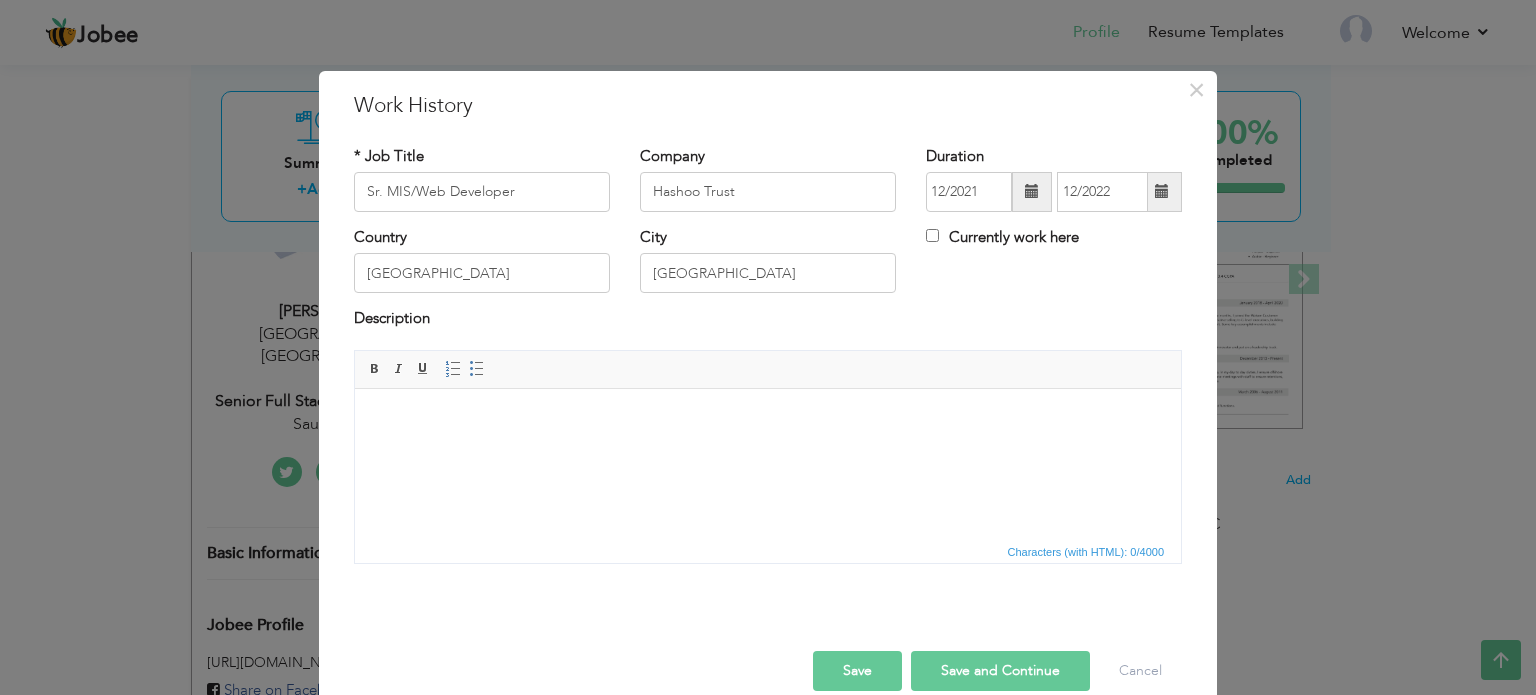 click at bounding box center [768, 418] 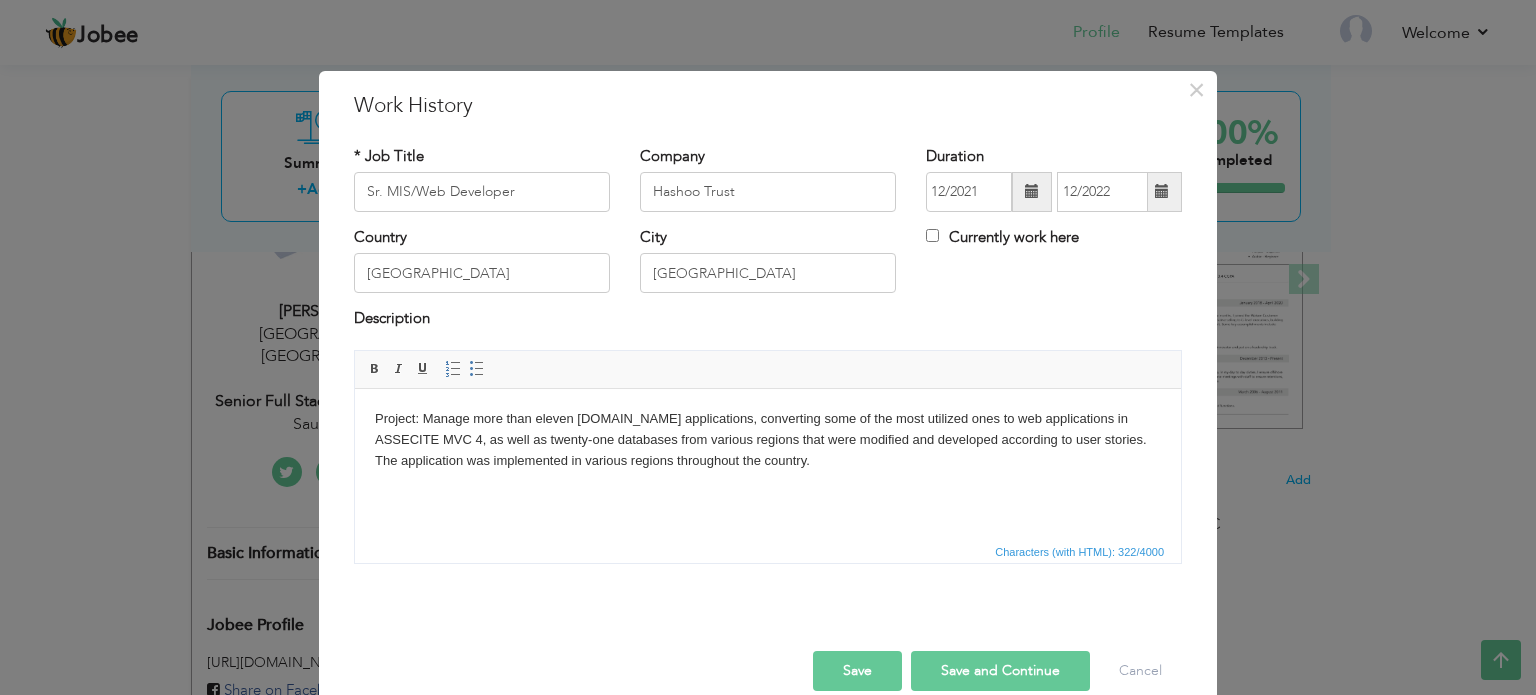 click on "Project: Manage more than eleven [DOMAIN_NAME] applications, converting some of the most utilized ones to web applications in ASSECITE MVC 4, as well as twenty-one databases from various regions that were modified and developed according to user stories. The application was implemented in various regions throughout the country." at bounding box center (768, 439) 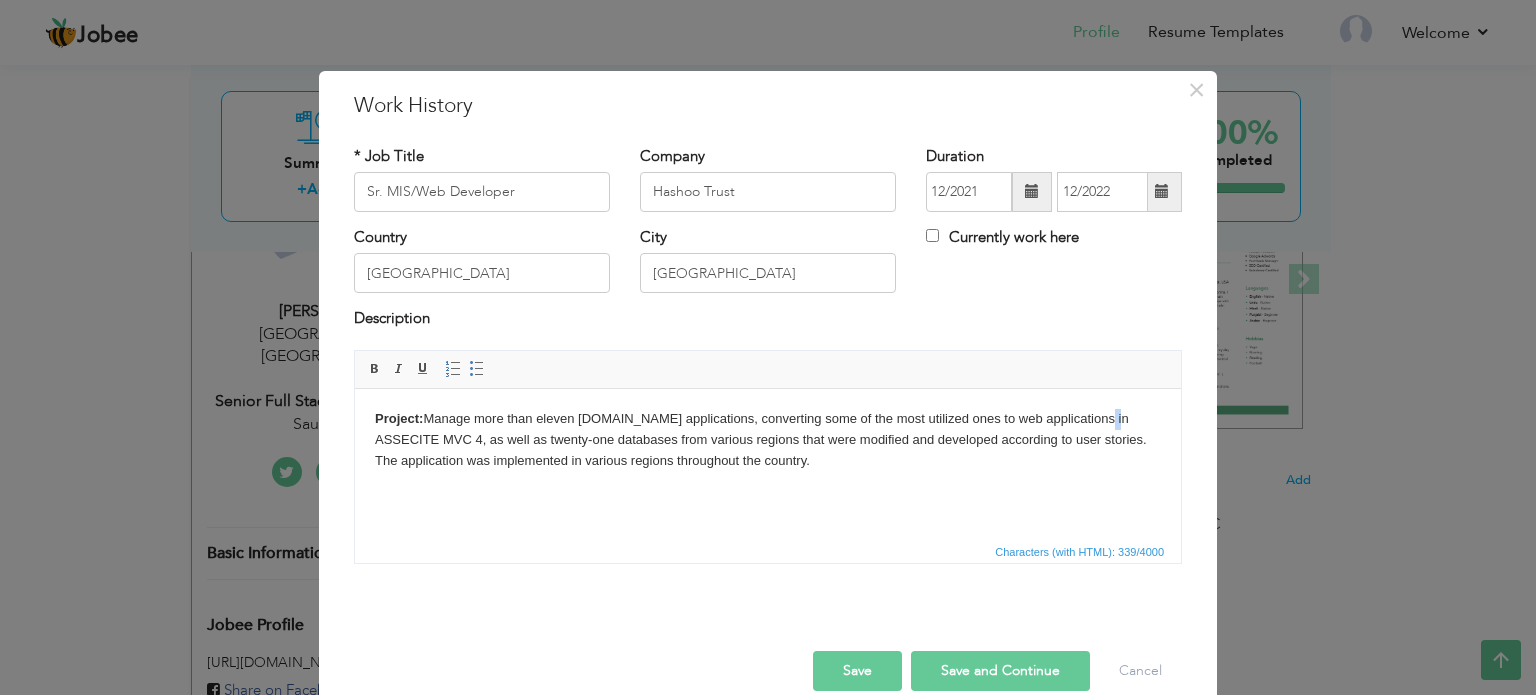 drag, startPoint x: 1098, startPoint y: 417, endPoint x: 1116, endPoint y: 417, distance: 18 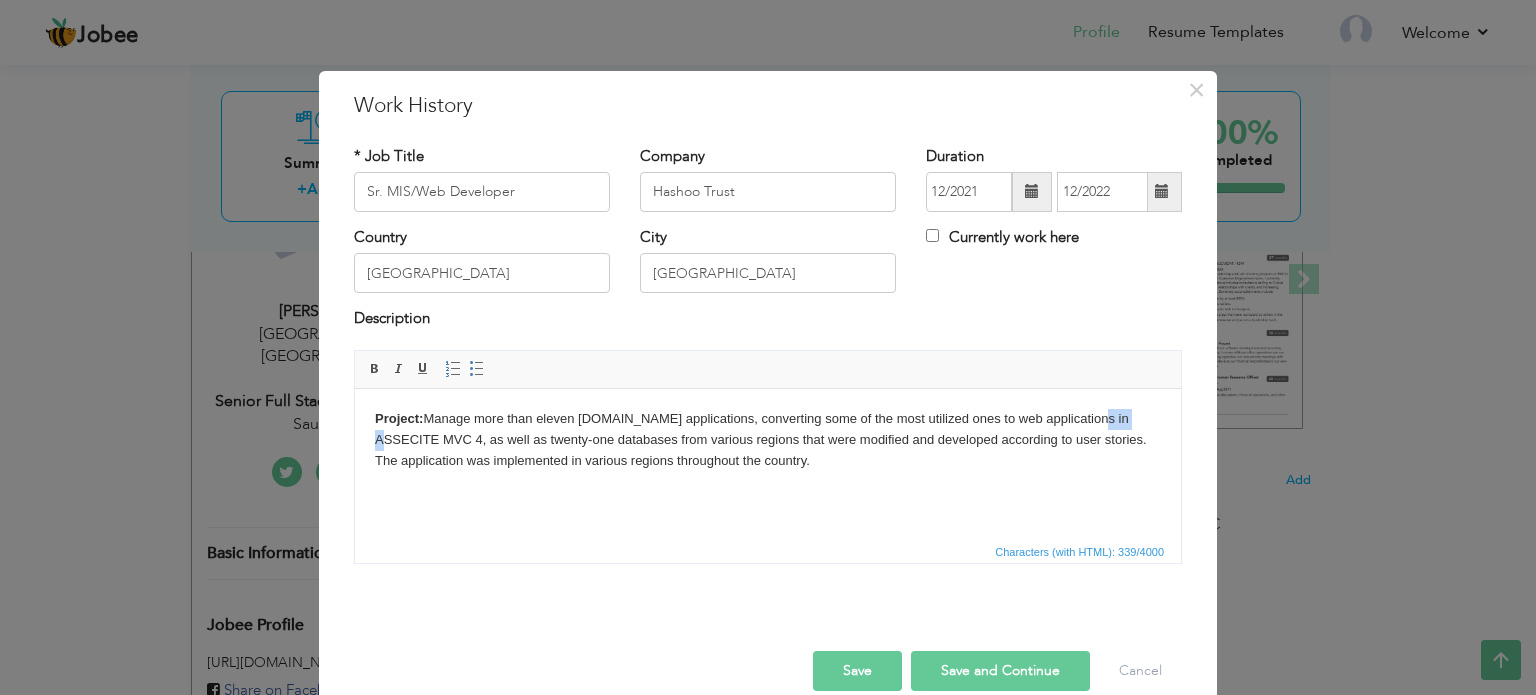 drag, startPoint x: 1091, startPoint y: 416, endPoint x: 1152, endPoint y: 416, distance: 61 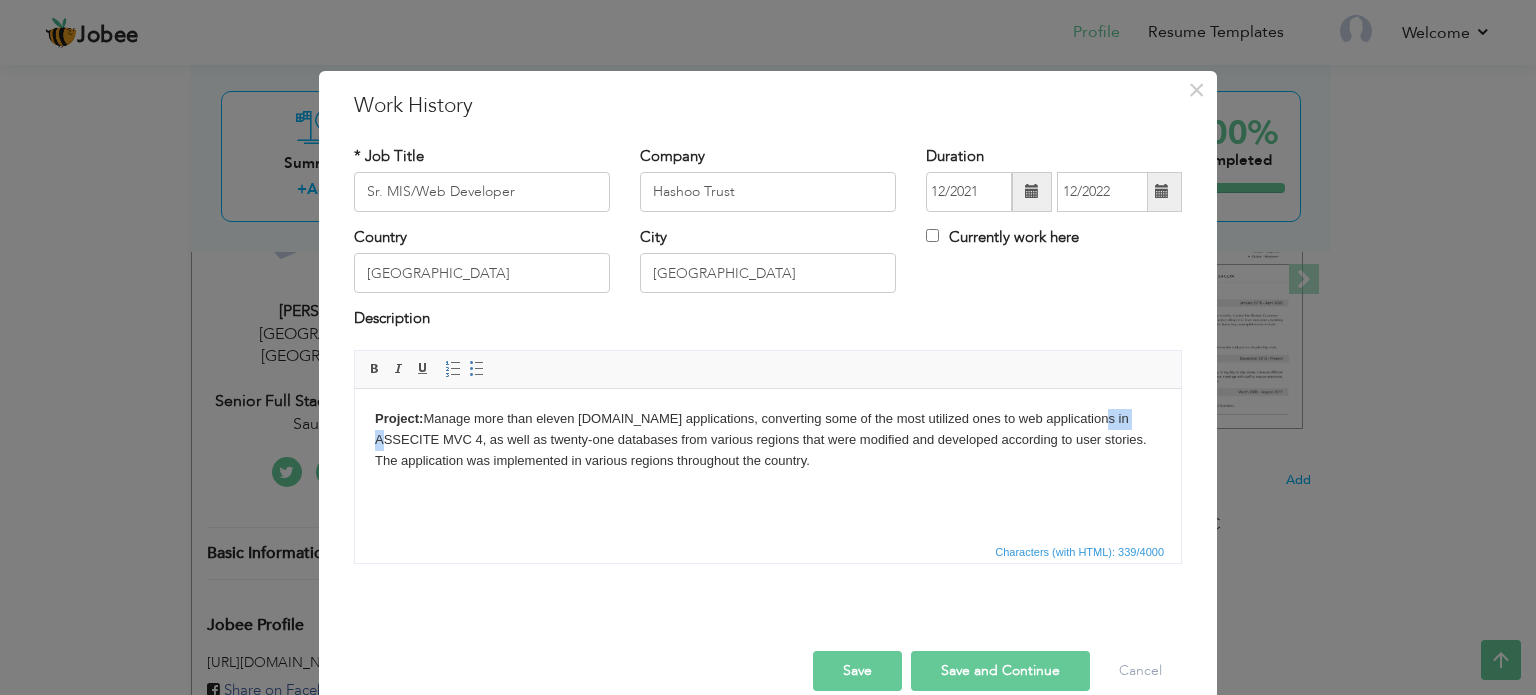 type 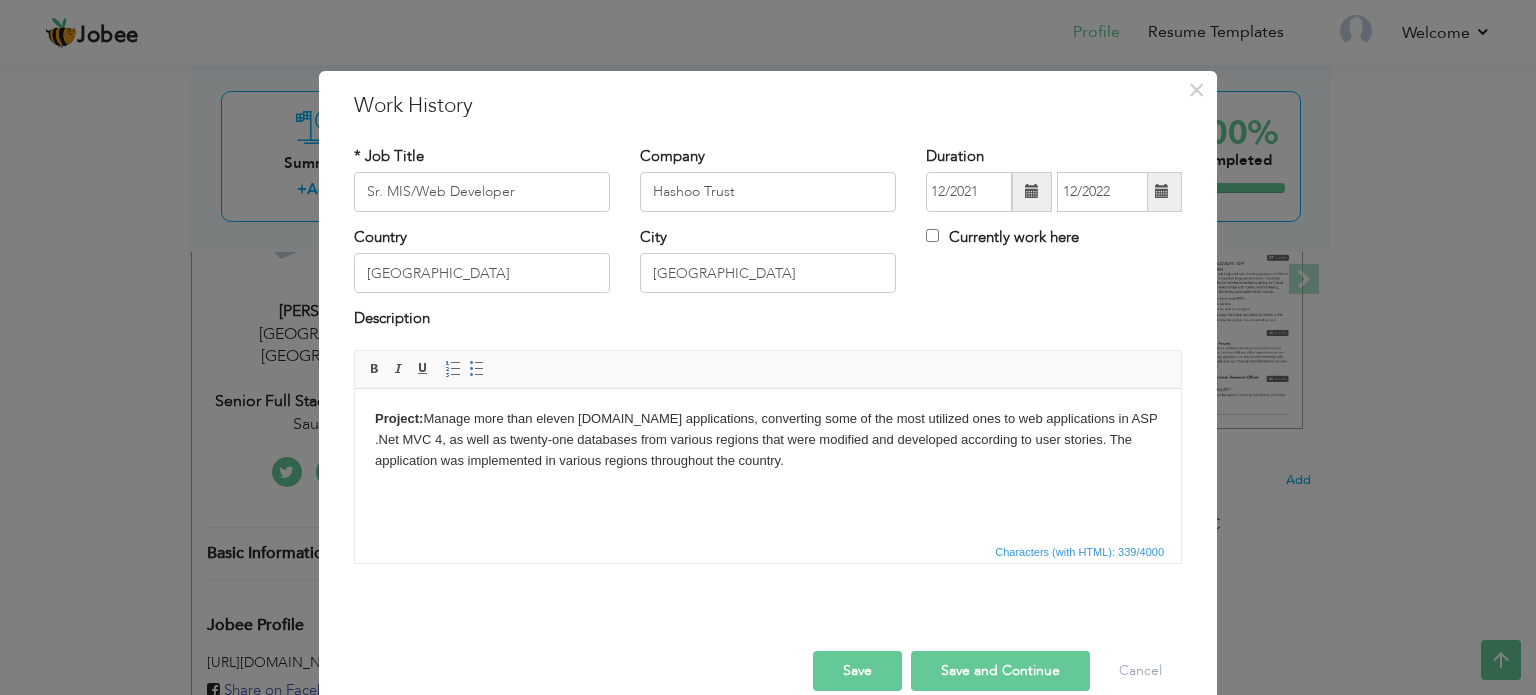 click on "Save" at bounding box center (857, 671) 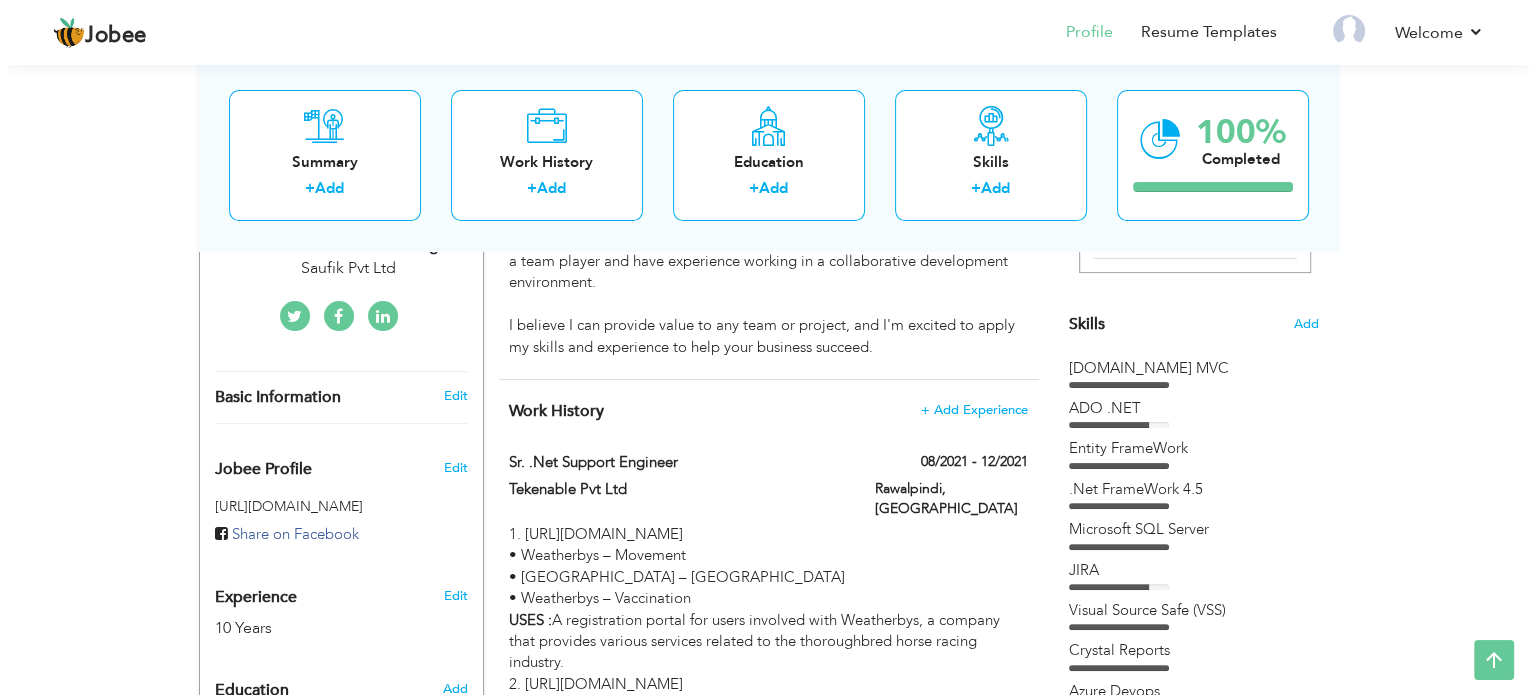scroll, scrollTop: 400, scrollLeft: 0, axis: vertical 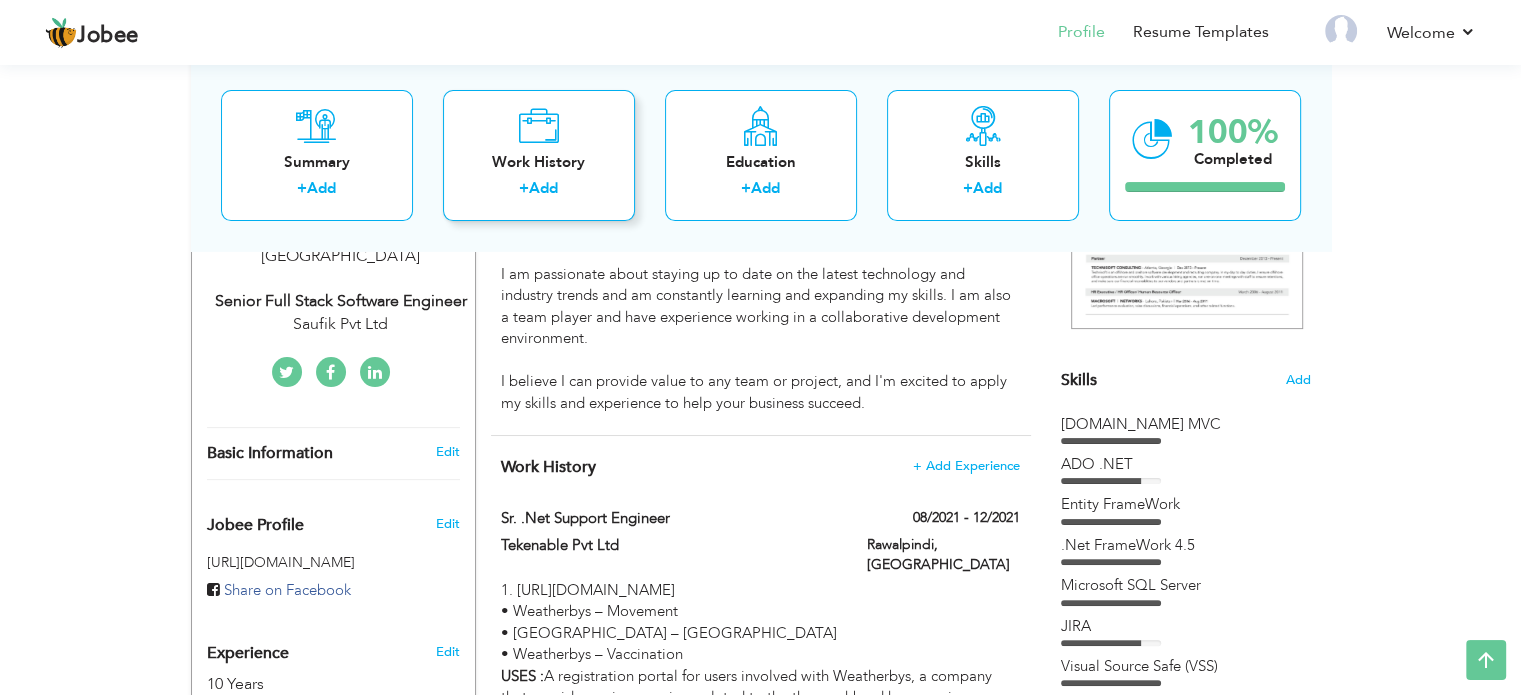 click on "Add" at bounding box center [543, 189] 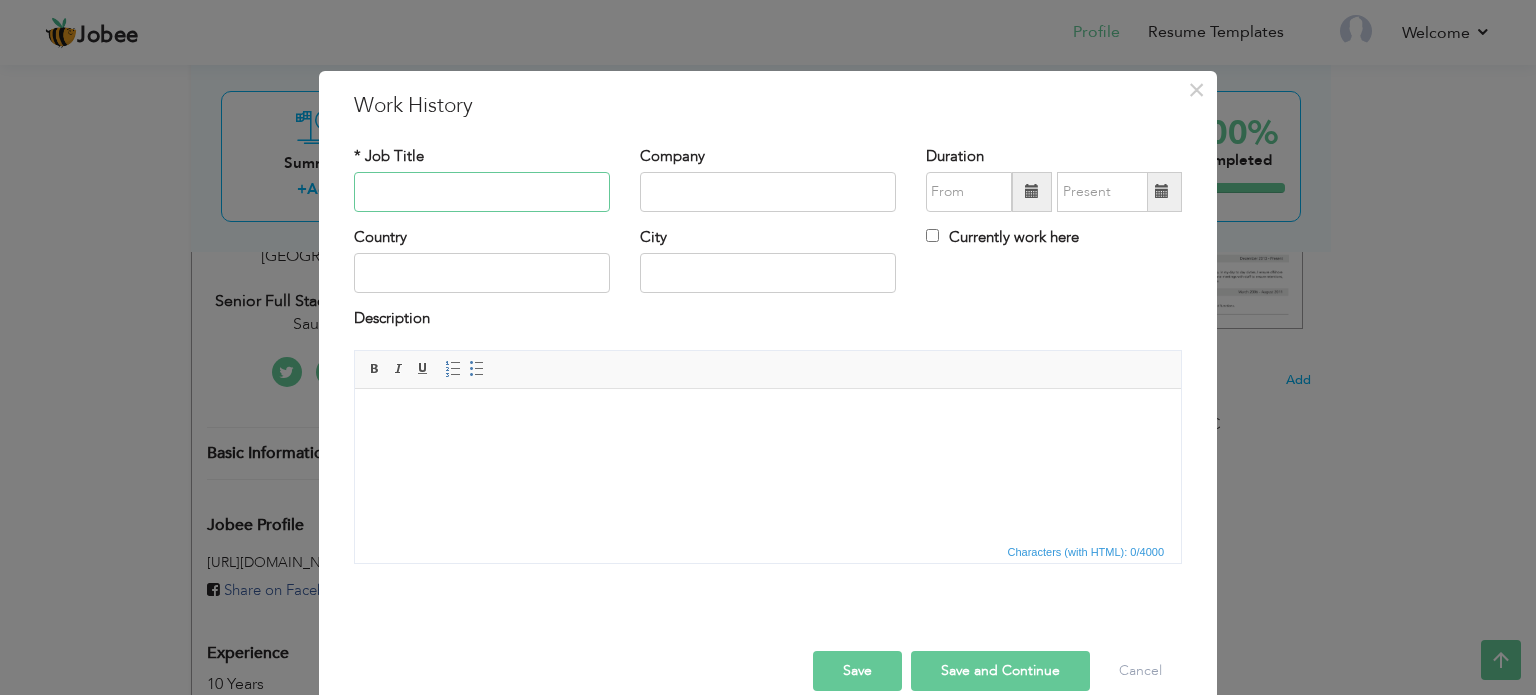 paste on "Sr .Net Developer" 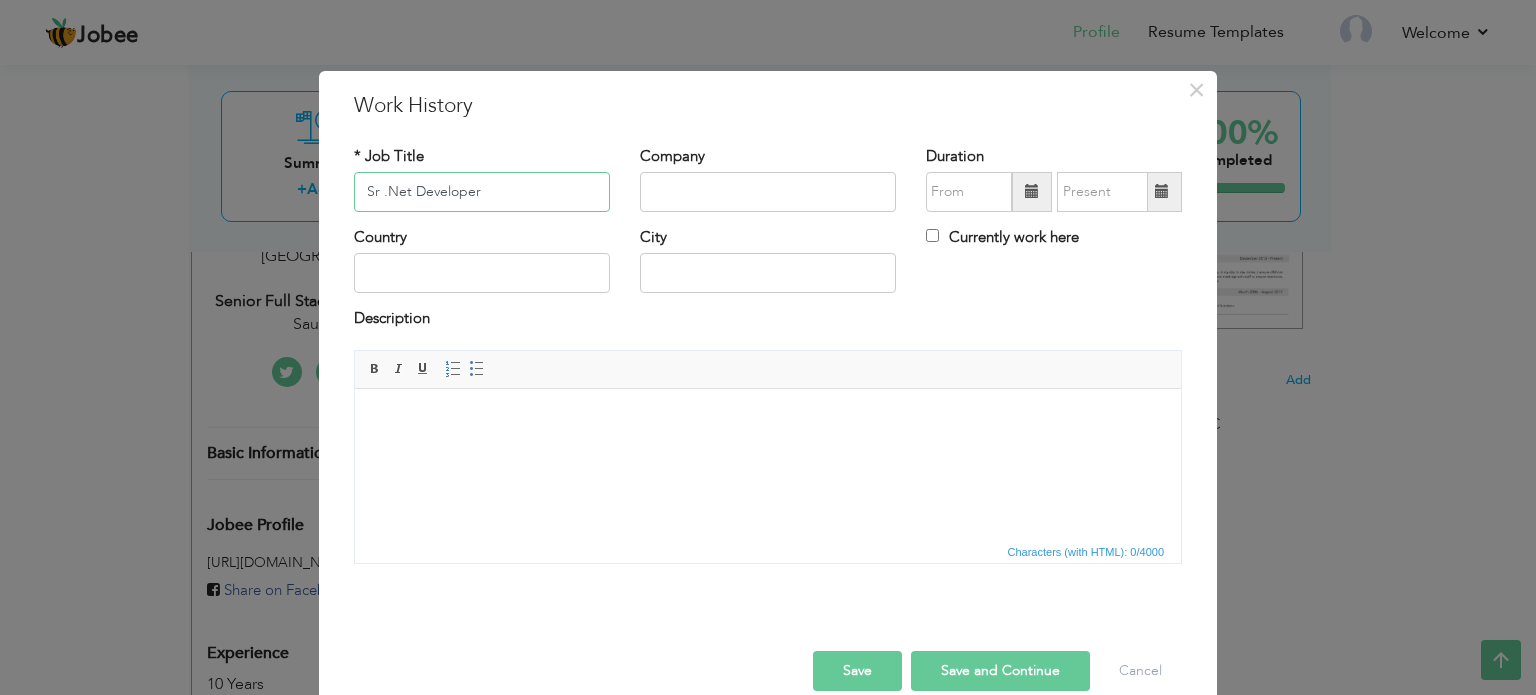 type on "Sr .Net Developer" 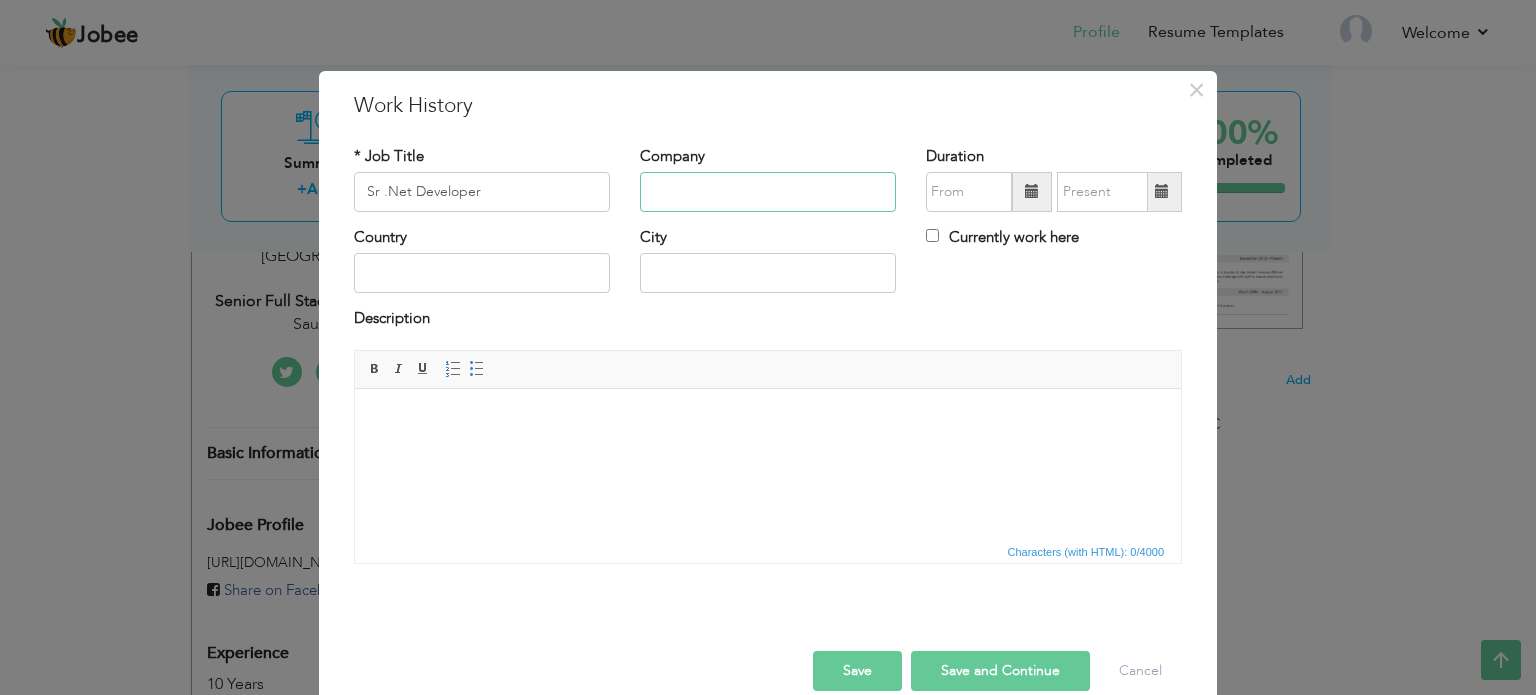click at bounding box center (768, 192) 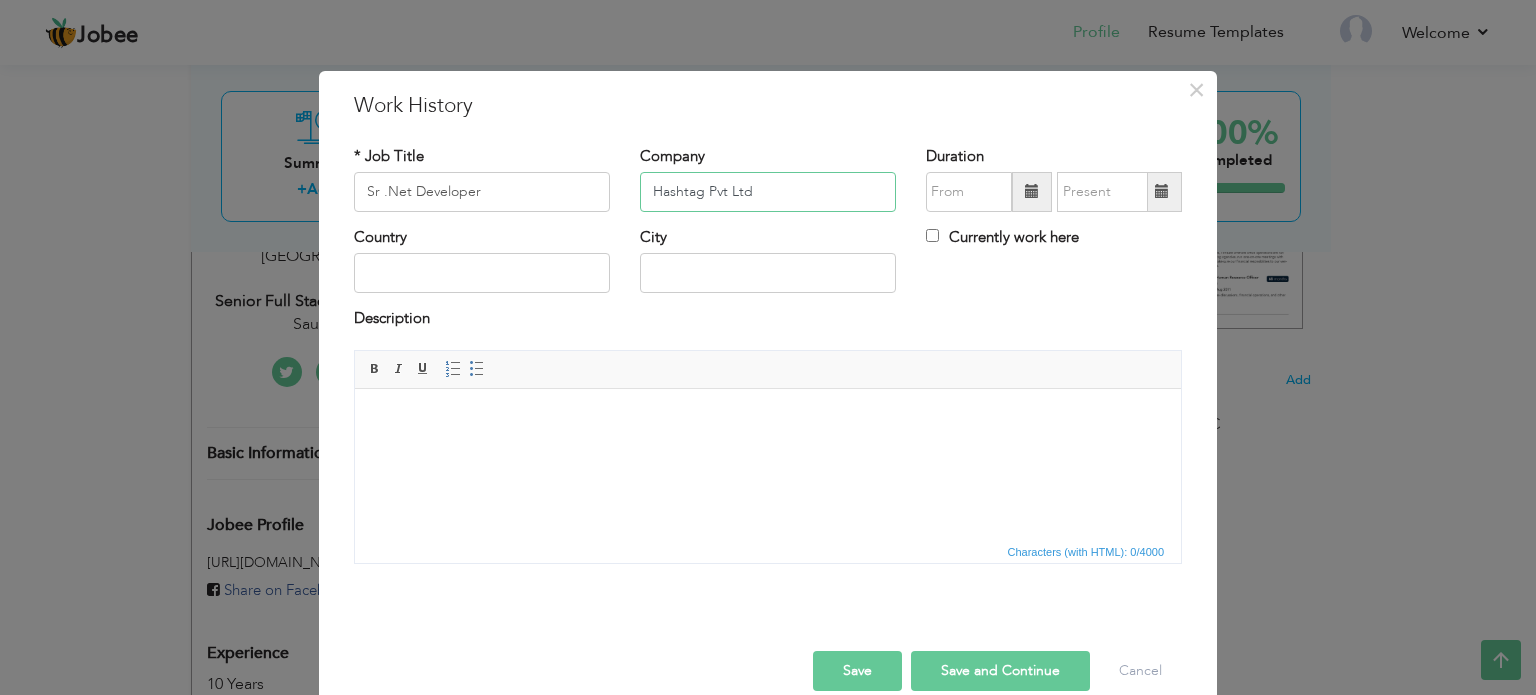 click on "Hashtag Pvt Ltd" at bounding box center (768, 192) 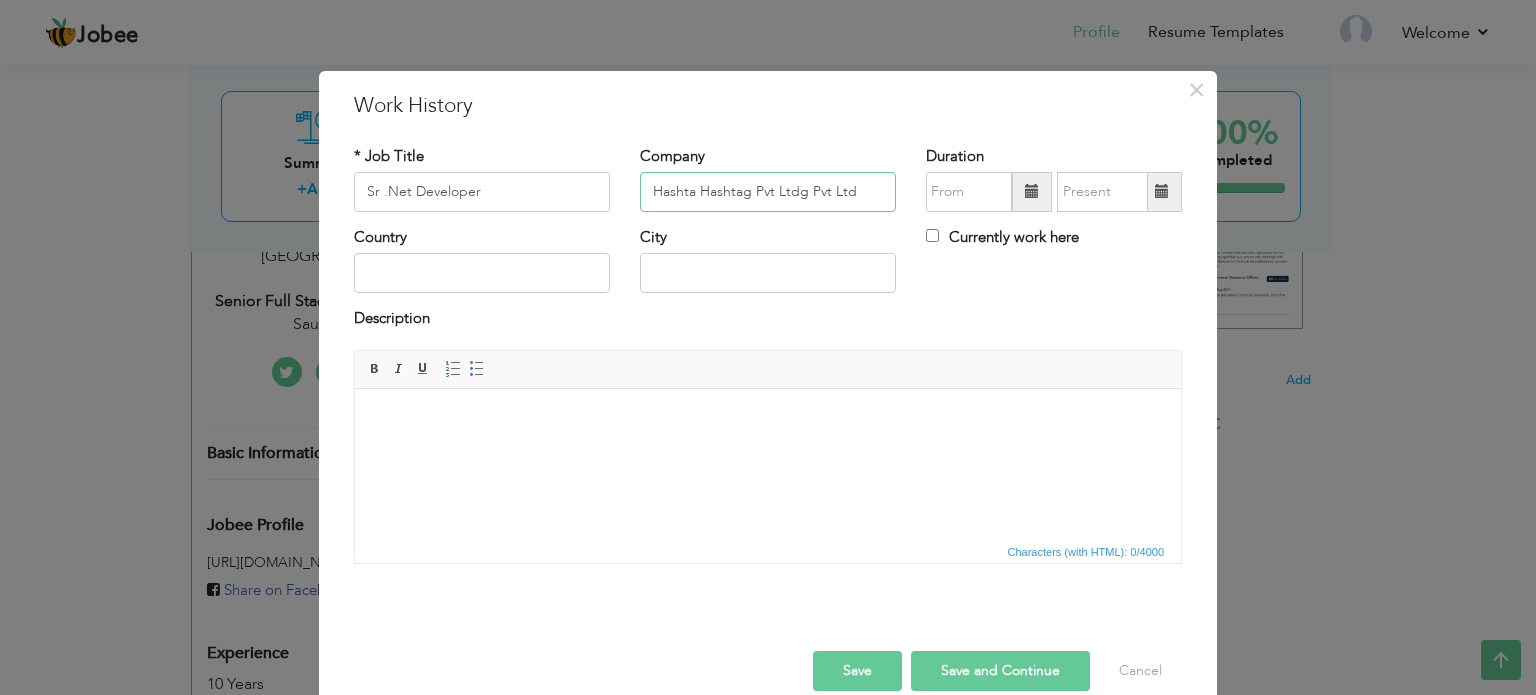 drag, startPoint x: 856, startPoint y: 193, endPoint x: 588, endPoint y: 193, distance: 268 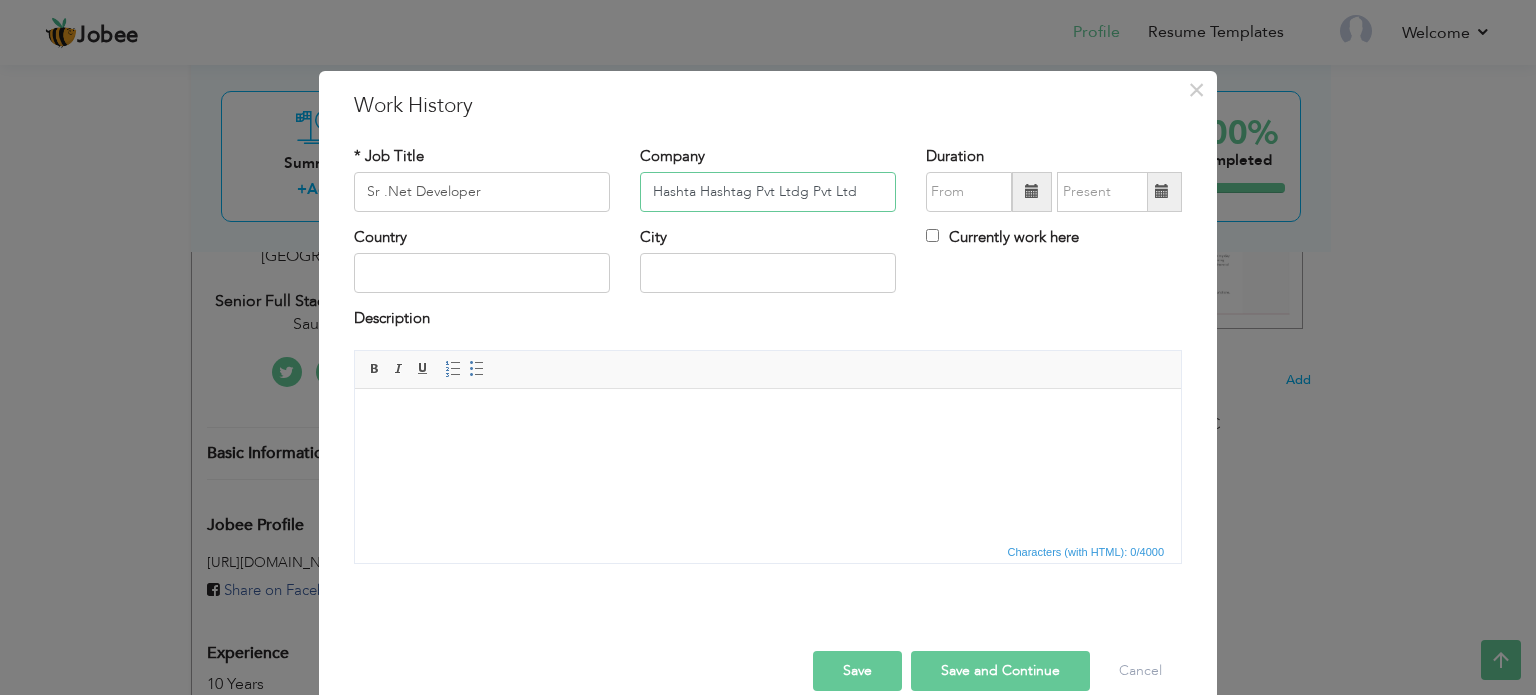 paste 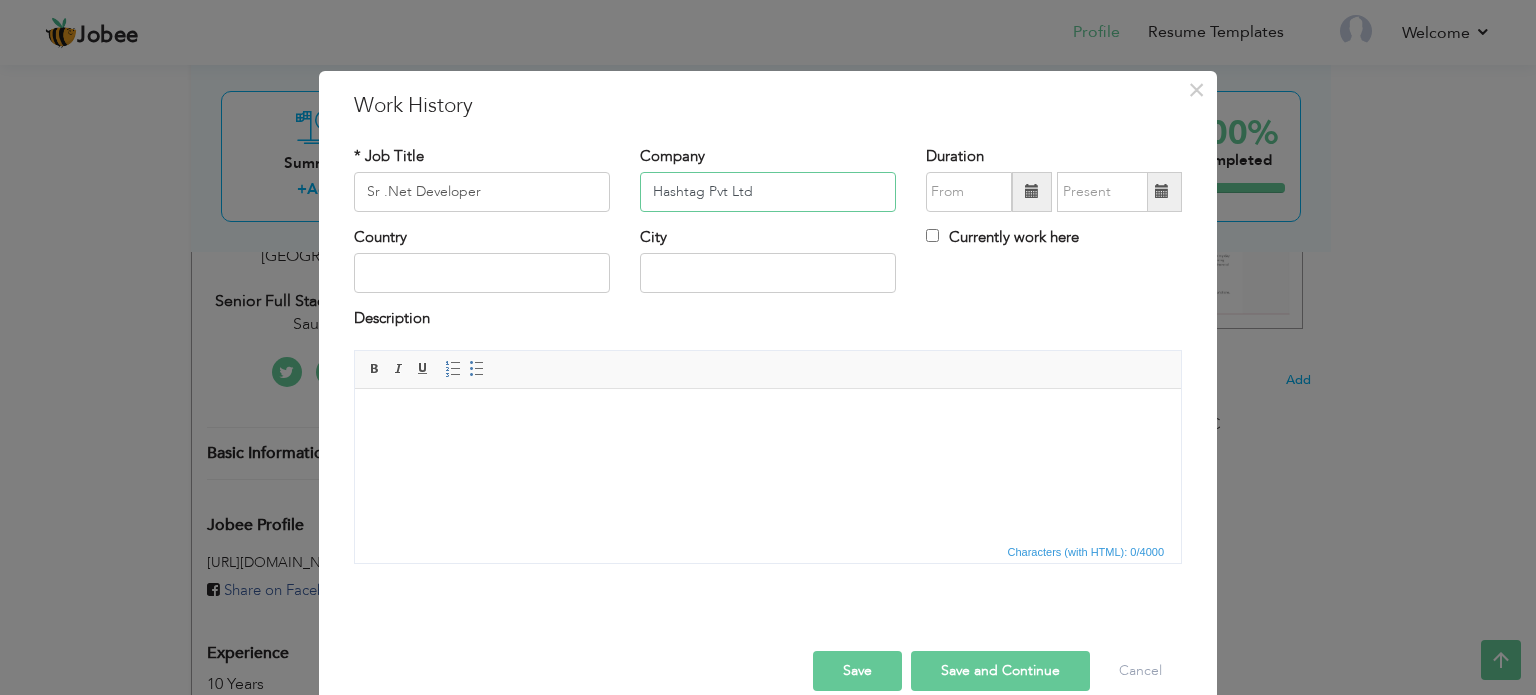 type on "Hashtag Pvt Ltd" 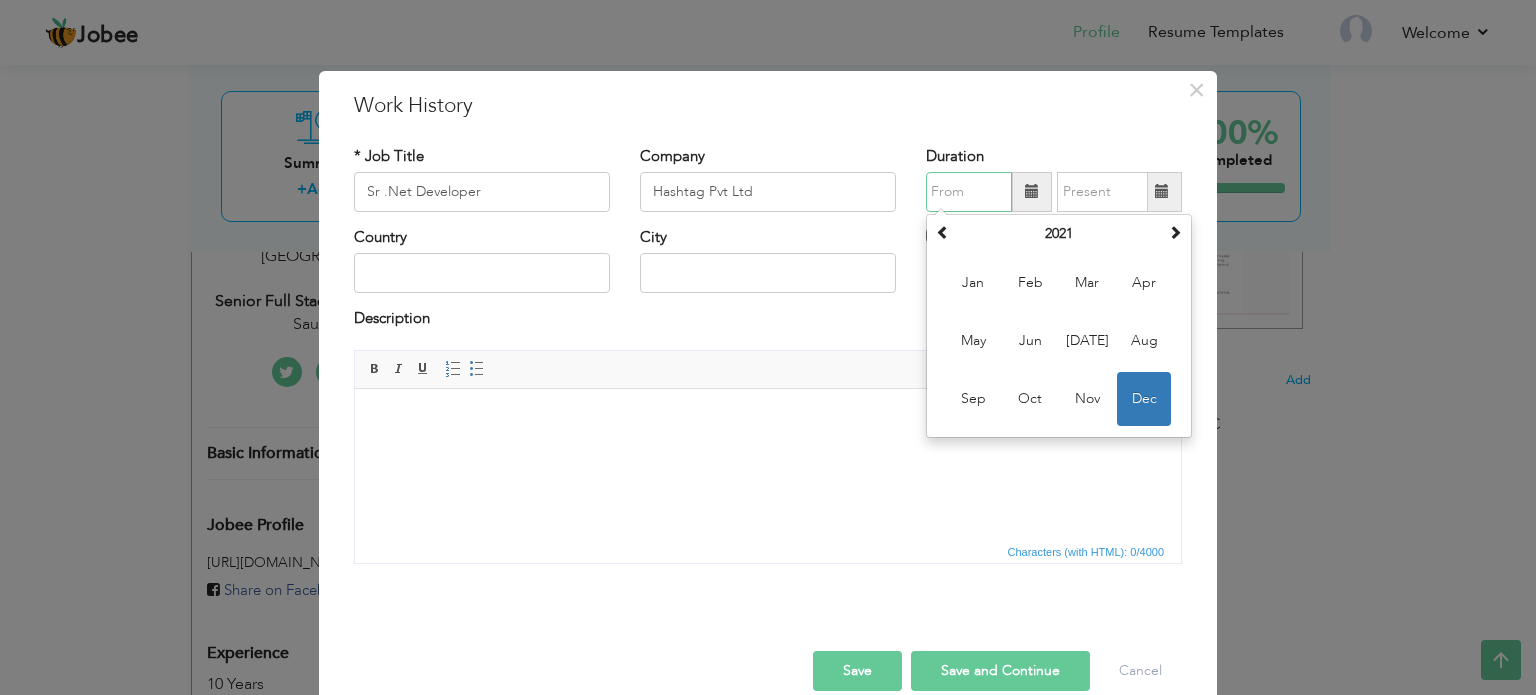 click at bounding box center (969, 192) 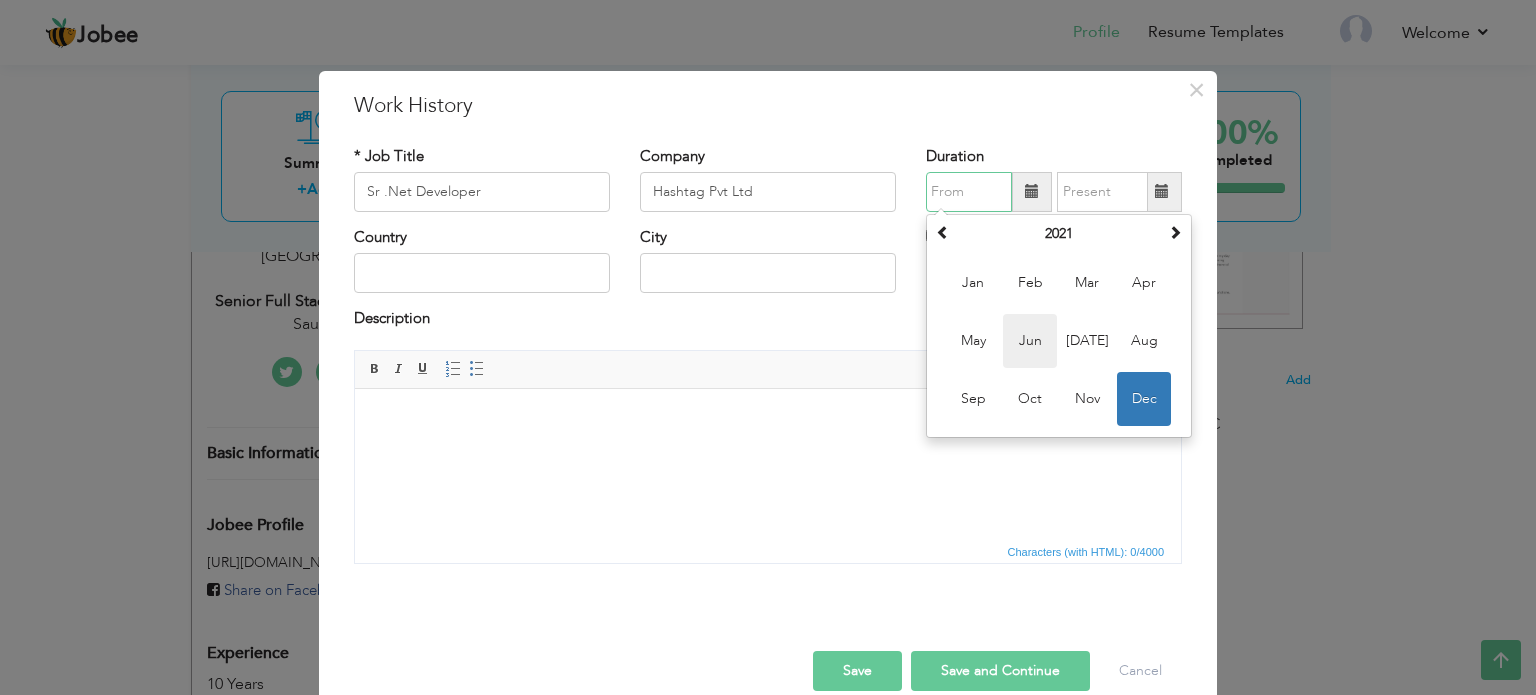 click on "Jun" at bounding box center [1030, 341] 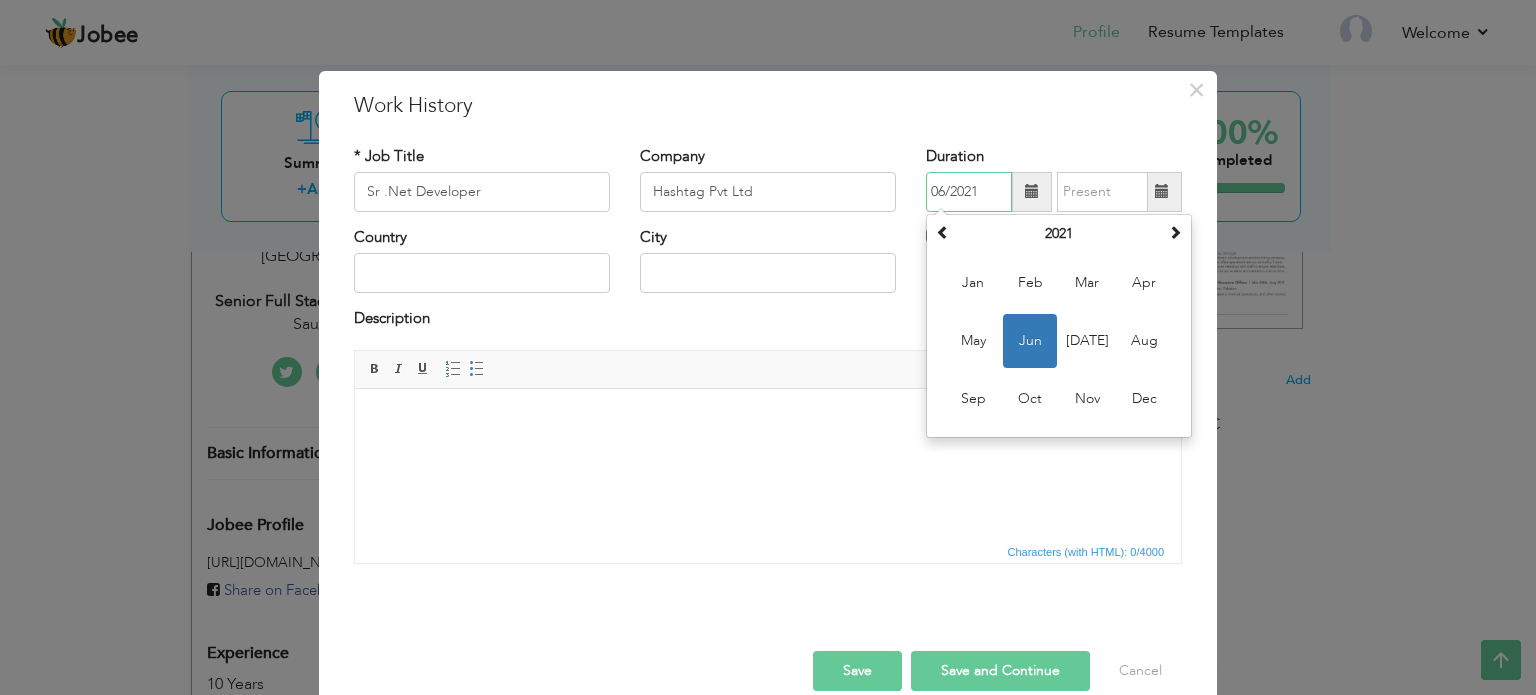 click on "06/2021" at bounding box center [969, 192] 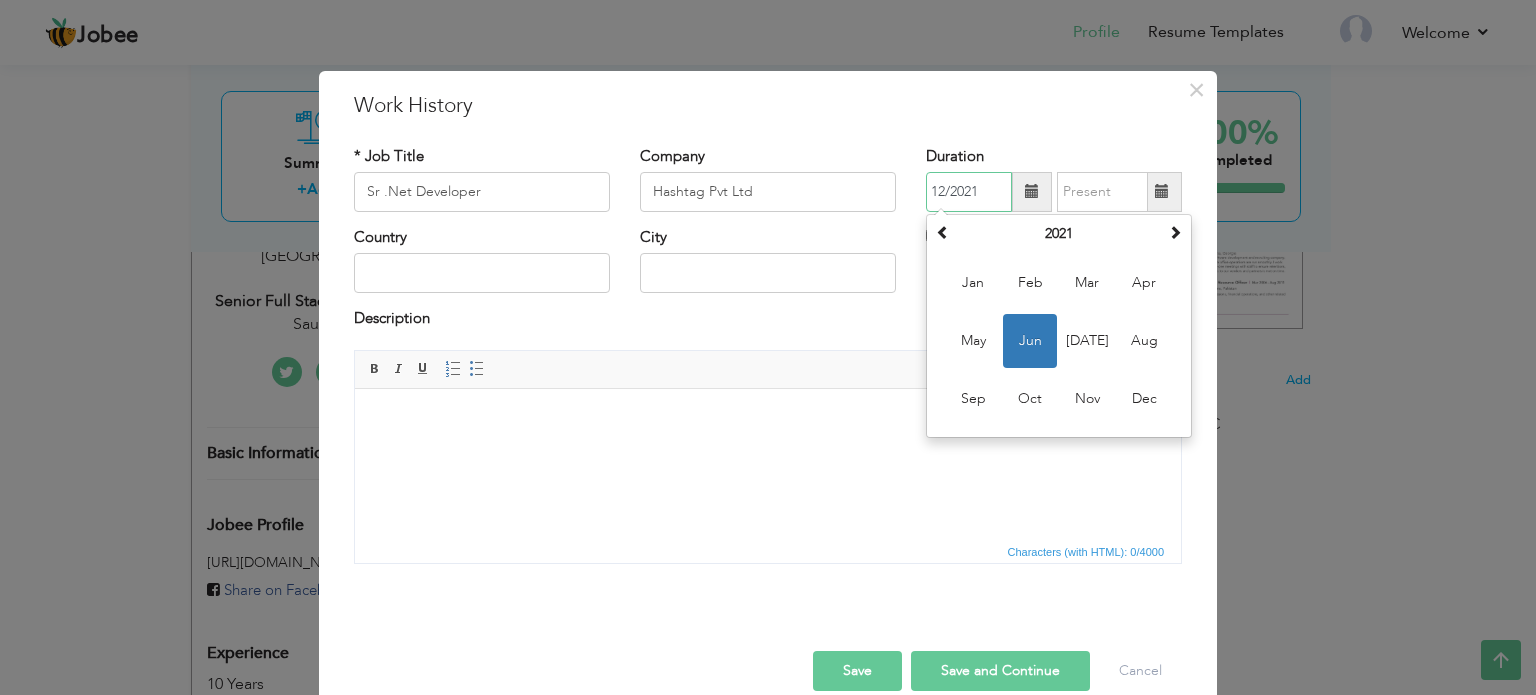 type on "12/2021" 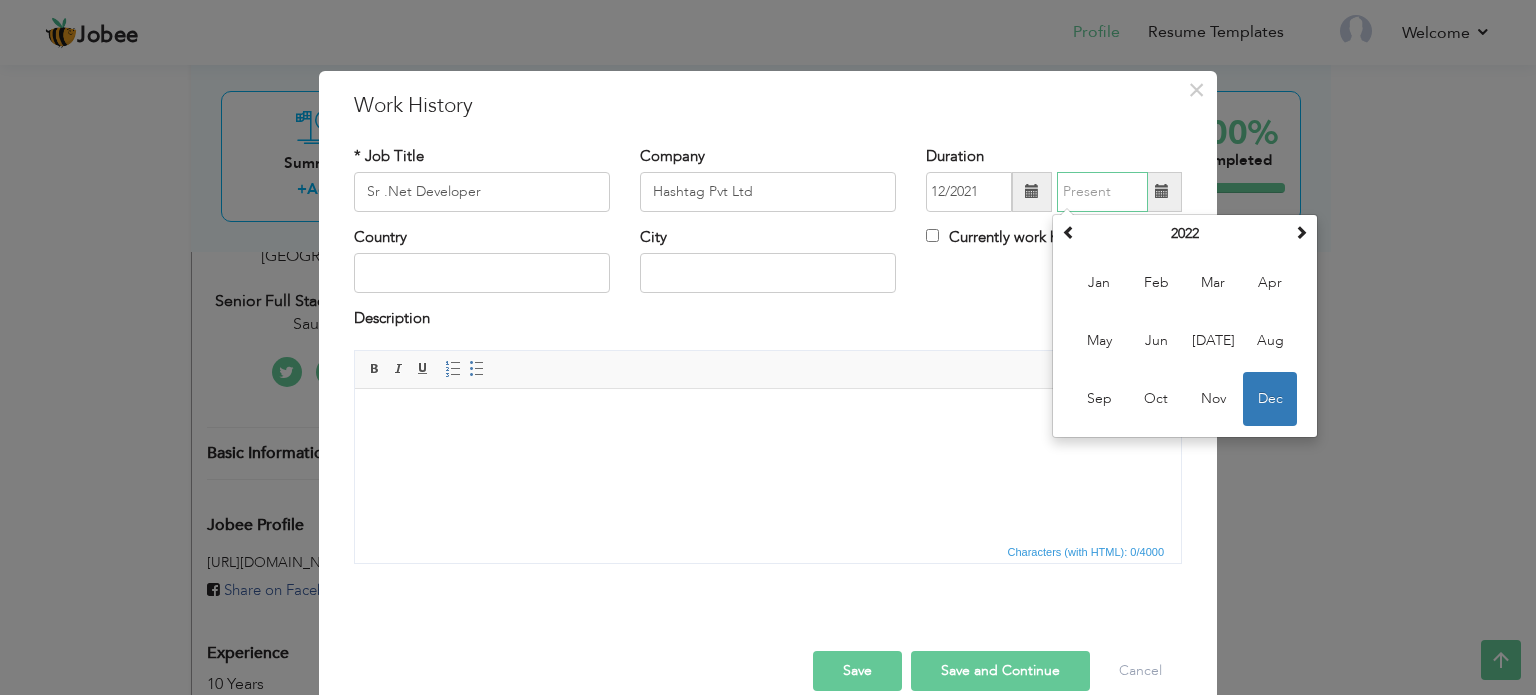 click at bounding box center [1102, 192] 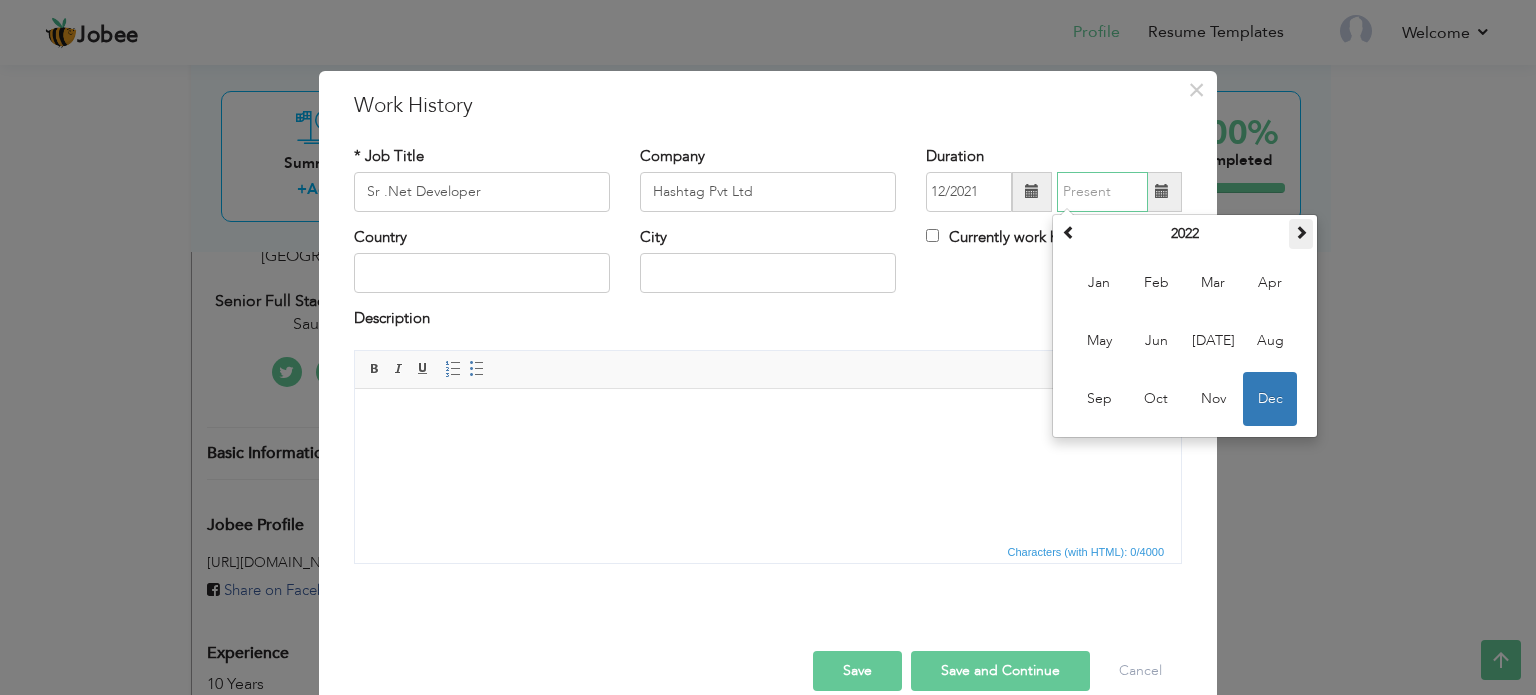 click at bounding box center (1301, 232) 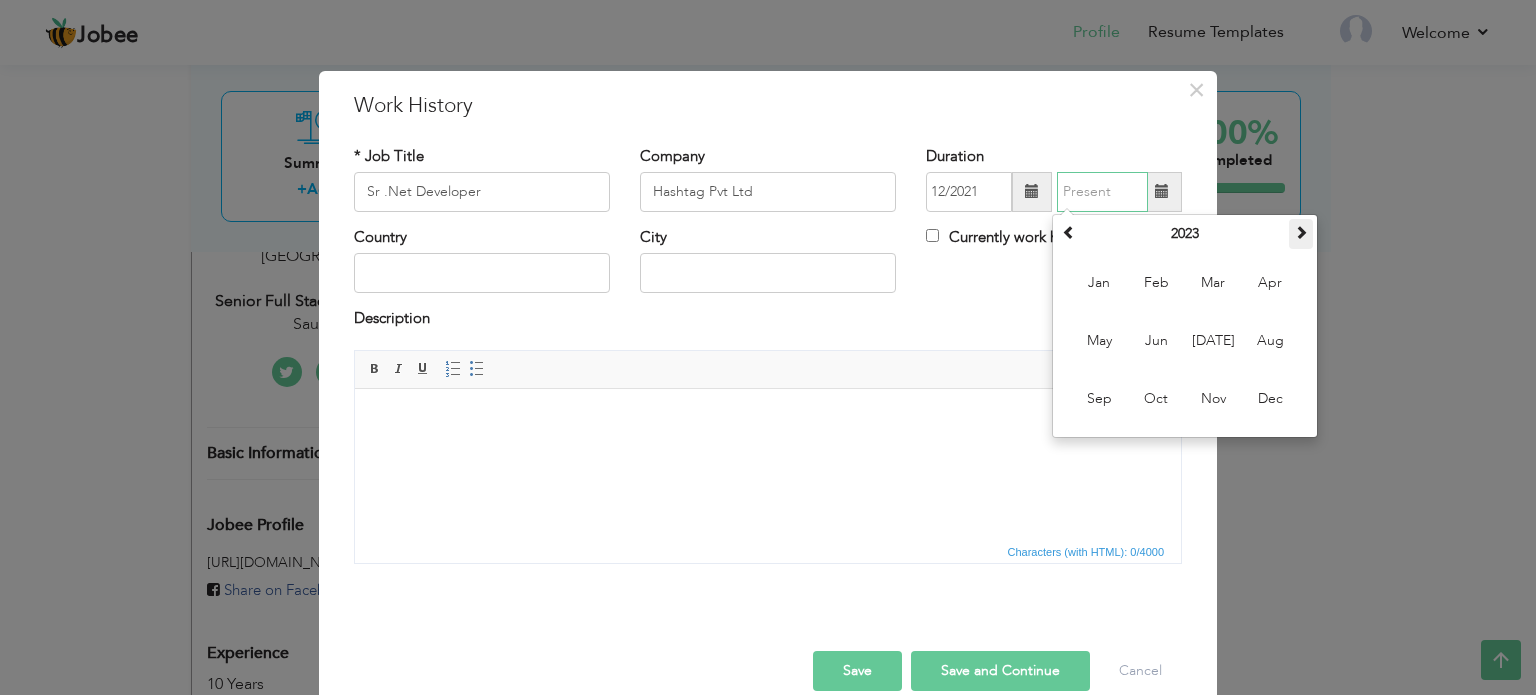 click at bounding box center [1301, 232] 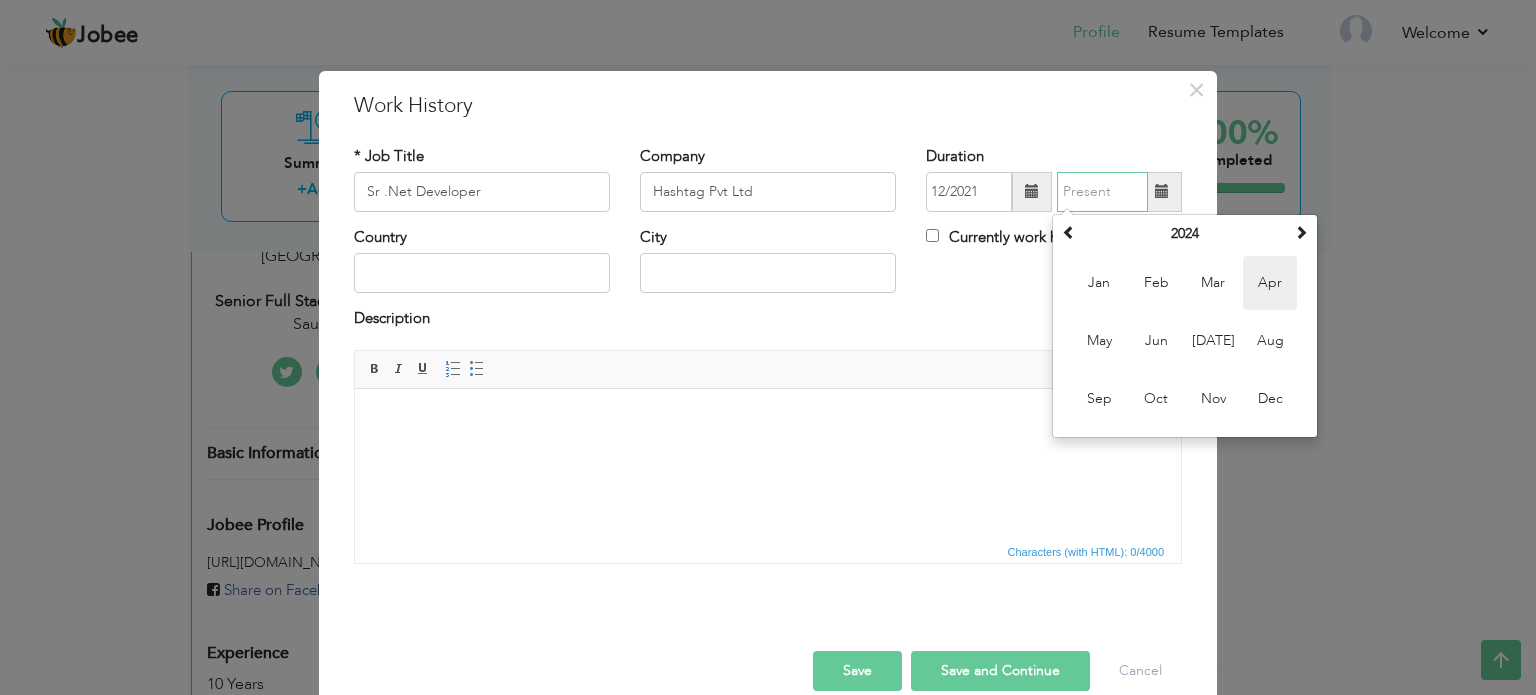 click on "Apr" at bounding box center (1270, 283) 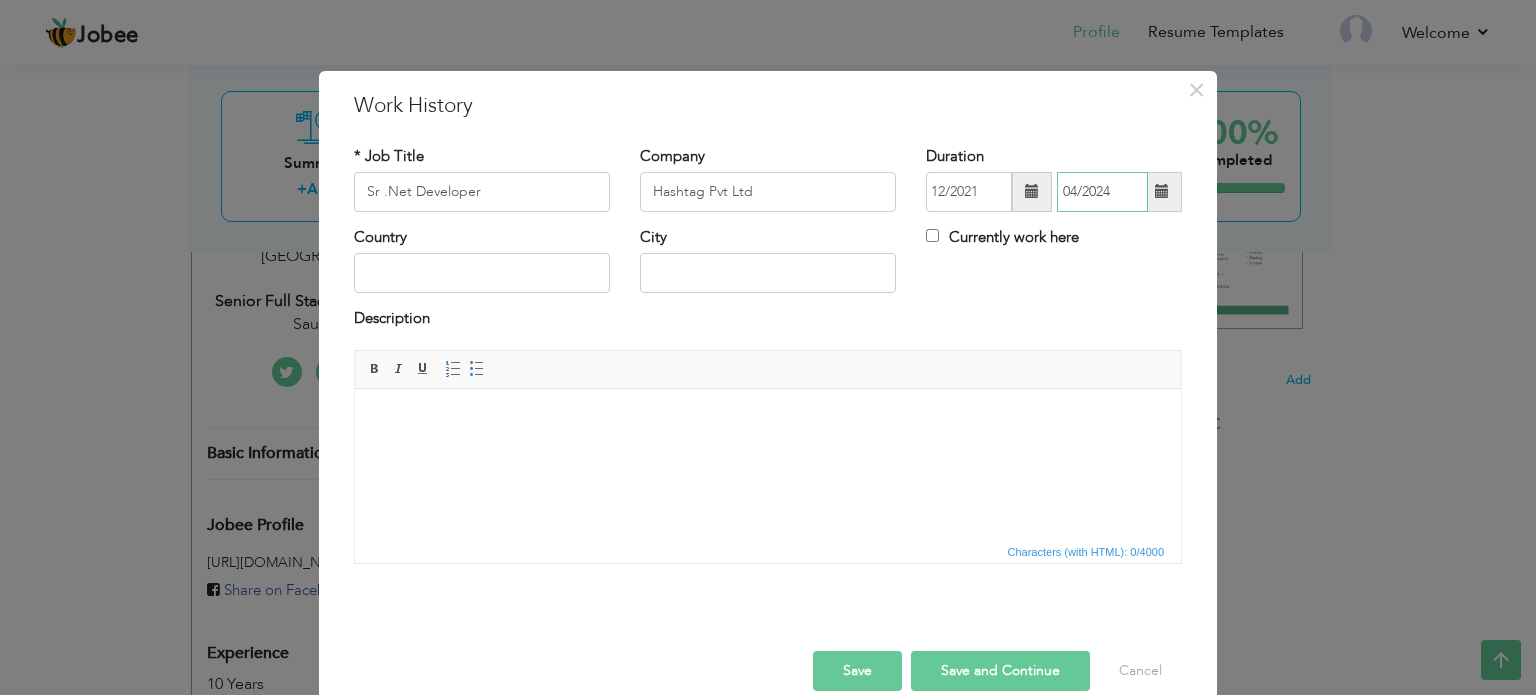 click on "04/2024" at bounding box center [1102, 192] 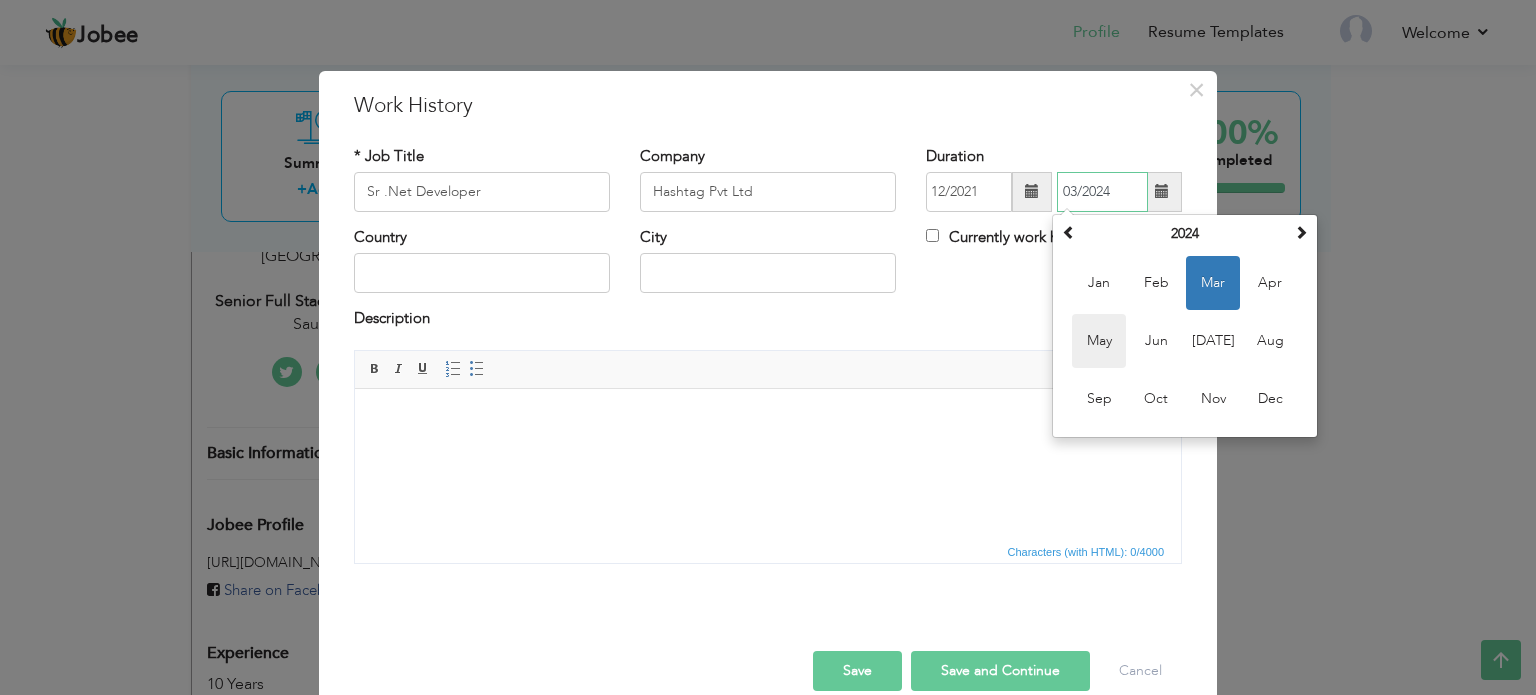 click on "May" at bounding box center [1099, 341] 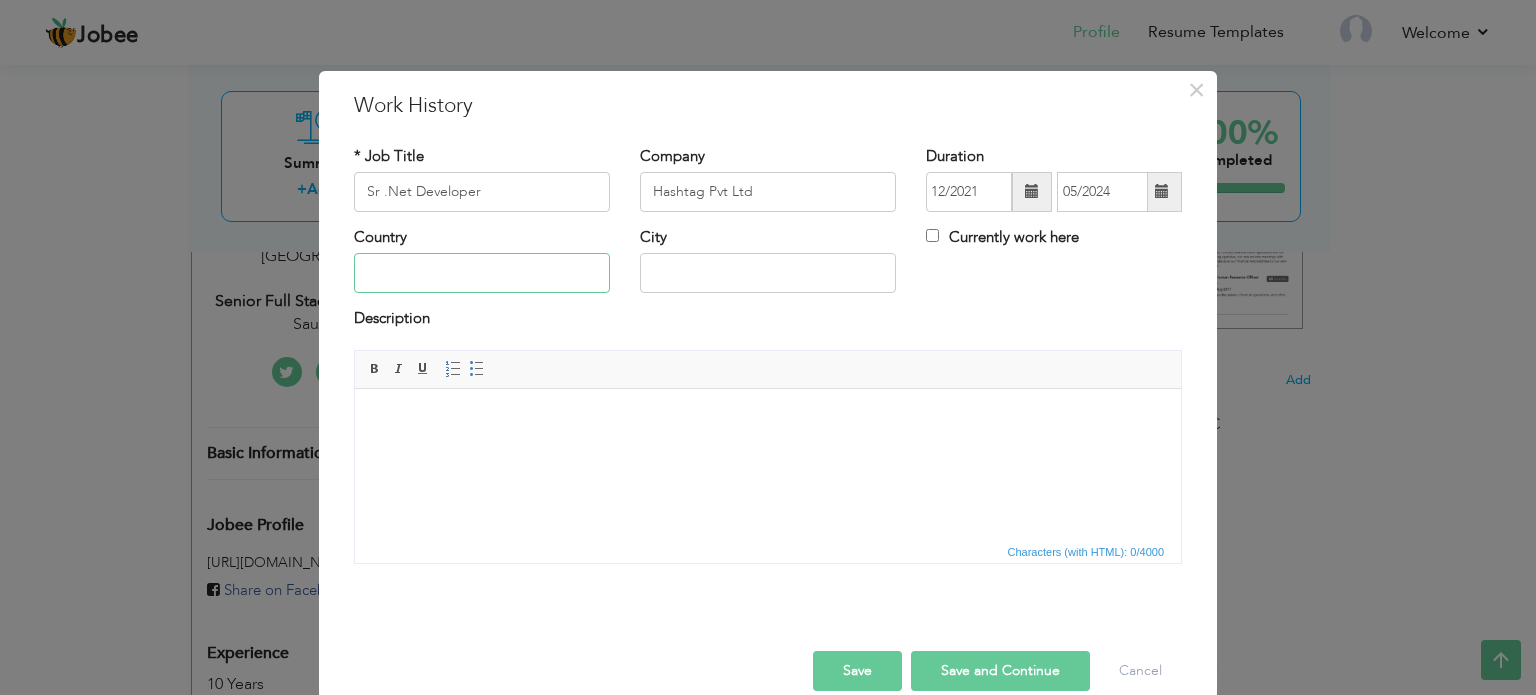 click at bounding box center (482, 273) 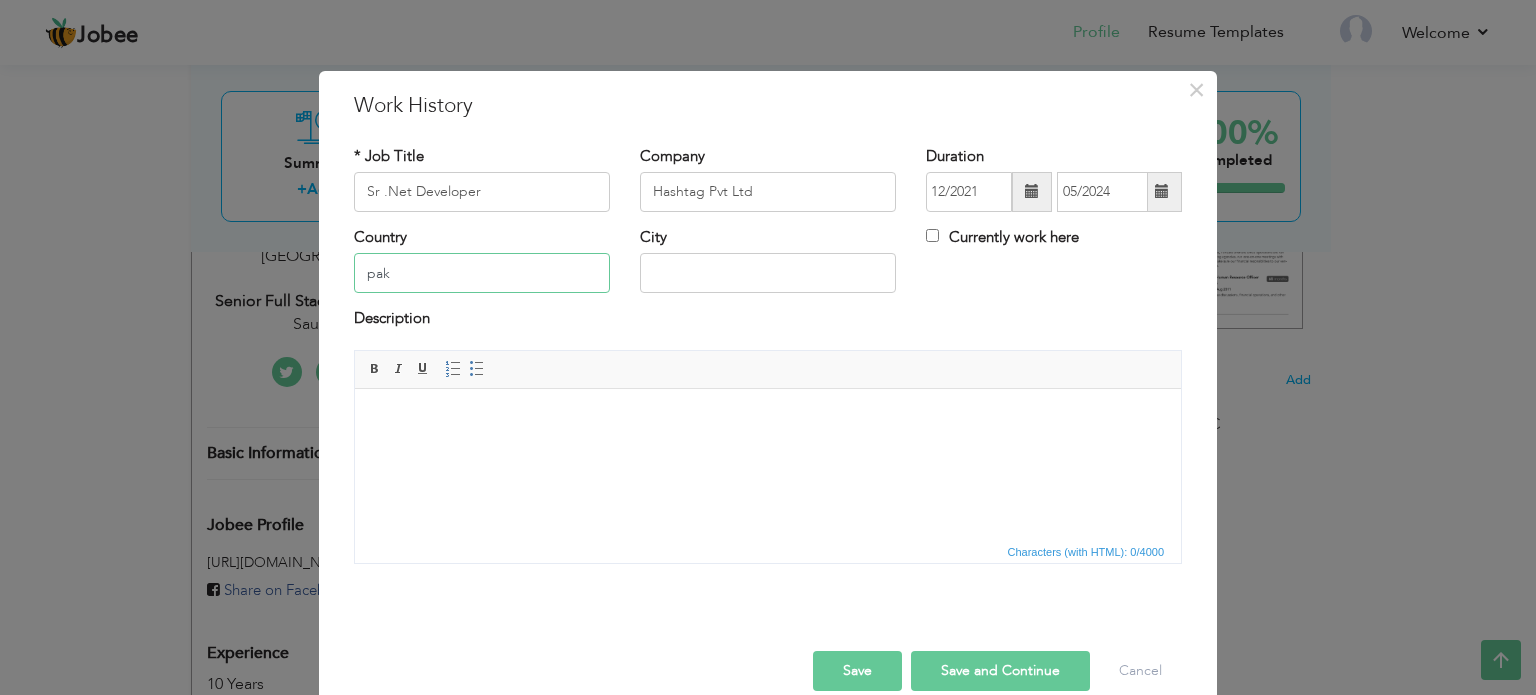 type on "[GEOGRAPHIC_DATA]" 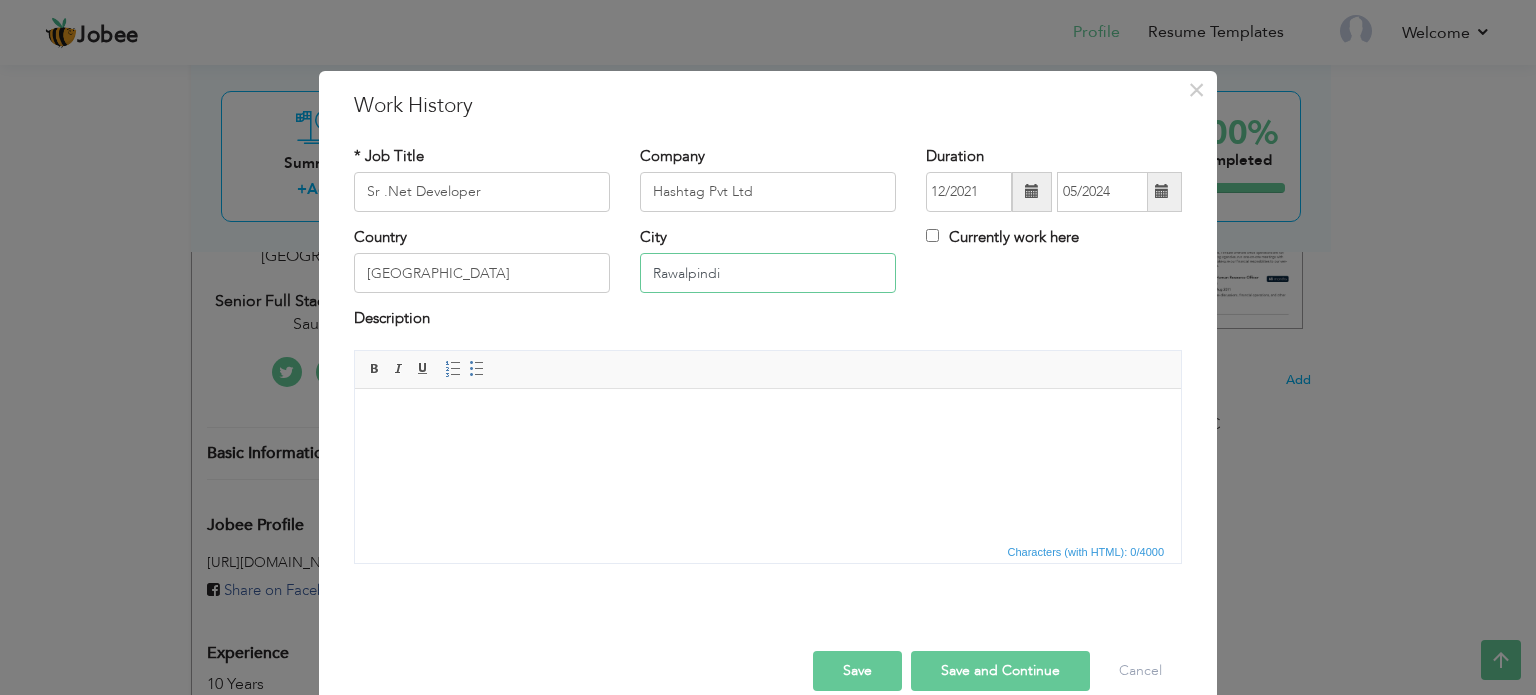 drag, startPoint x: 720, startPoint y: 267, endPoint x: 572, endPoint y: 259, distance: 148.21606 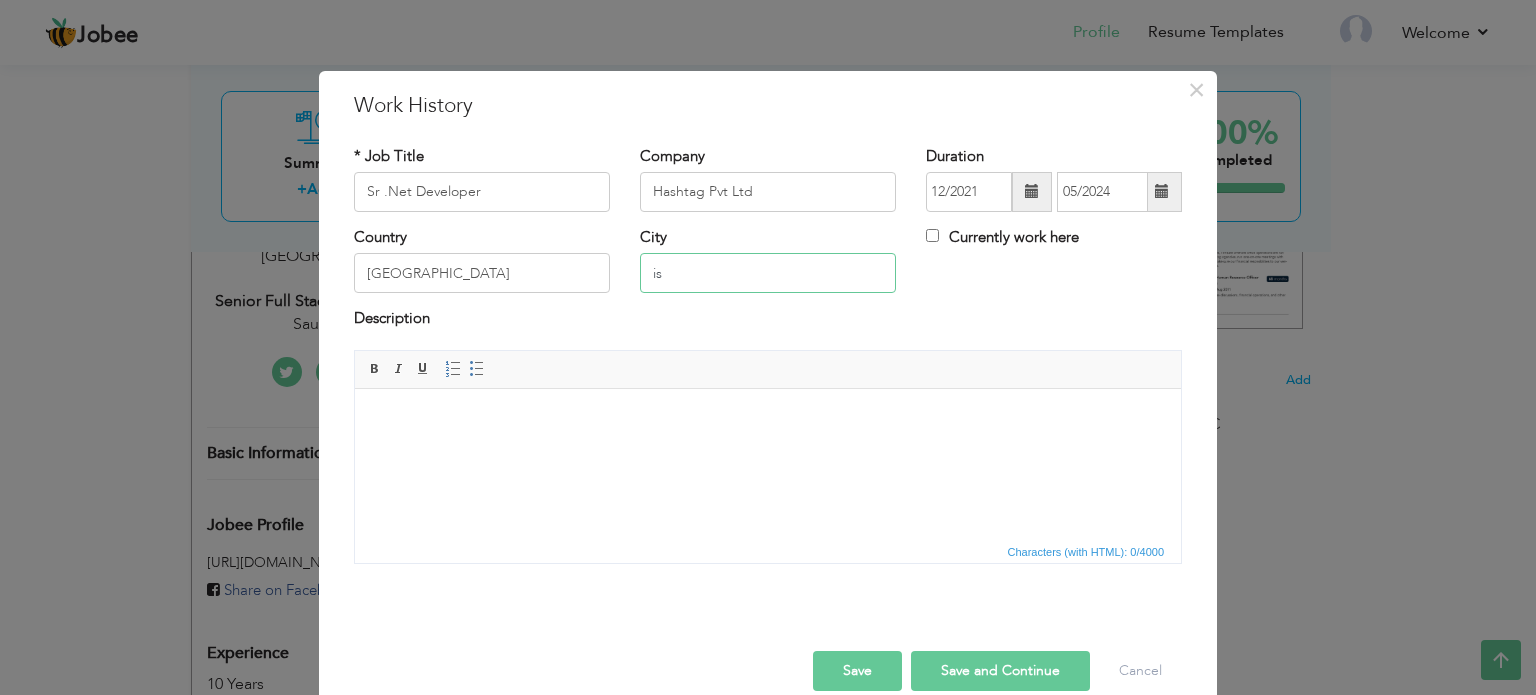 type on "i" 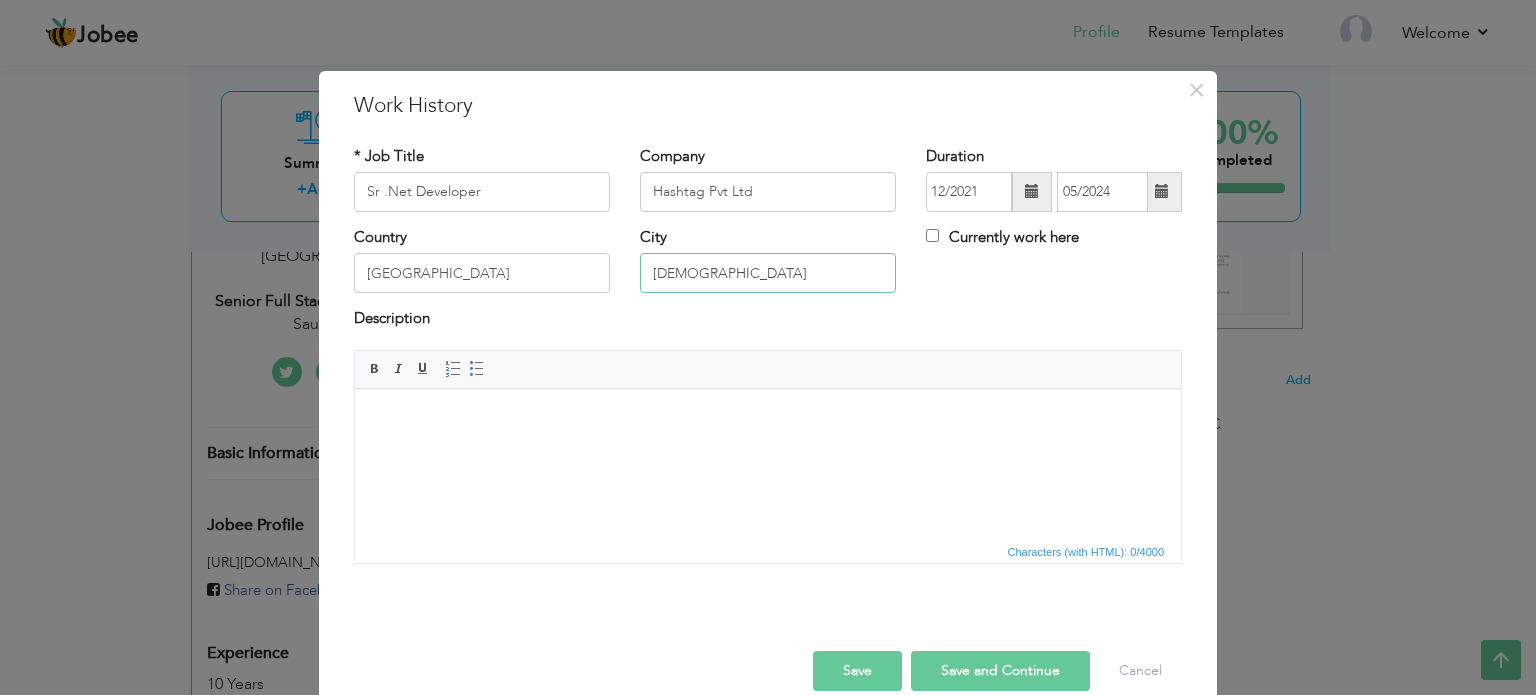 type on "[GEOGRAPHIC_DATA]" 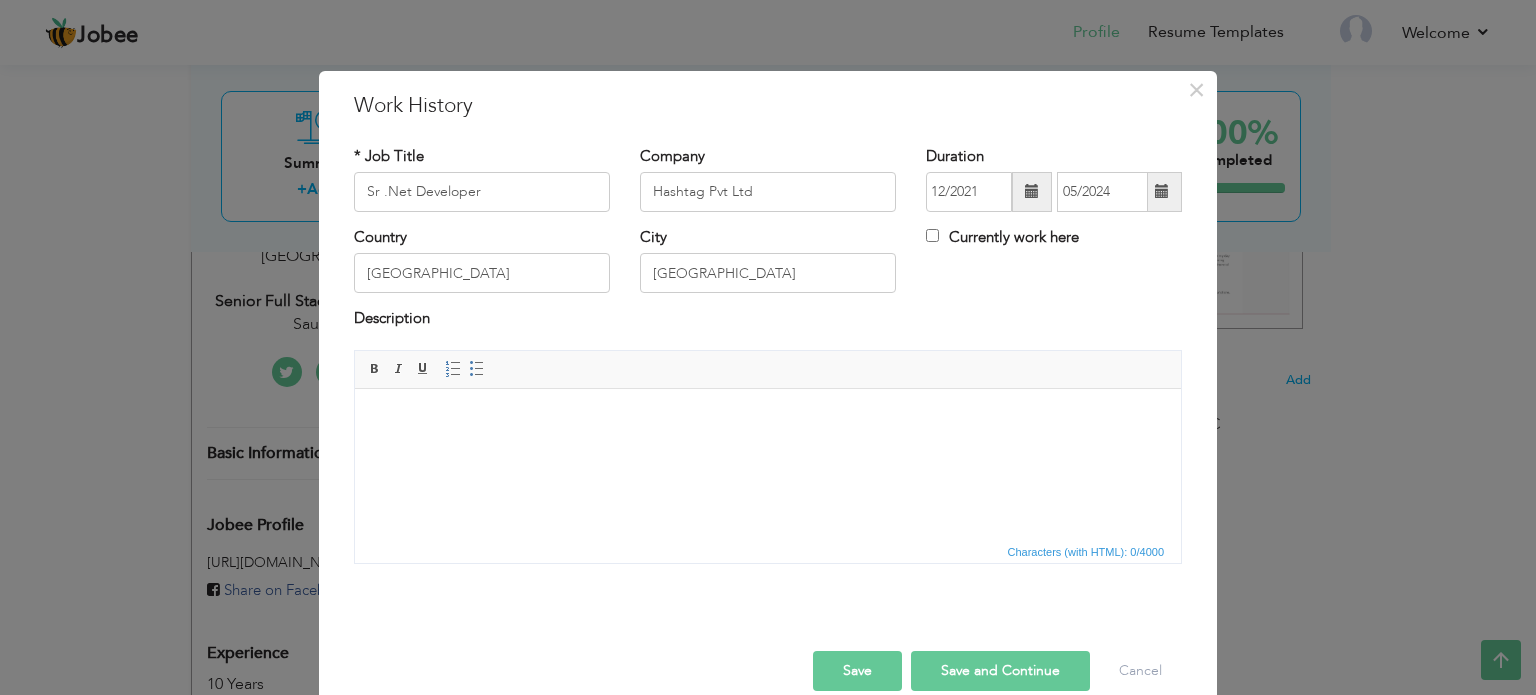 click at bounding box center [768, 418] 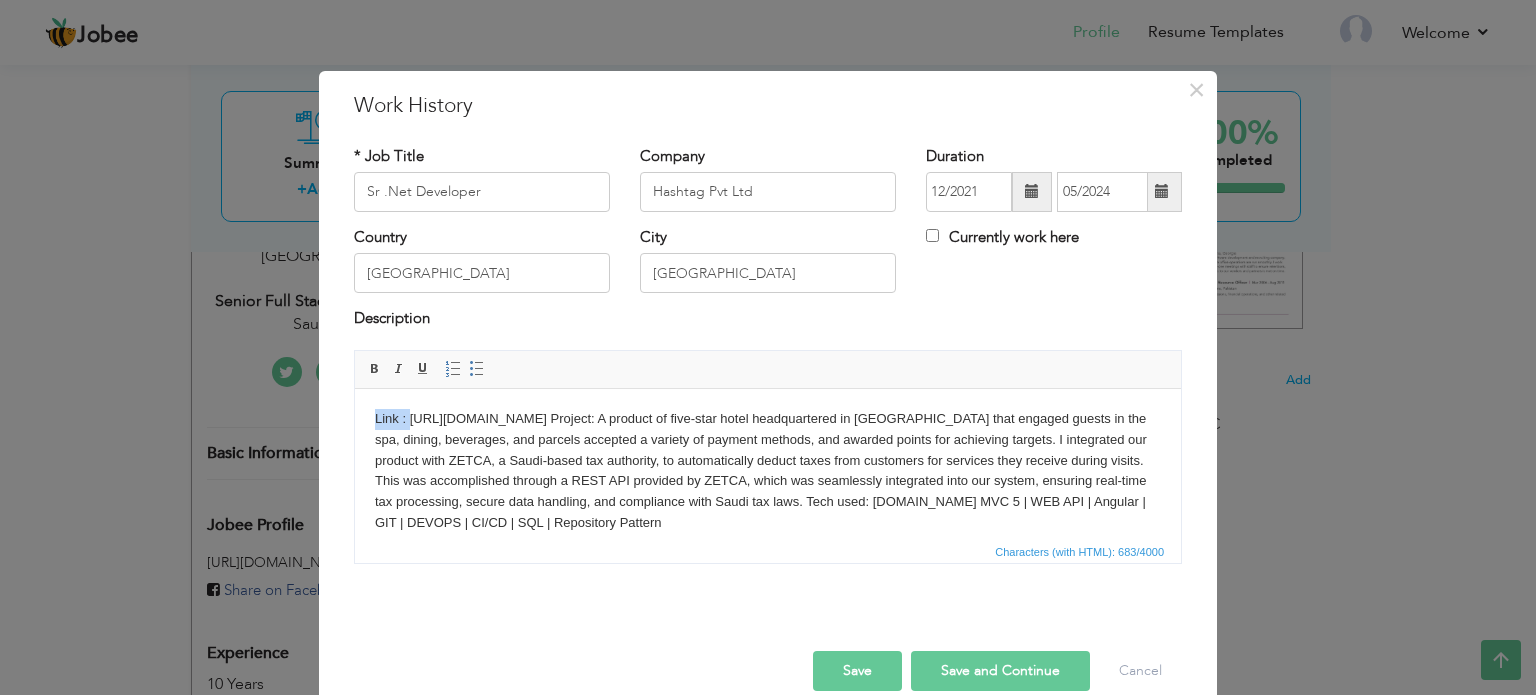 drag, startPoint x: 408, startPoint y: 418, endPoint x: 365, endPoint y: 418, distance: 43 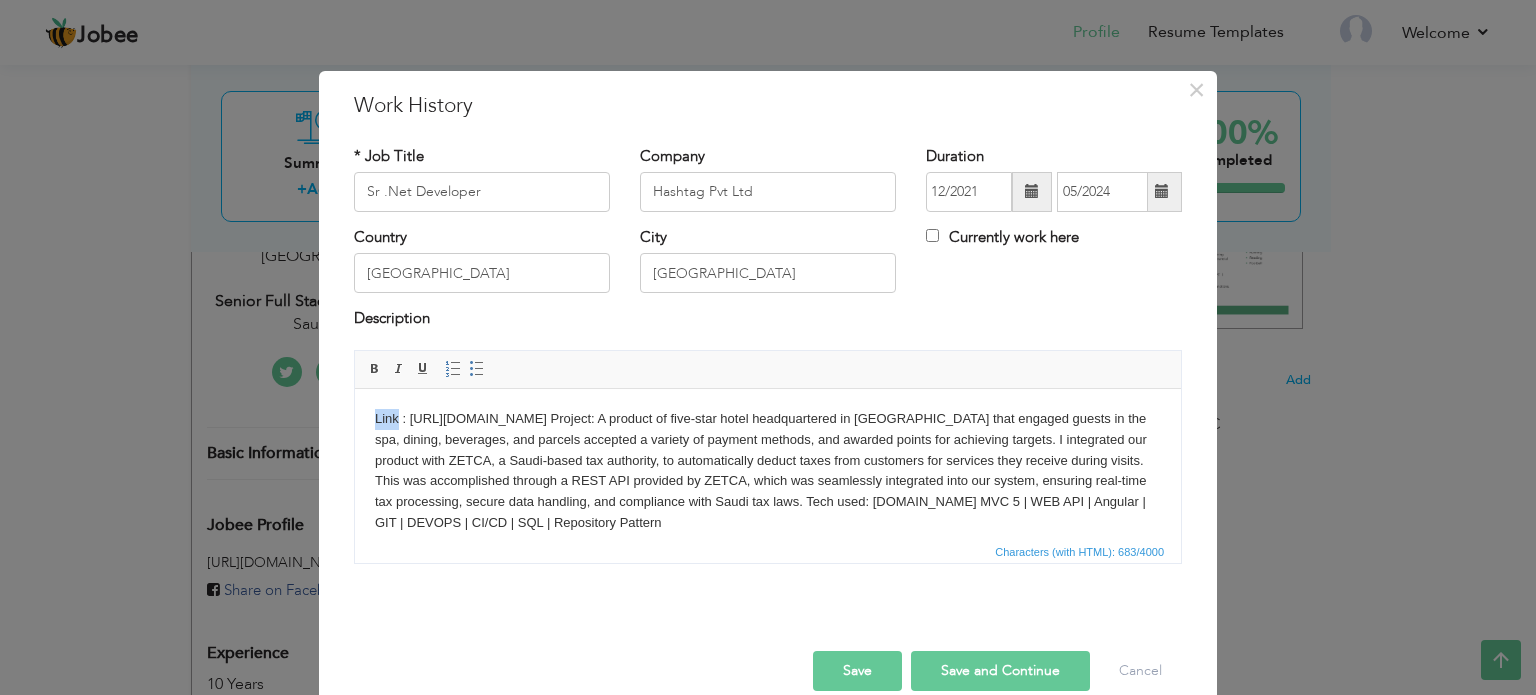 type 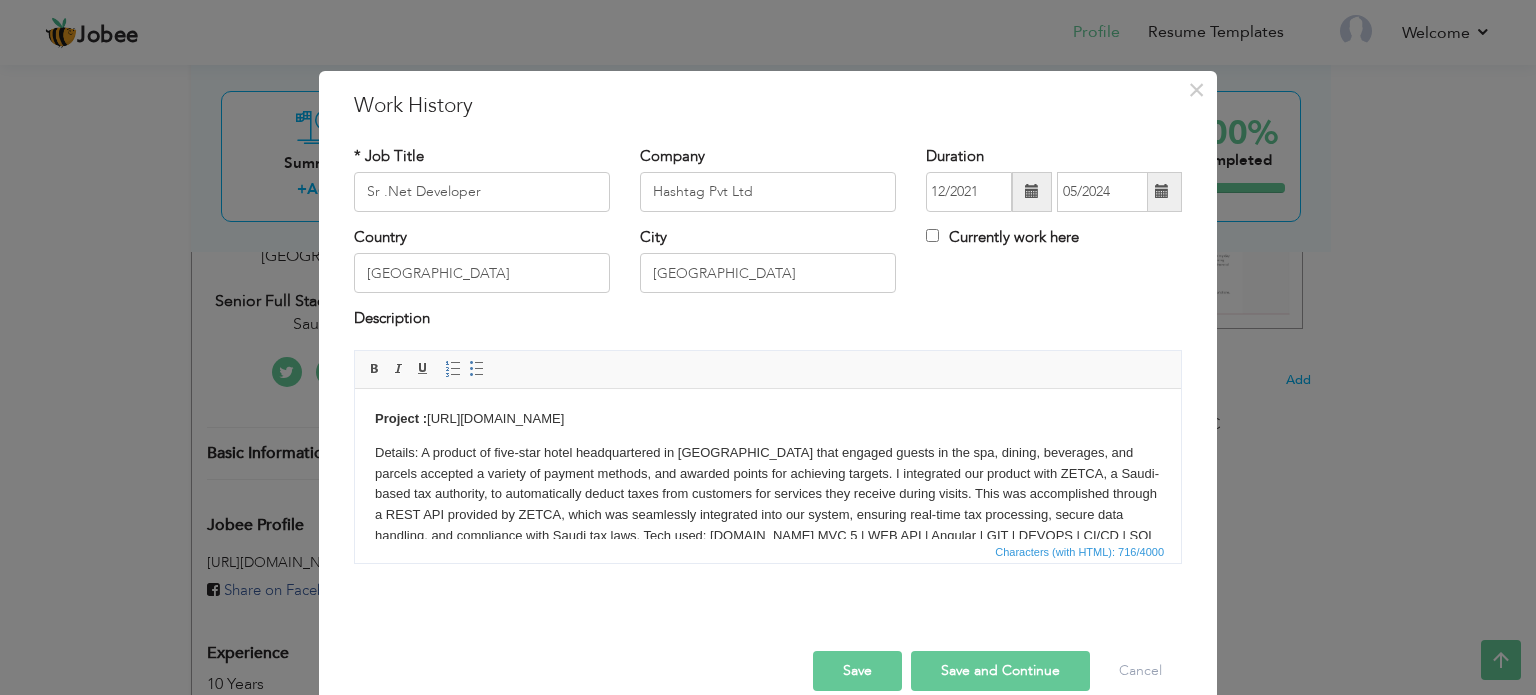 click on "Project :  [URL][DOMAIN_NAME]" at bounding box center (768, 418) 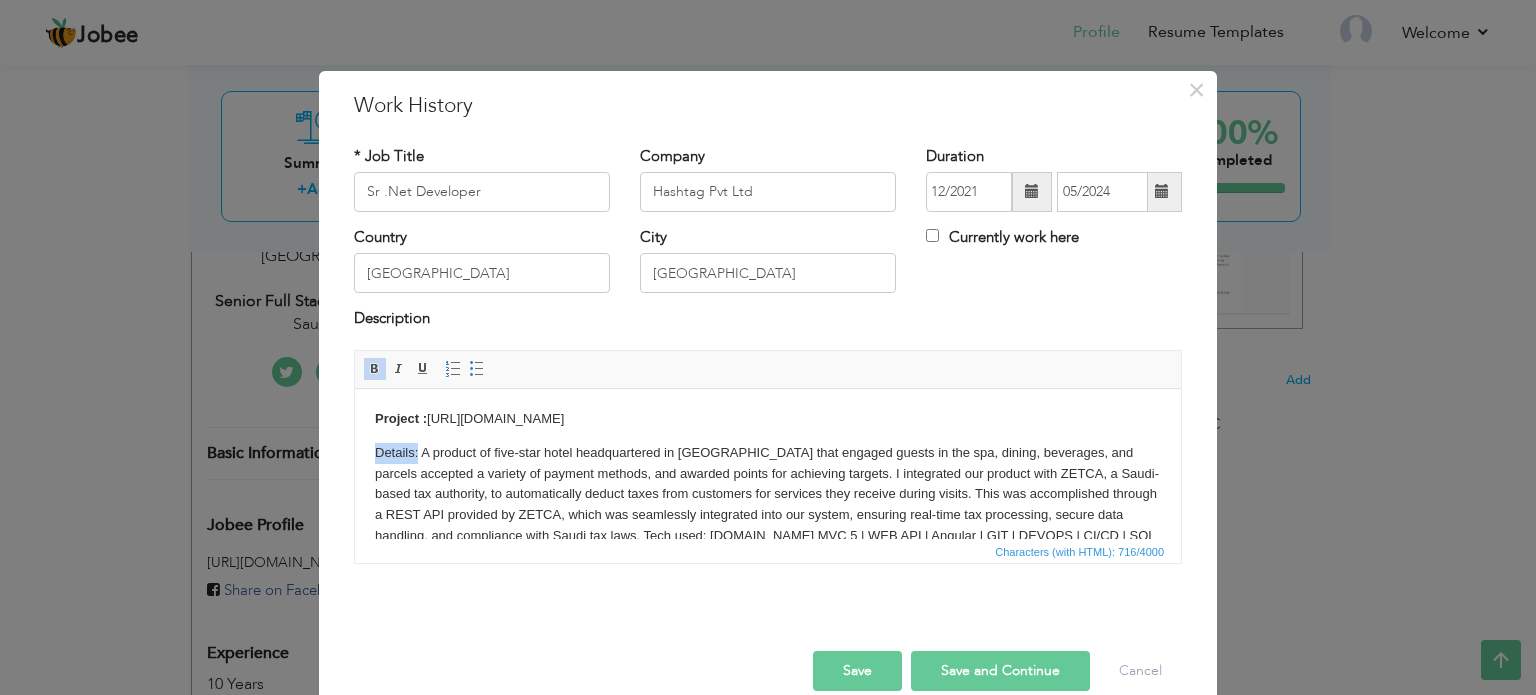 drag, startPoint x: 419, startPoint y: 452, endPoint x: 352, endPoint y: 448, distance: 67.11929 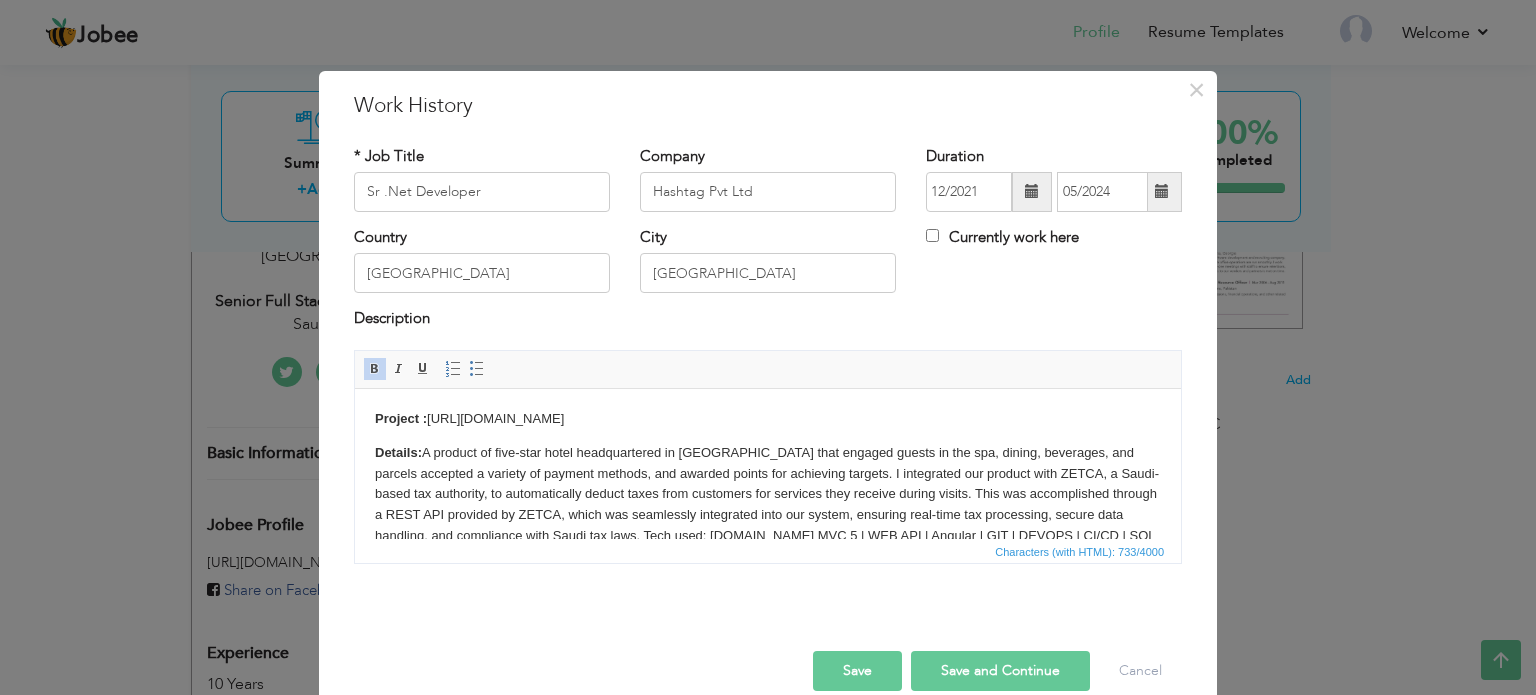 drag, startPoint x: 429, startPoint y: 416, endPoint x: 569, endPoint y: 416, distance: 140 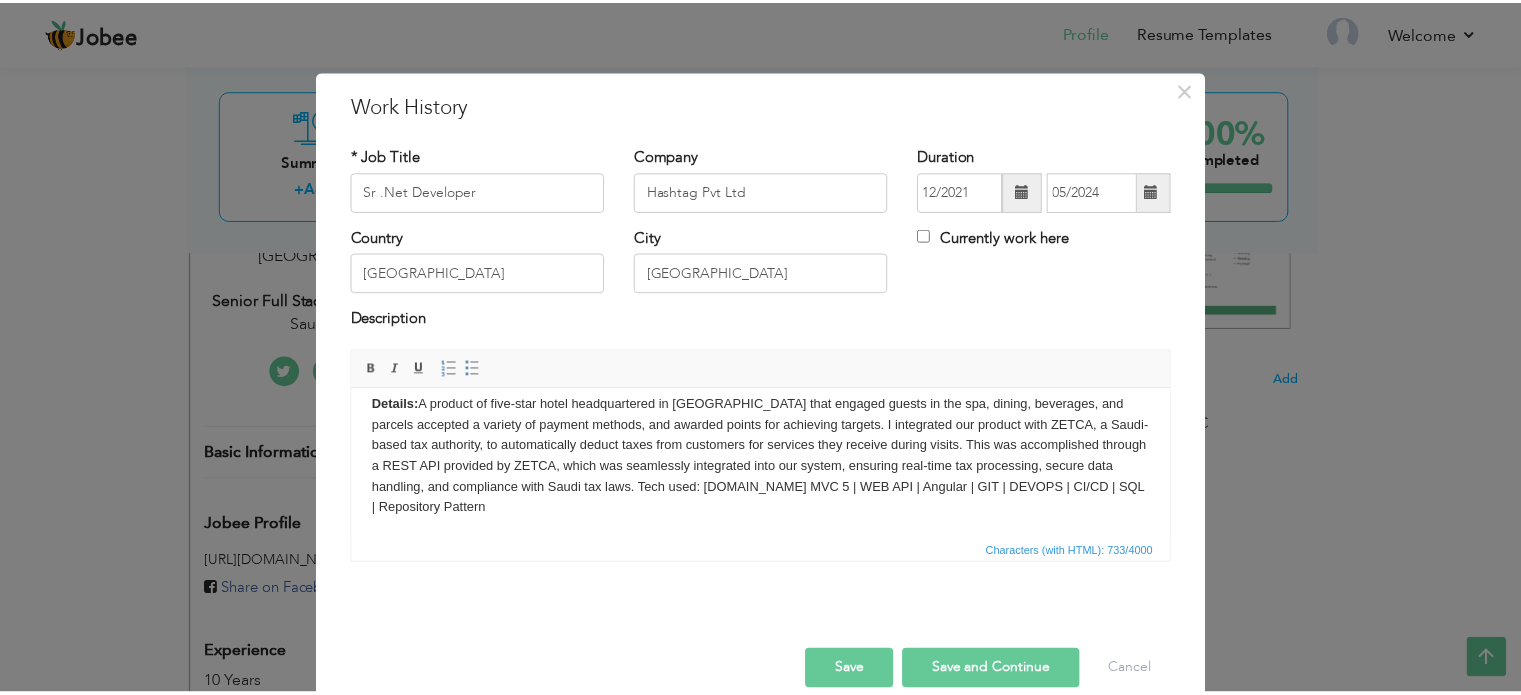 scroll, scrollTop: 0, scrollLeft: 0, axis: both 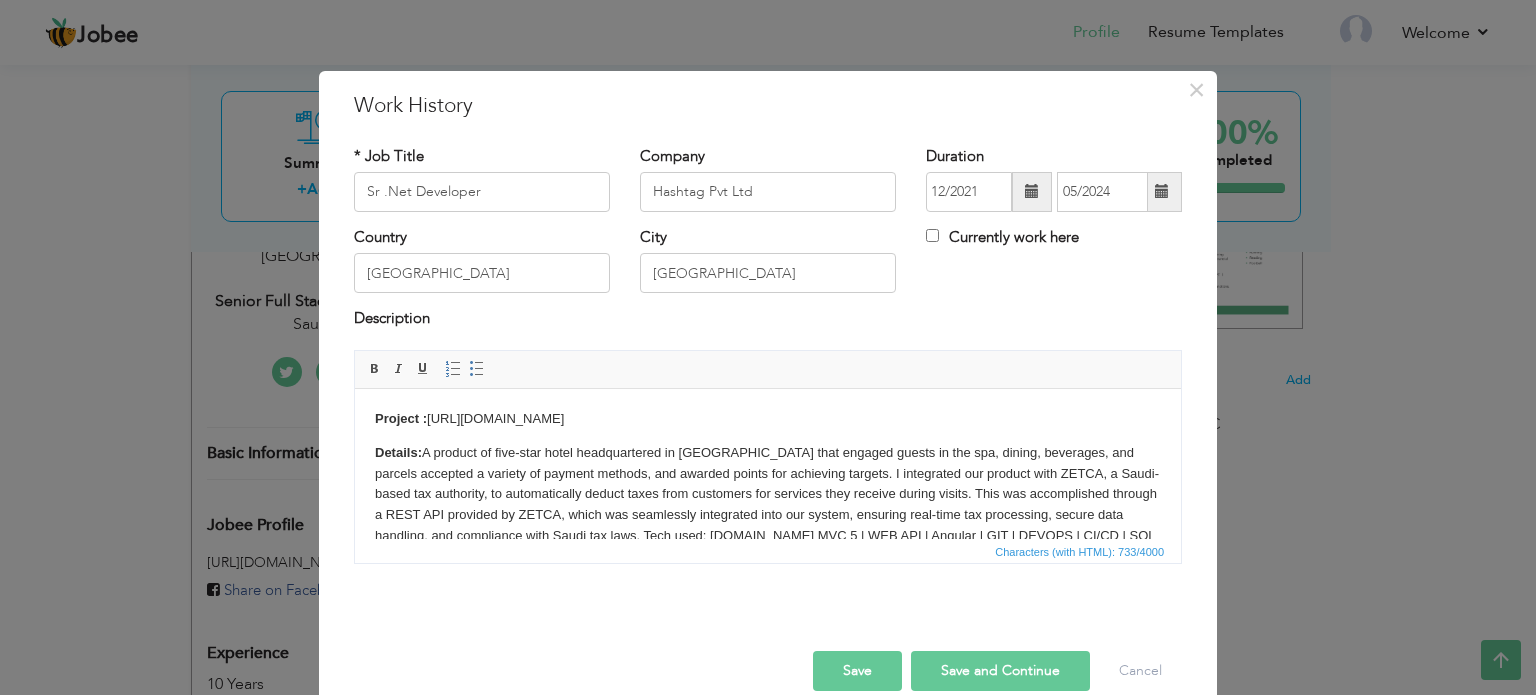 drag, startPoint x: 852, startPoint y: 668, endPoint x: 788, endPoint y: 646, distance: 67.6757 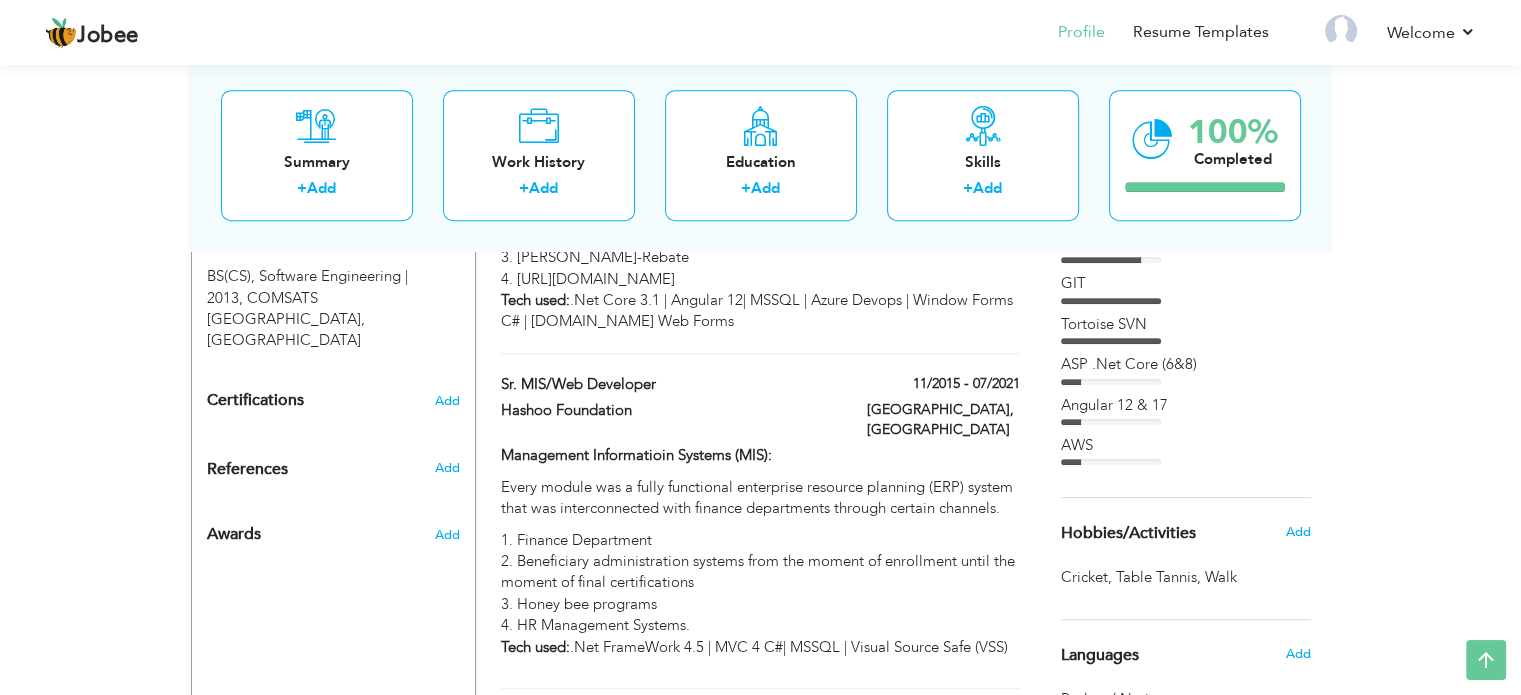 scroll, scrollTop: 900, scrollLeft: 0, axis: vertical 